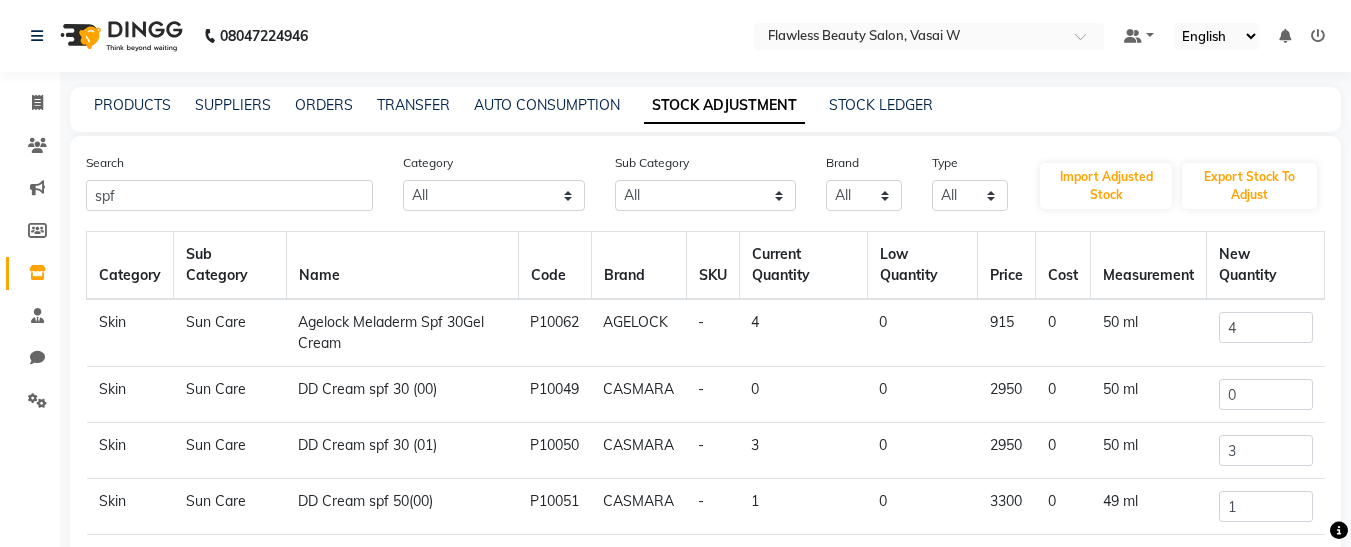 scroll, scrollTop: 0, scrollLeft: 0, axis: both 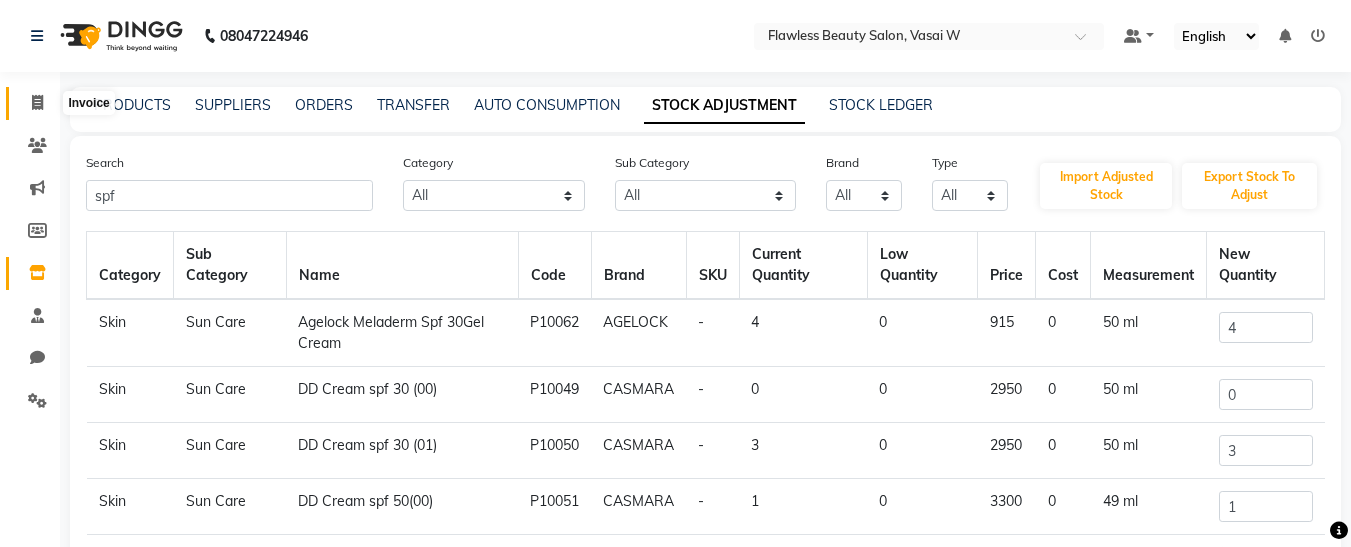 click 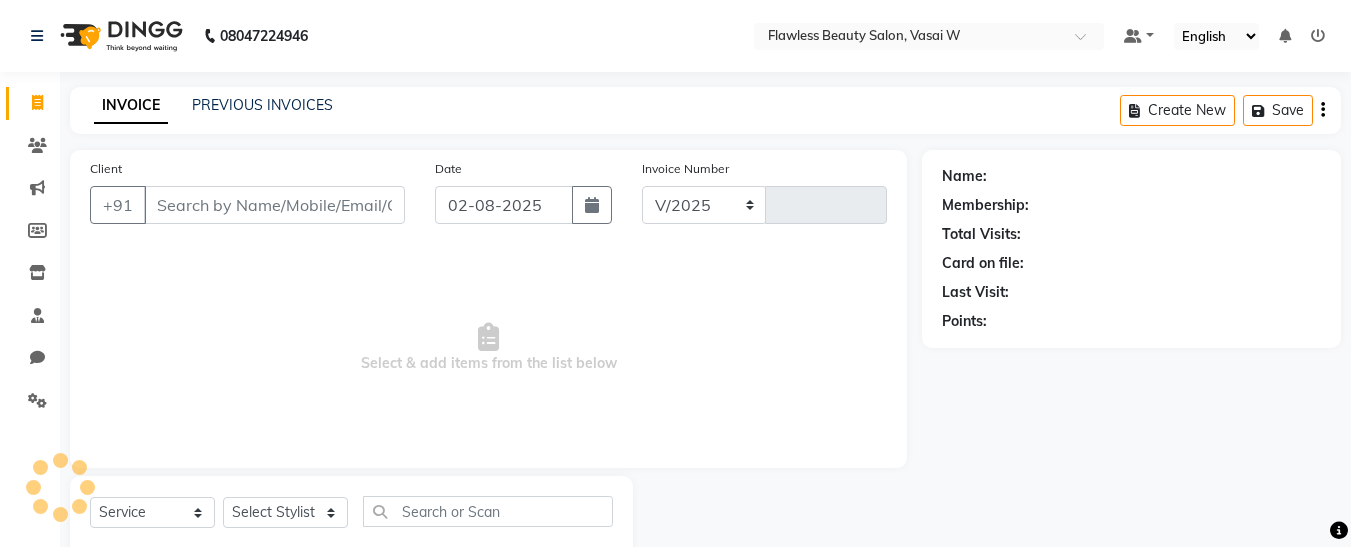select on "8090" 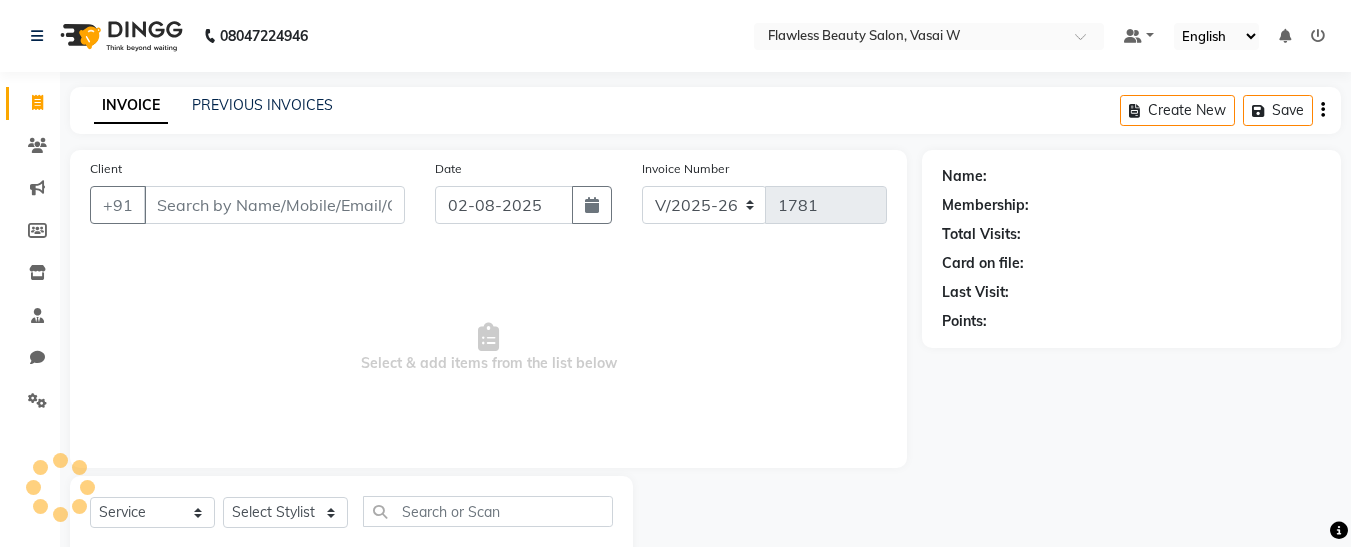 scroll, scrollTop: 54, scrollLeft: 0, axis: vertical 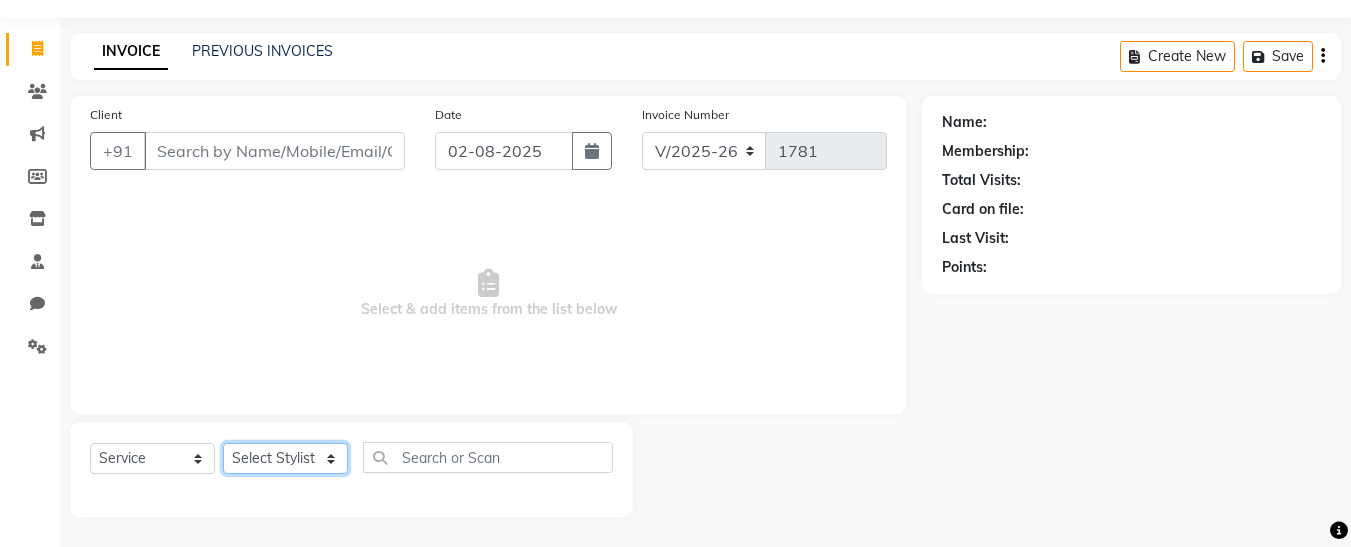 click on "Select Stylist Afsana [FIRST] [FIRST] [LAST] Nisha Pari Rasika Ruba [FIRST] Vidya" 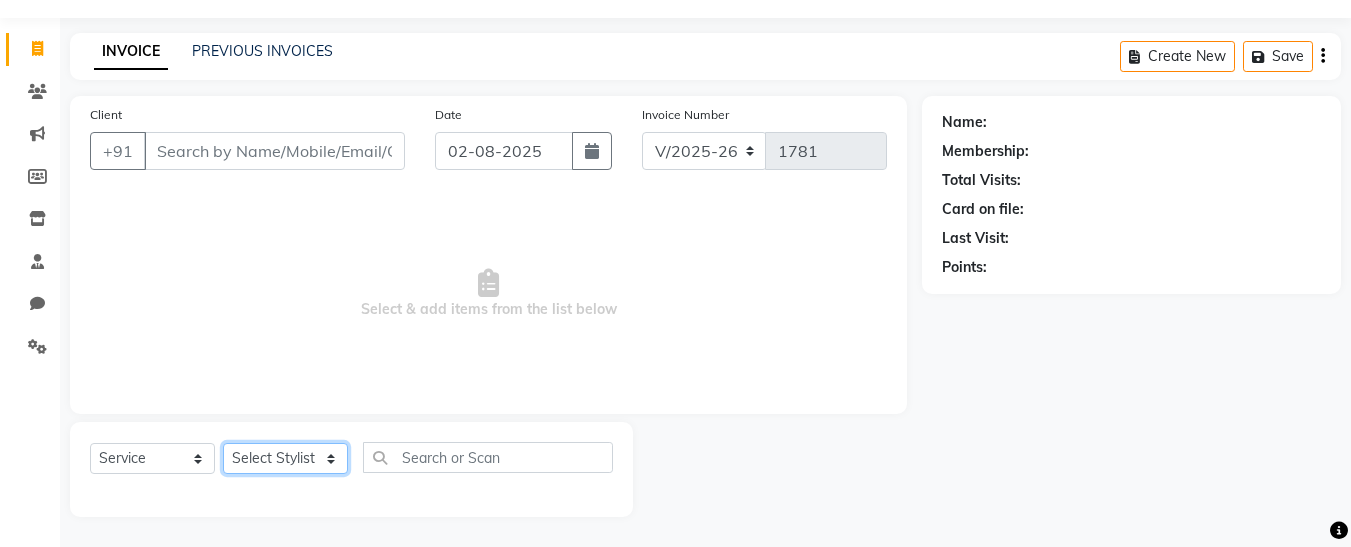 select on "76407" 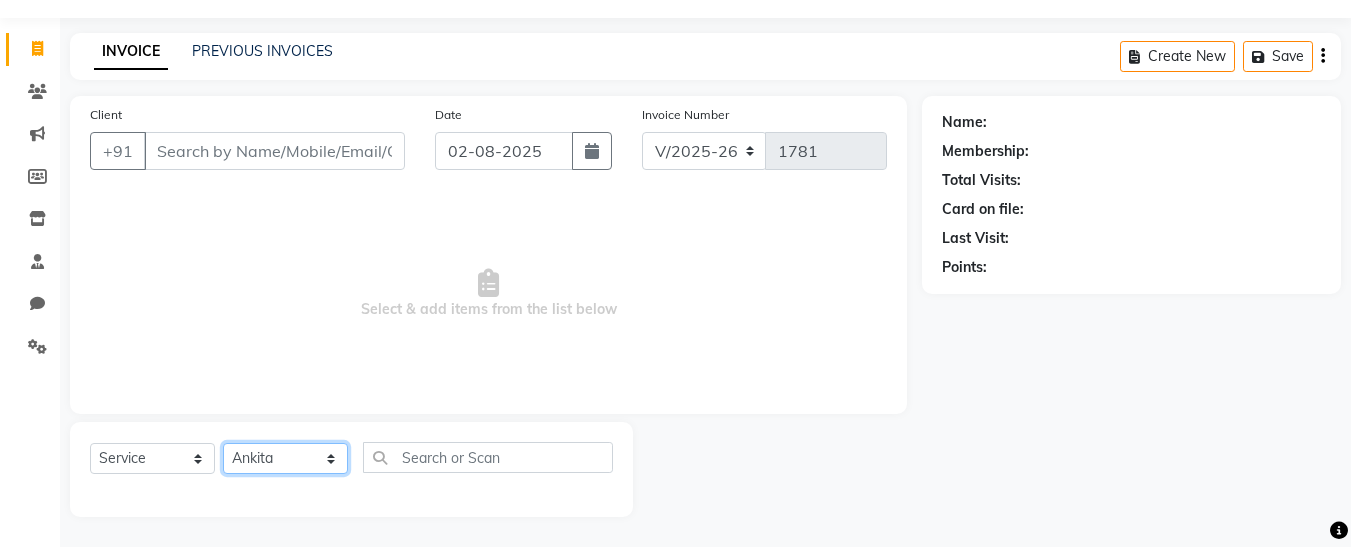 click on "Select Stylist Afsana [FIRST] [FIRST] [LAST] Nisha Pari Rasika Ruba [FIRST] Vidya" 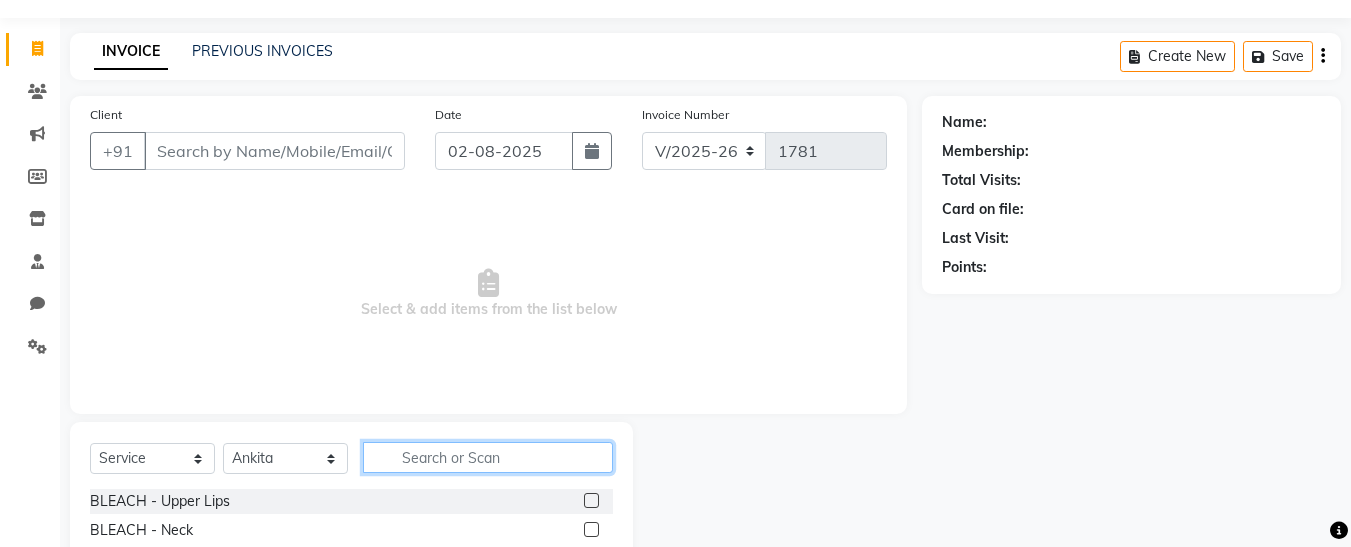 click 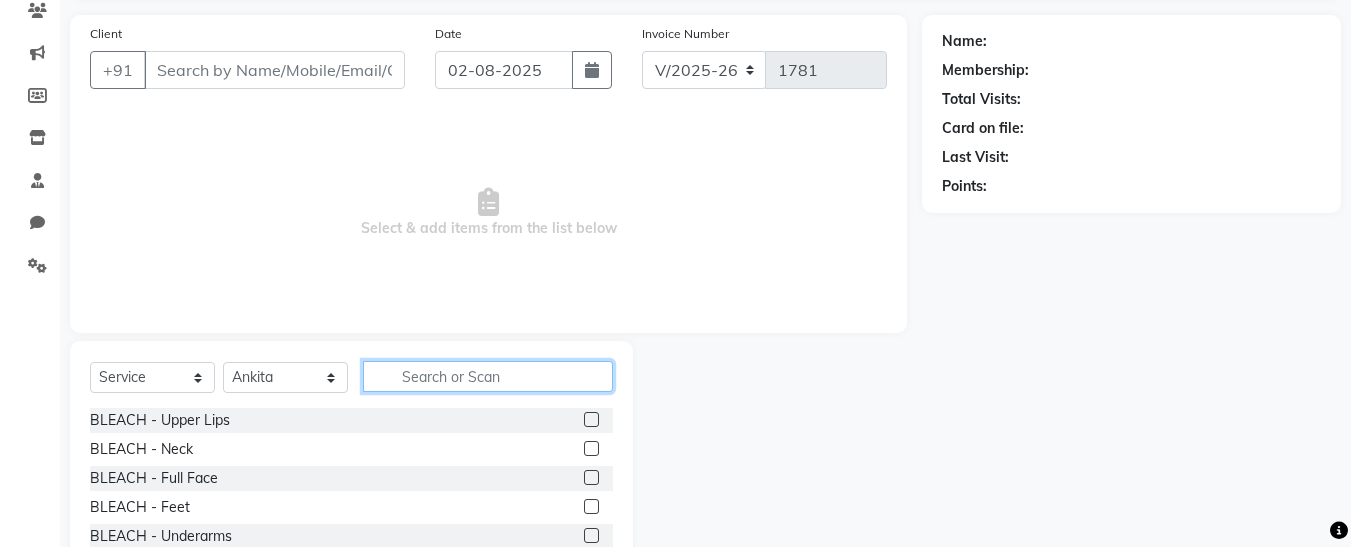 scroll, scrollTop: 254, scrollLeft: 0, axis: vertical 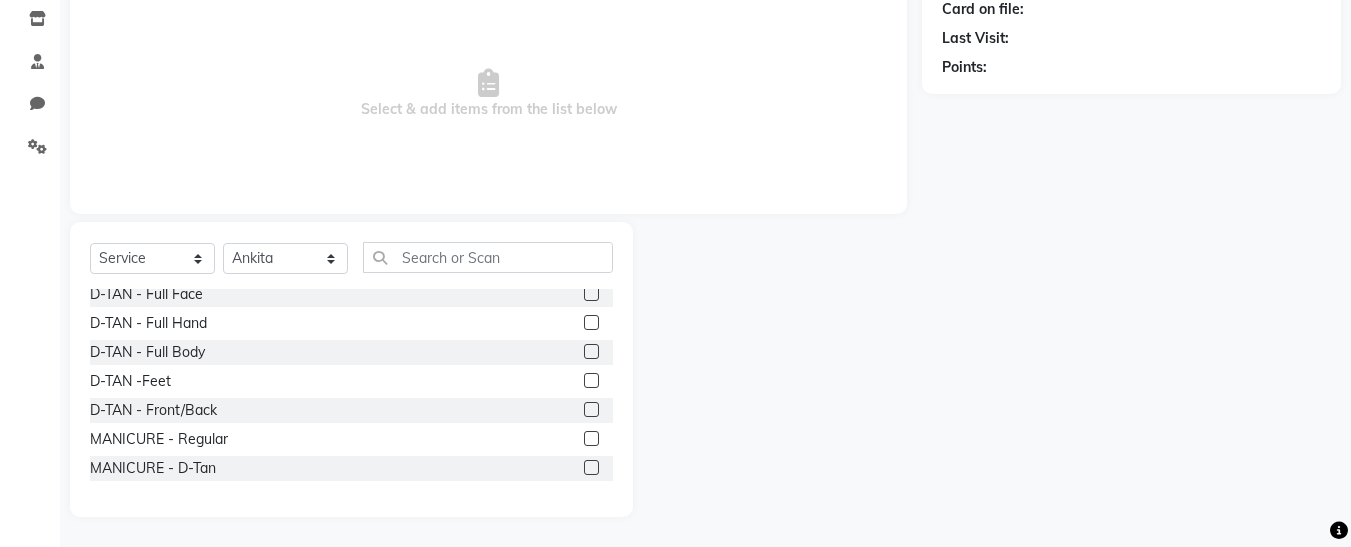 click 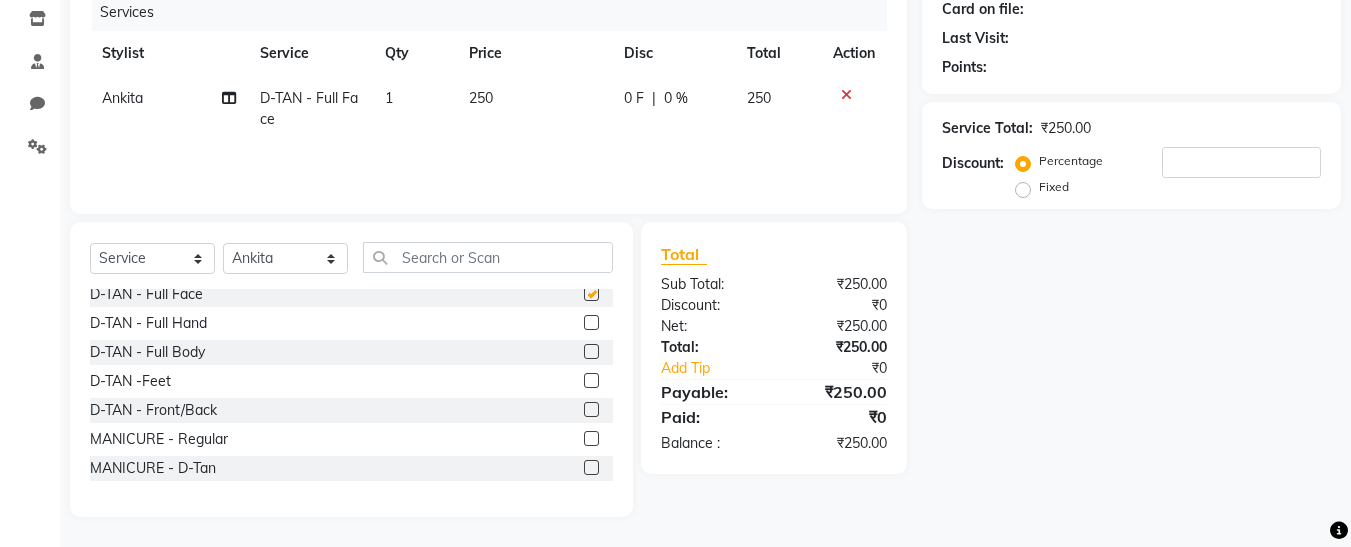 checkbox on "false" 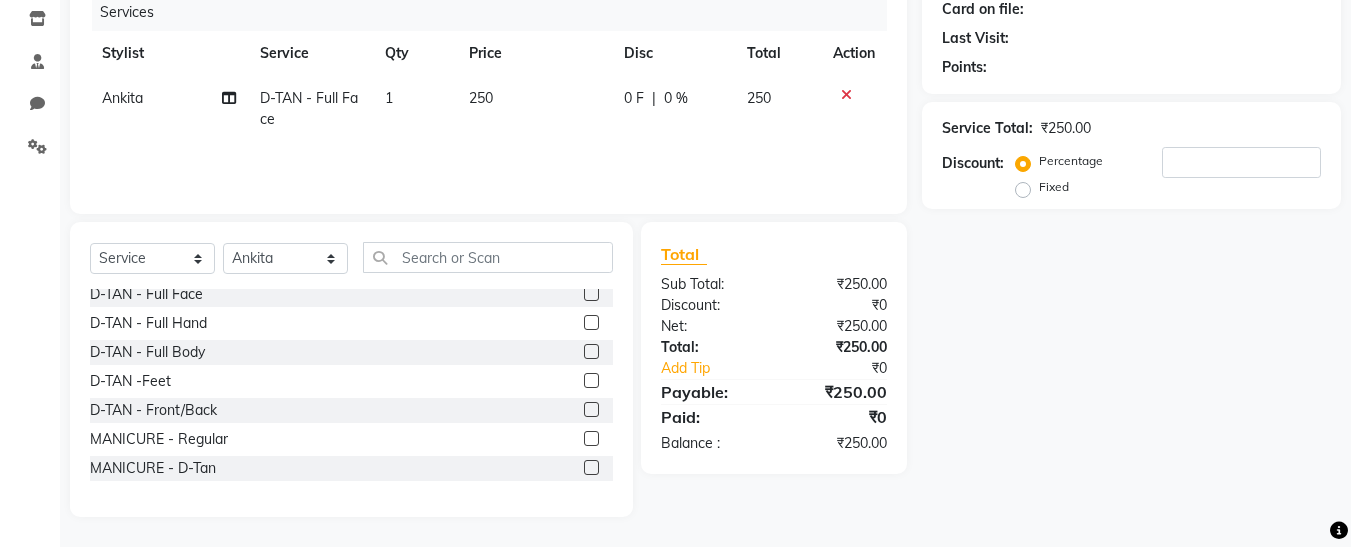 click 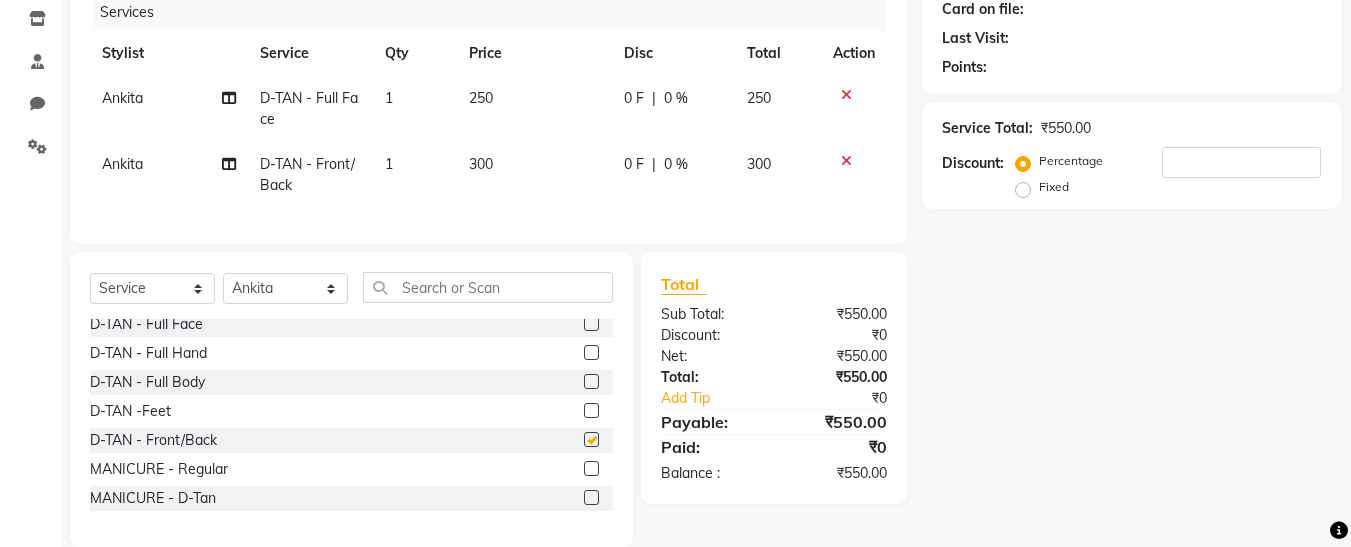 checkbox on "false" 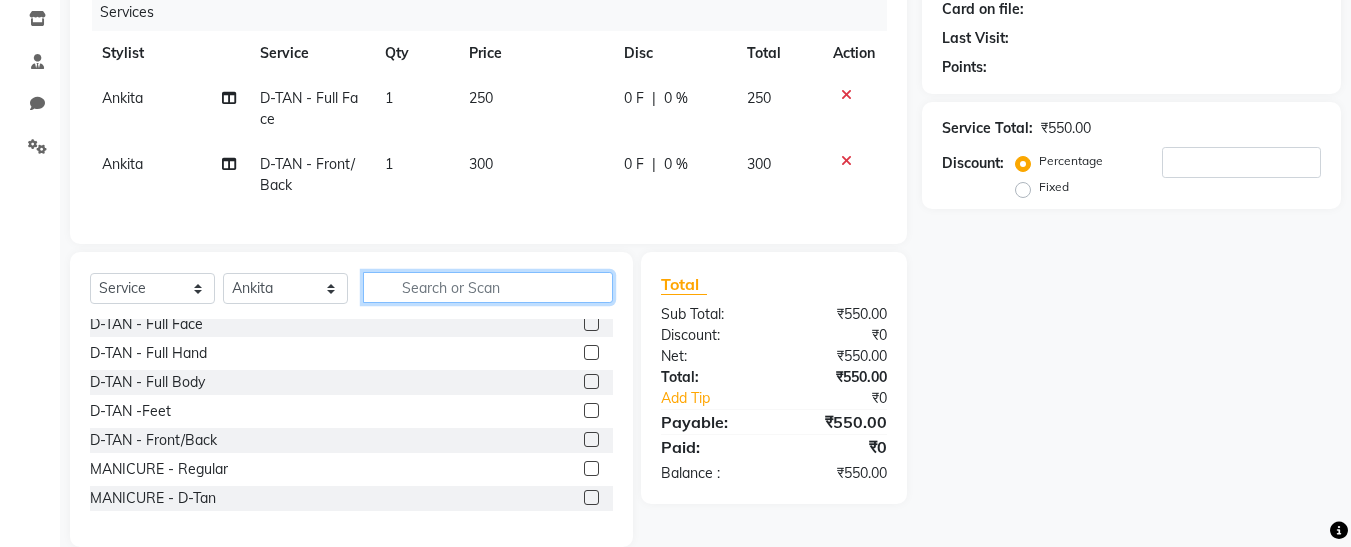 click 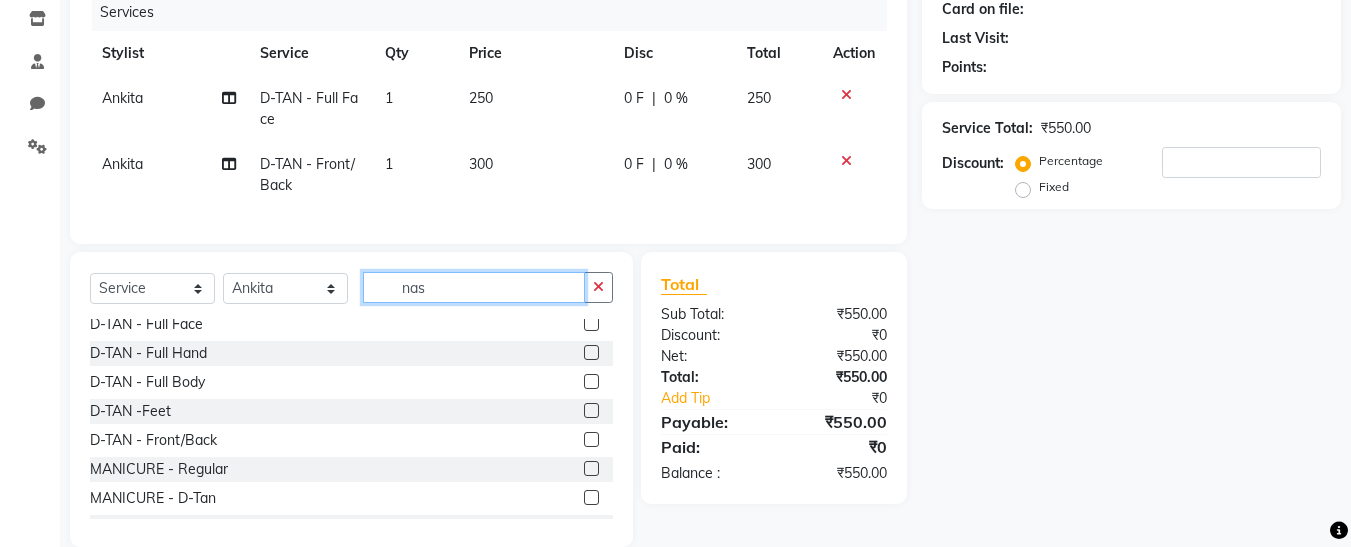 scroll, scrollTop: 0, scrollLeft: 0, axis: both 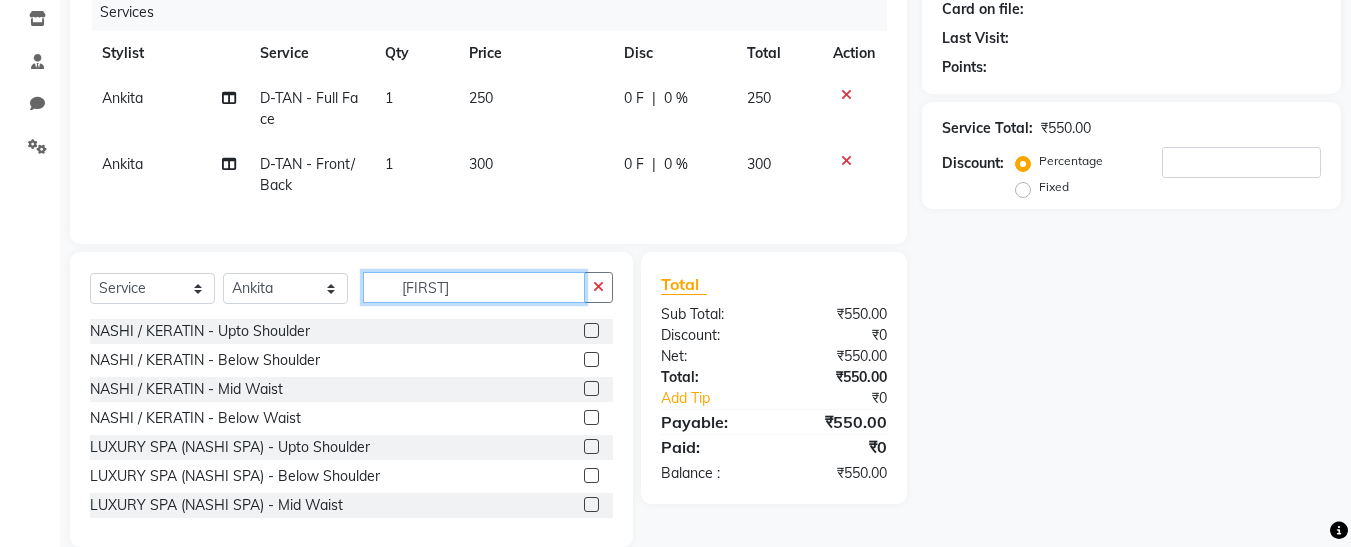 type on "[FIRST]" 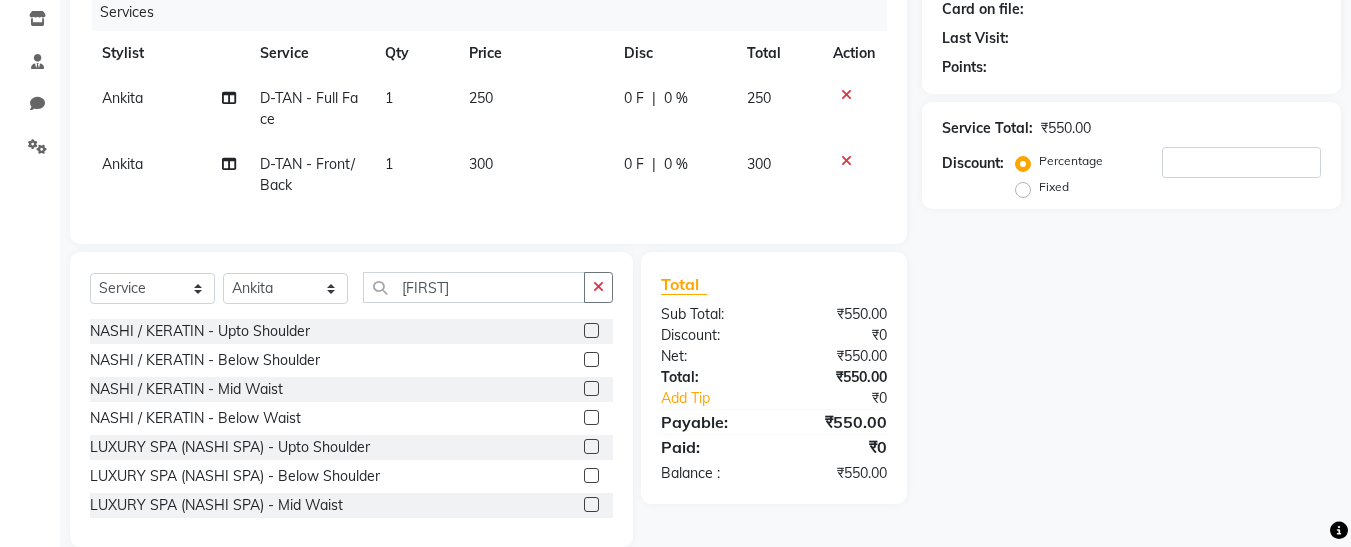 click 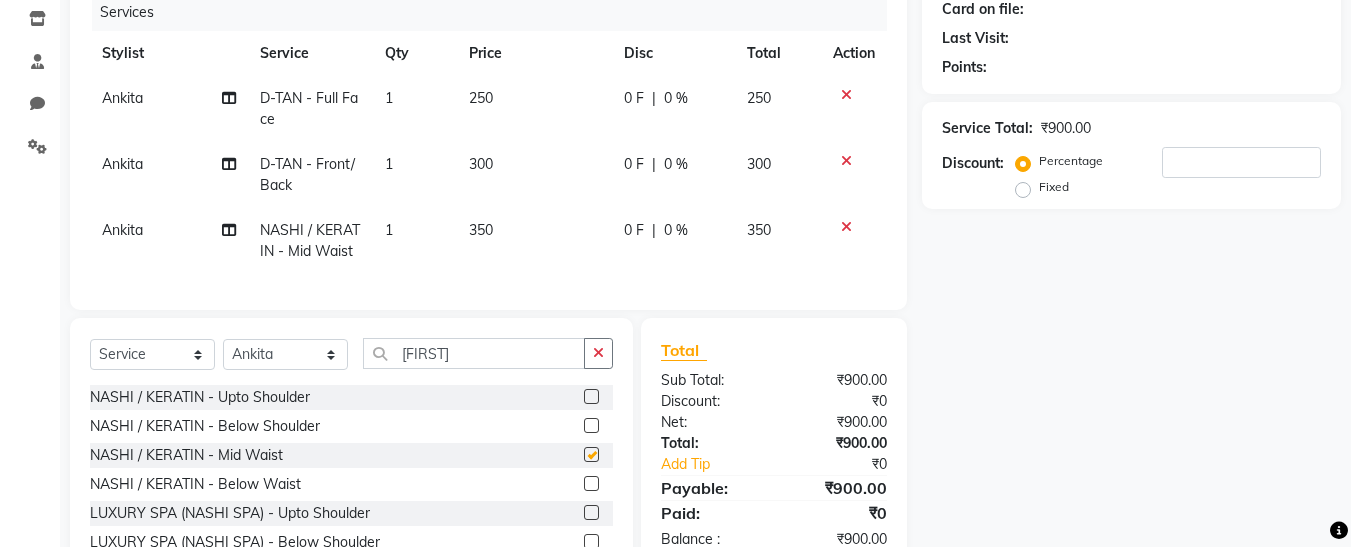 checkbox on "false" 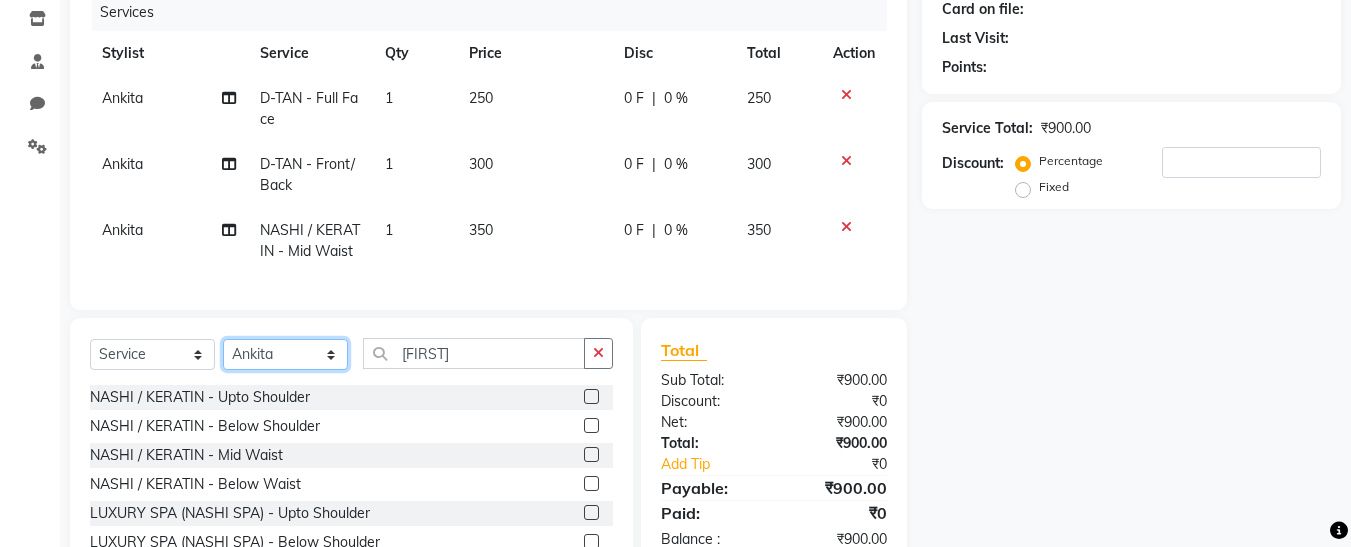 click on "Select Stylist Afsana [FIRST] [FIRST] [LAST] Nisha Pari Rasika Ruba [FIRST] Vidya" 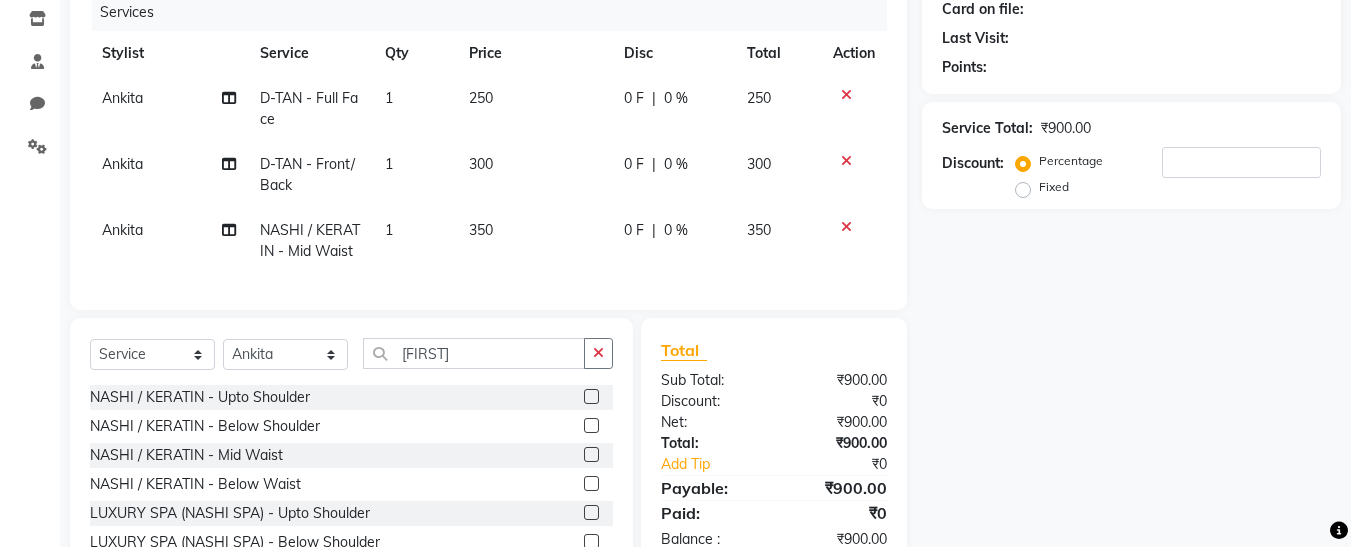 click on "Client +[PHONE] Date 02-08-2025 Invoice Number V/2025 V/2025-26 1781 Services Stylist Service Qty Price Disc Total Action [FIRST] D-TAN - Full Face 1 250 0 F | 0 % 250 [FIRST] D-TAN - Front/Back 1 300 0 F | 0 % 300 [FIRST] NASHI / KERATIN - Mid Waist 1 350 0 F | 0 % 350" 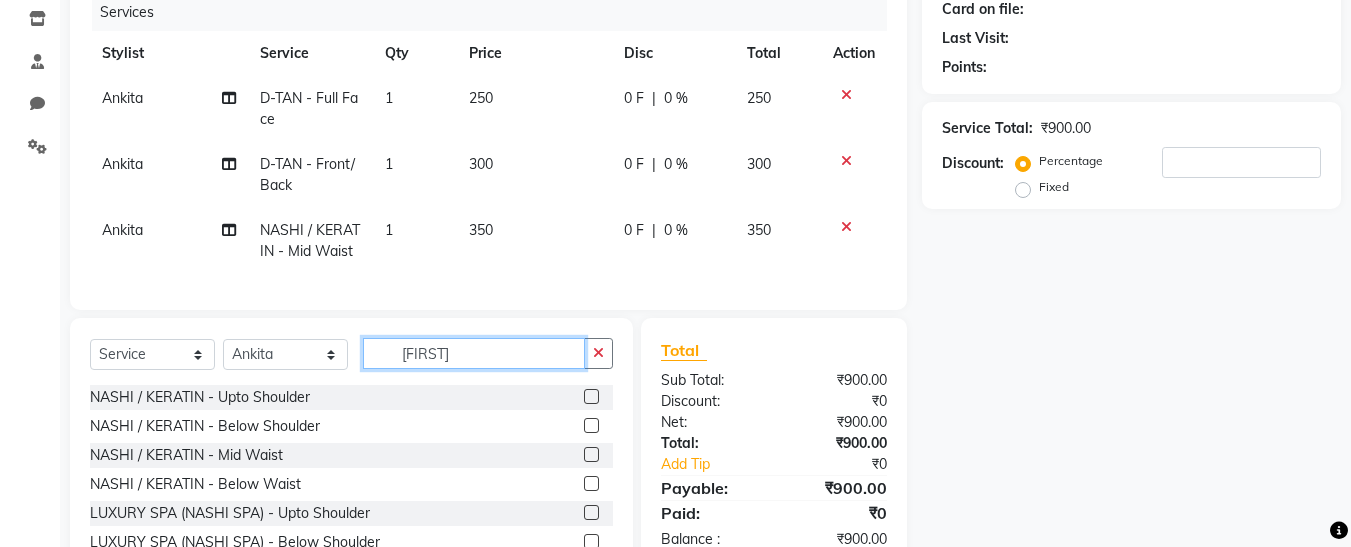 click on "[FIRST]" 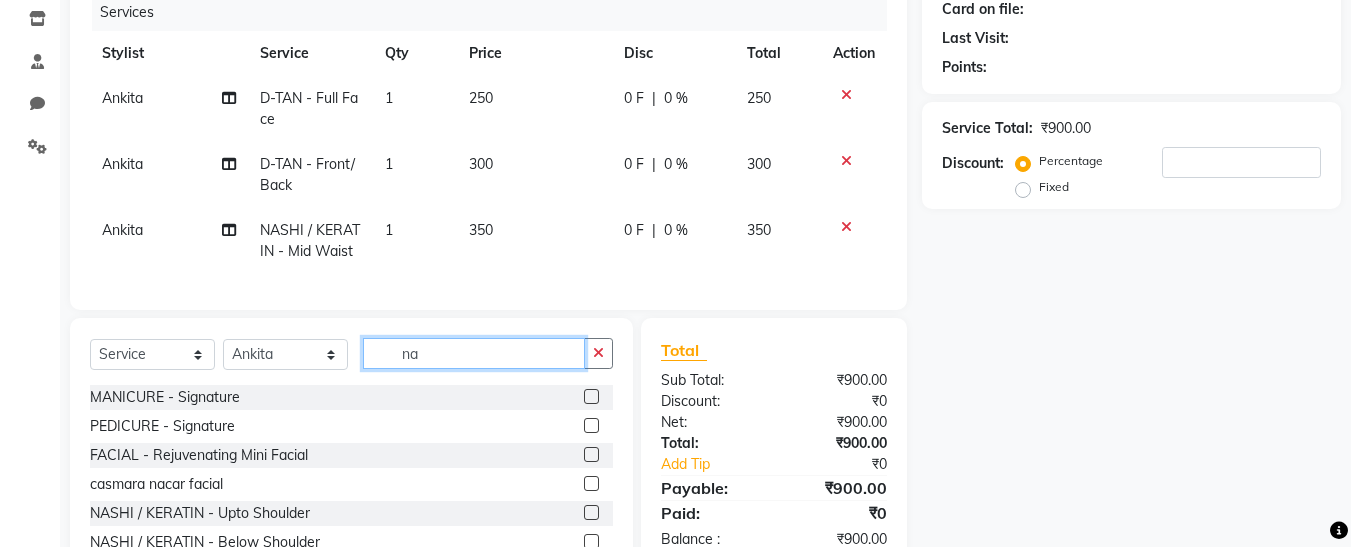type on "n" 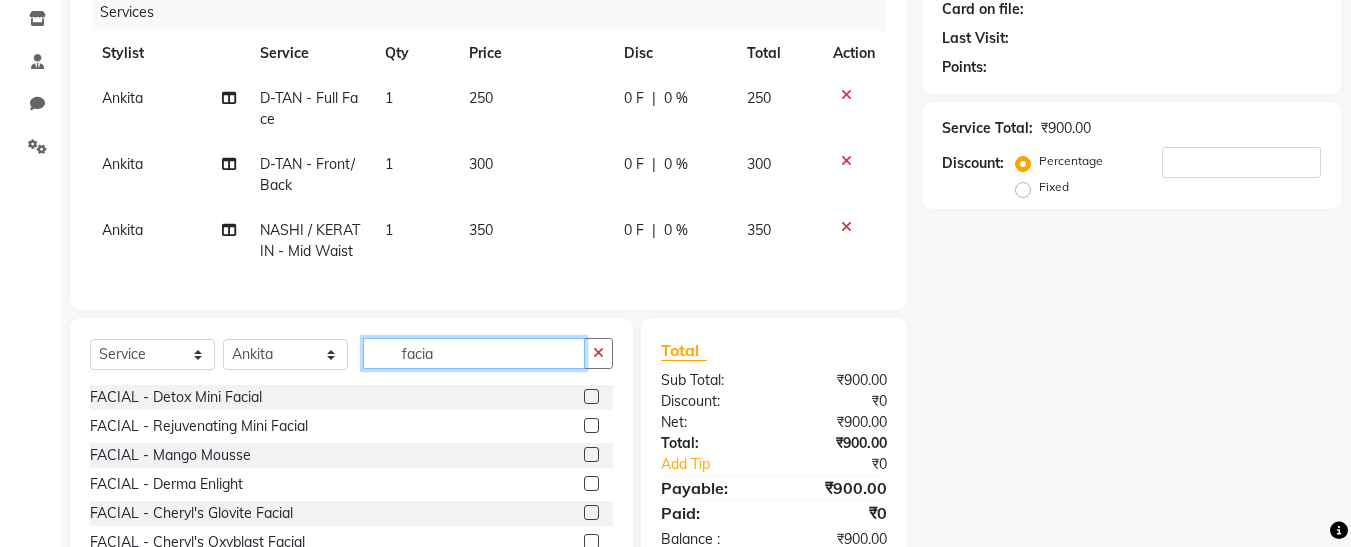 scroll, scrollTop: 258, scrollLeft: 0, axis: vertical 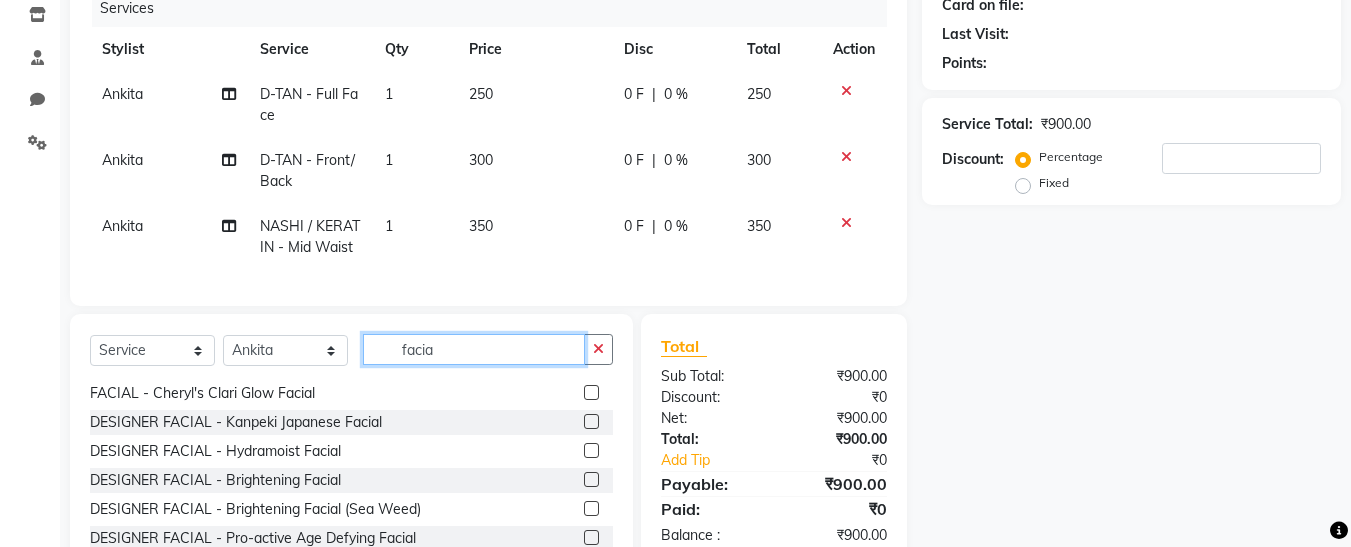 type on "facia" 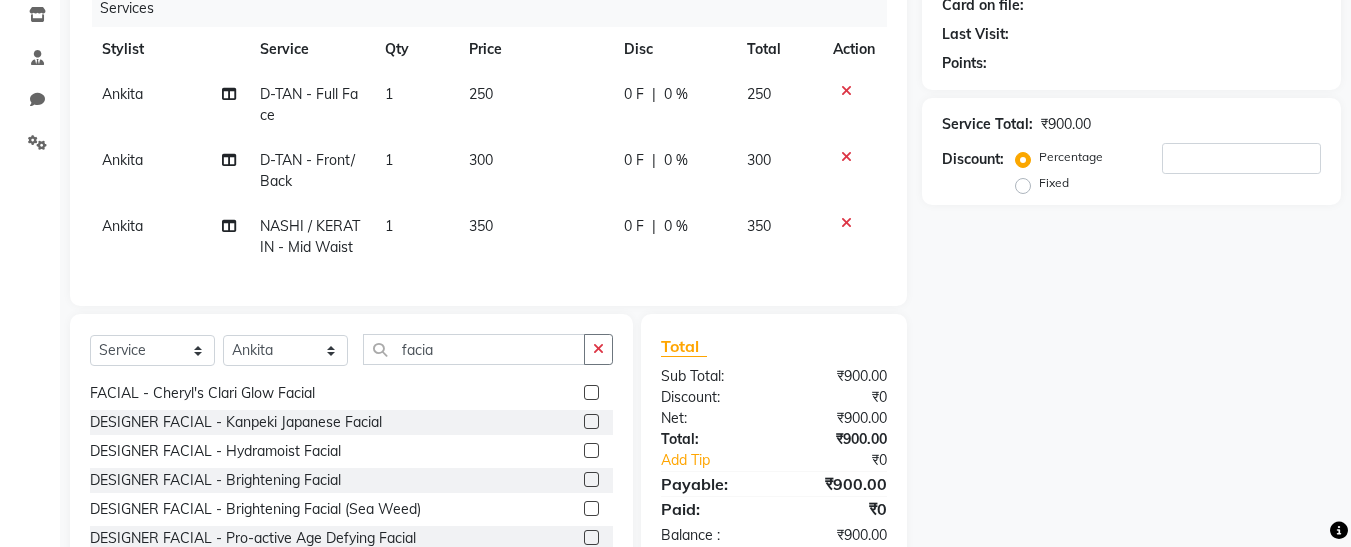 click 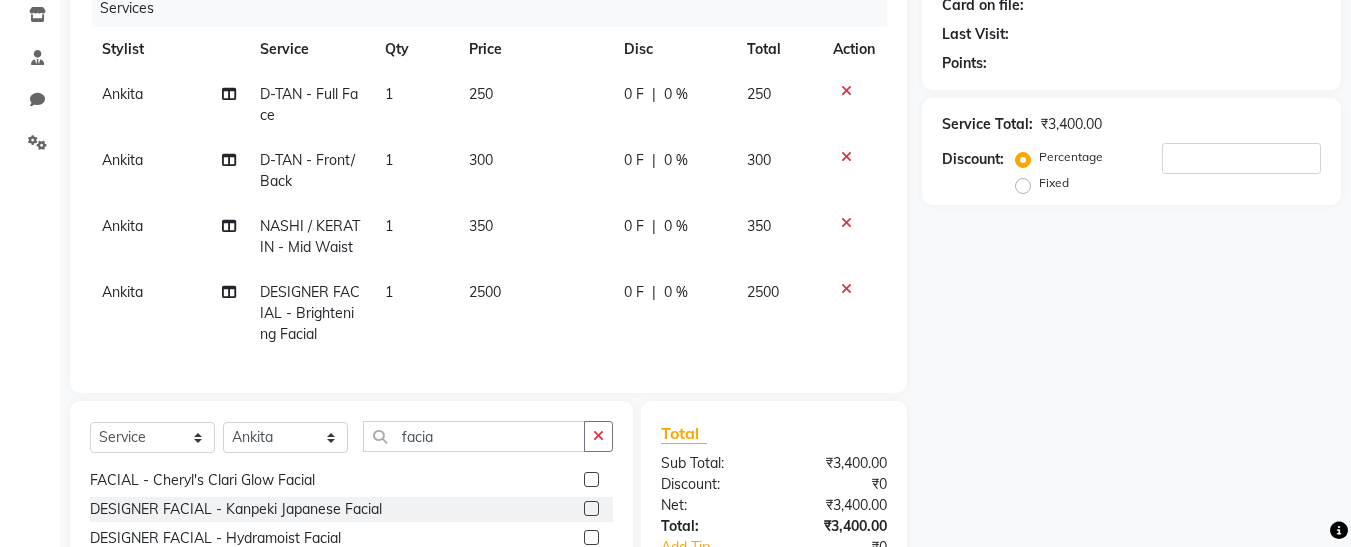 checkbox on "false" 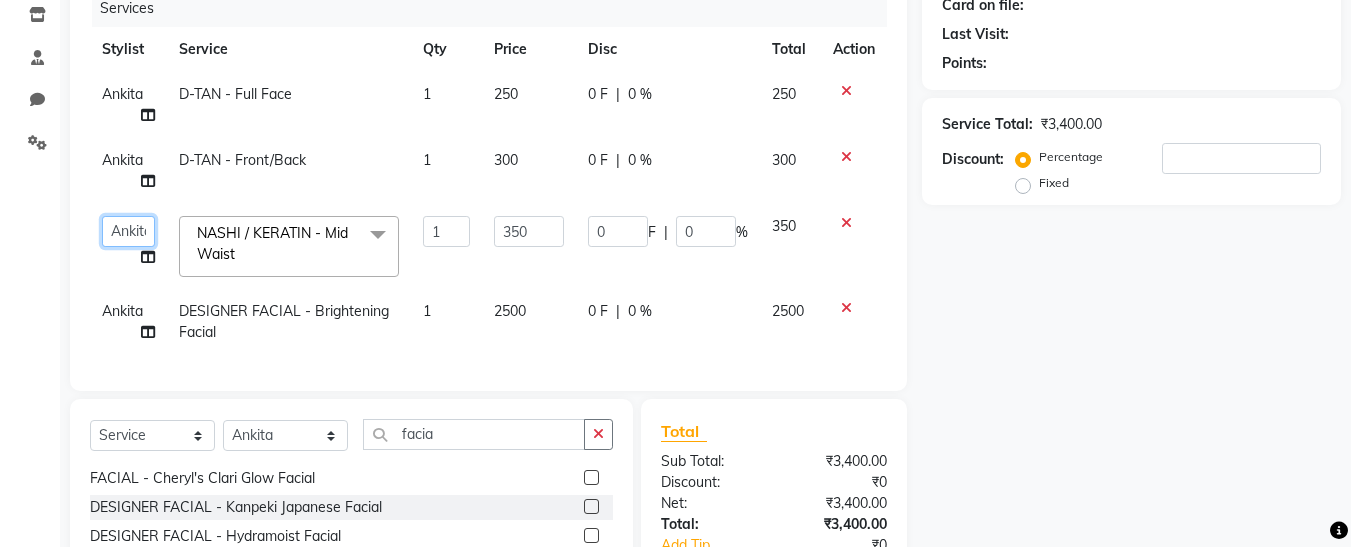click on "Select Stylist Afsana [FIRST] [FIRST] [LAST] Nisha Pari Rasika Ruba [FIRST] Vidya" 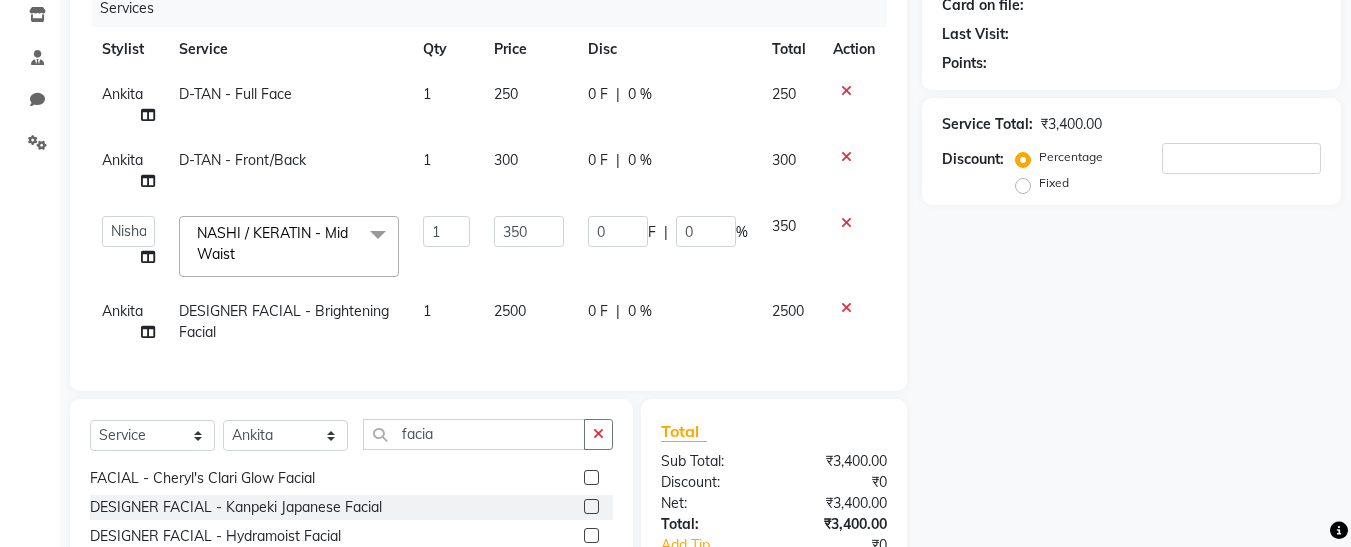 select on "76406" 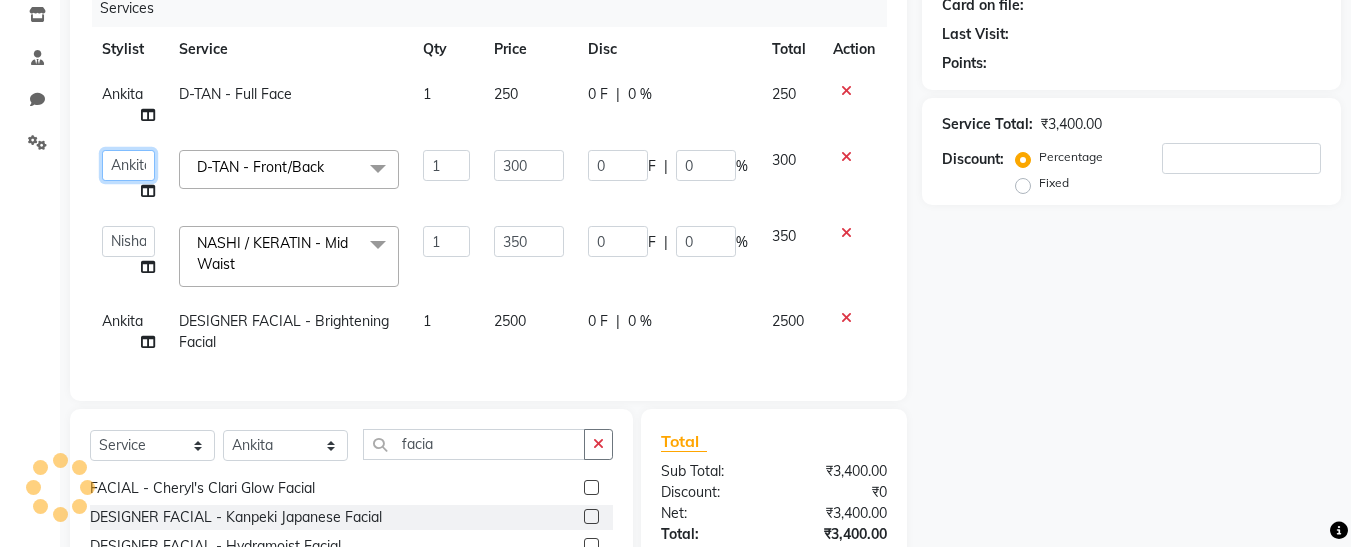 click on "Select Stylist Afsana [FIRST] [FIRST] [LAST] Nisha Pari Rasika Ruba [FIRST] Vidya" 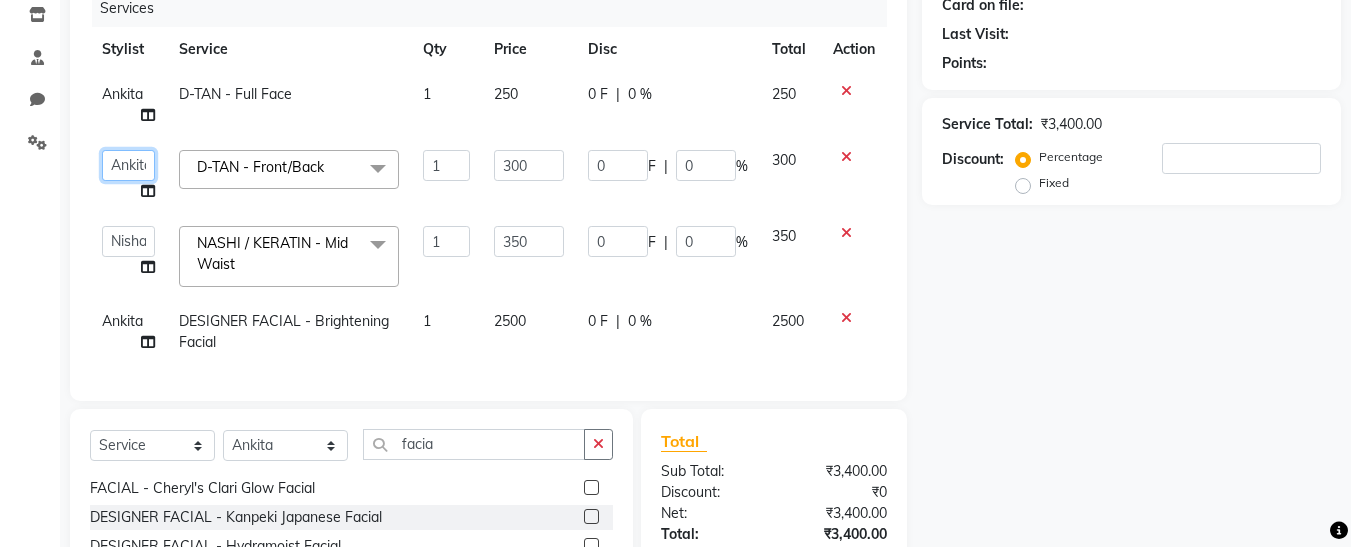 click on "Select Stylist Afsana [FIRST] [FIRST] [LAST] Nisha Pari Rasika Ruba [FIRST] Vidya" 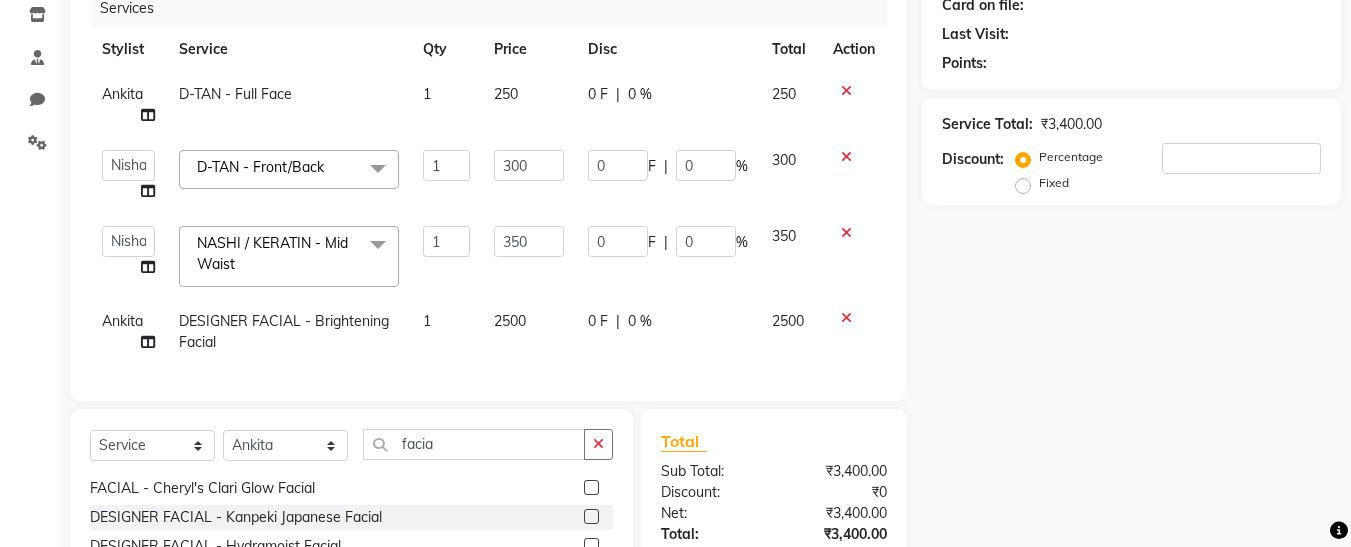 select on "76406" 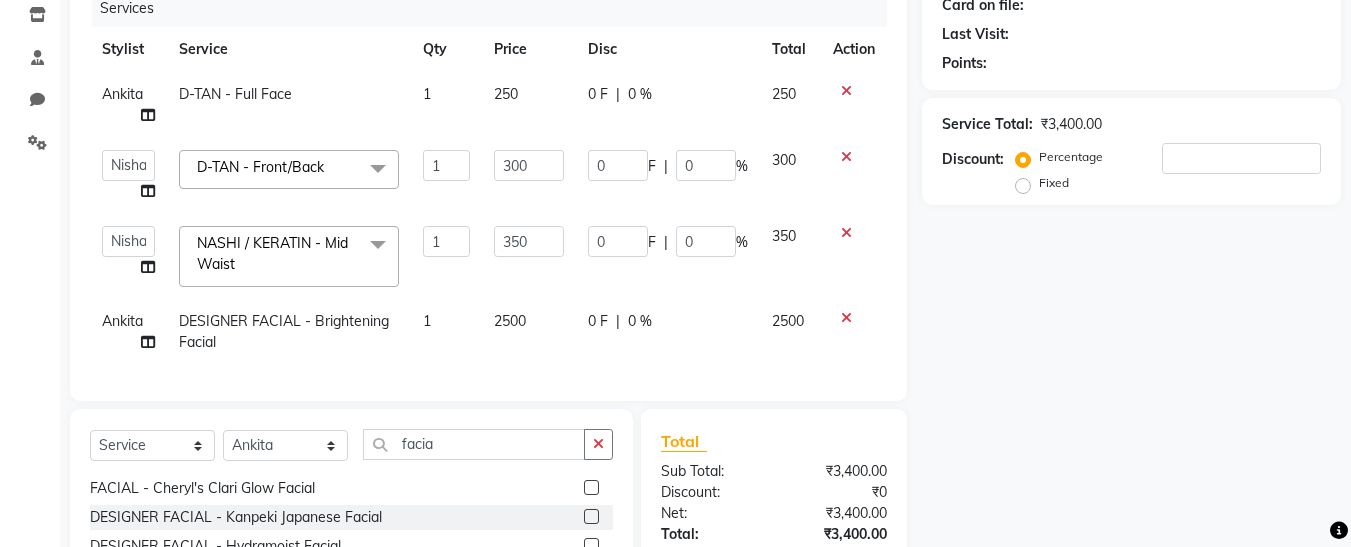 click on "Ankita" 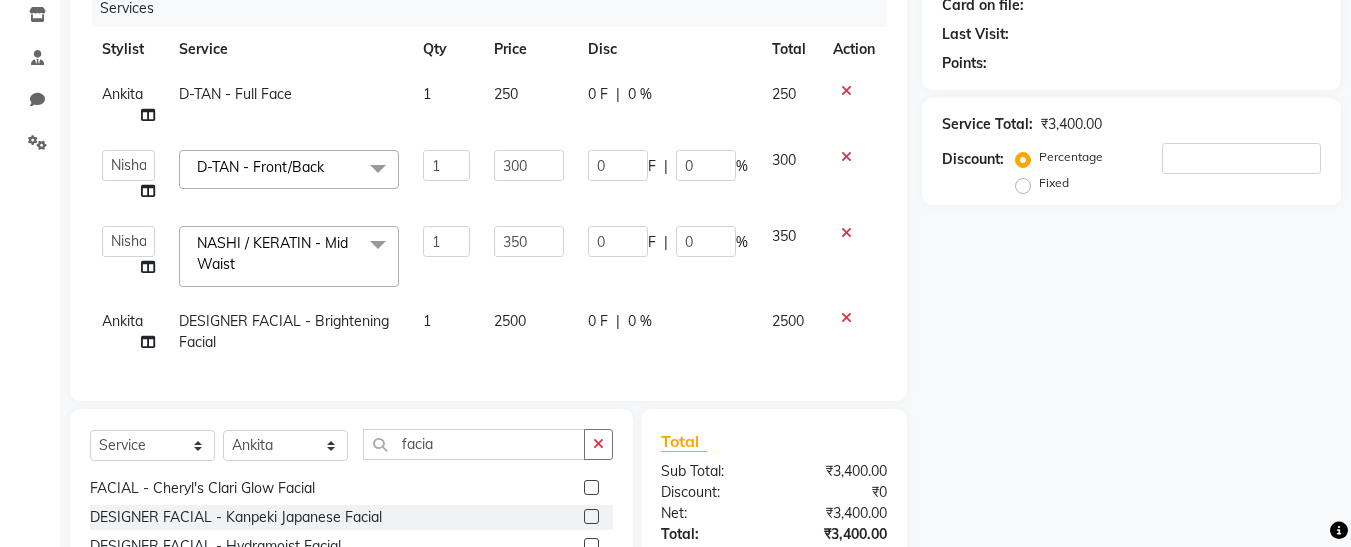 select on "76407" 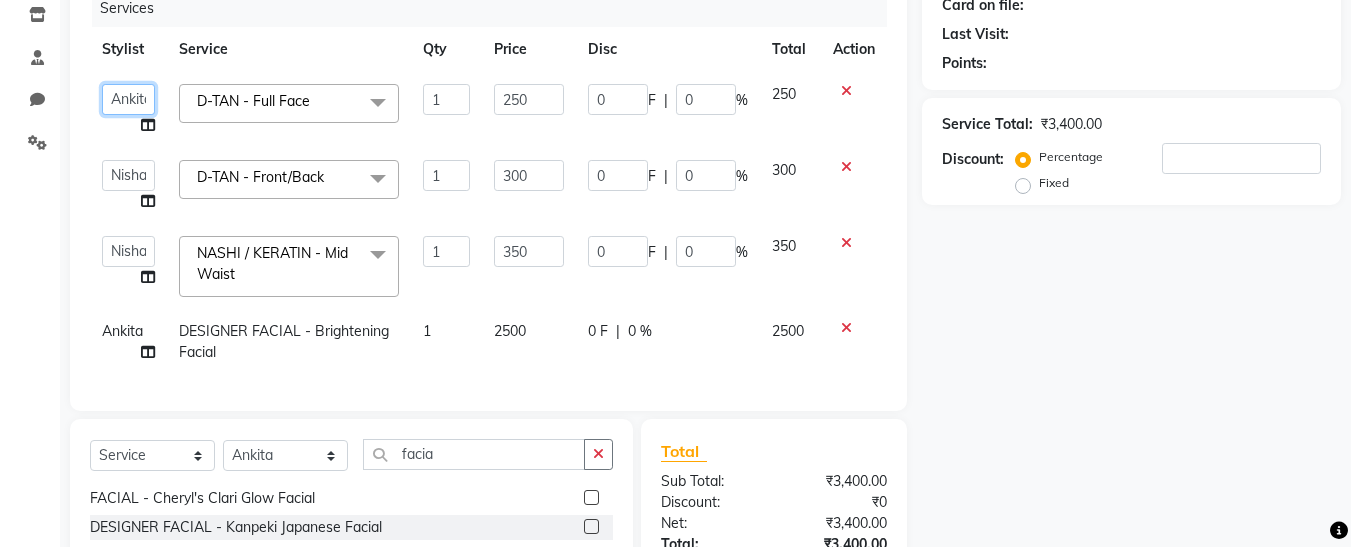 click on "Select Stylist Afsana [FIRST] [FIRST] [LAST] Nisha Pari Rasika Ruba [FIRST] Vidya" 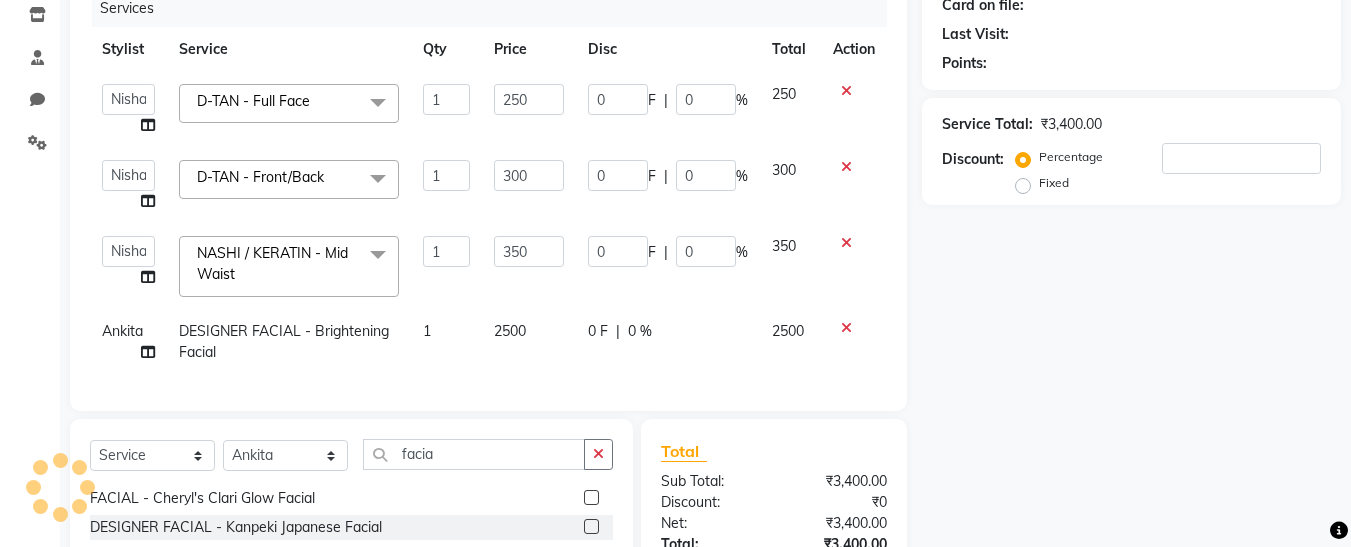 select on "76406" 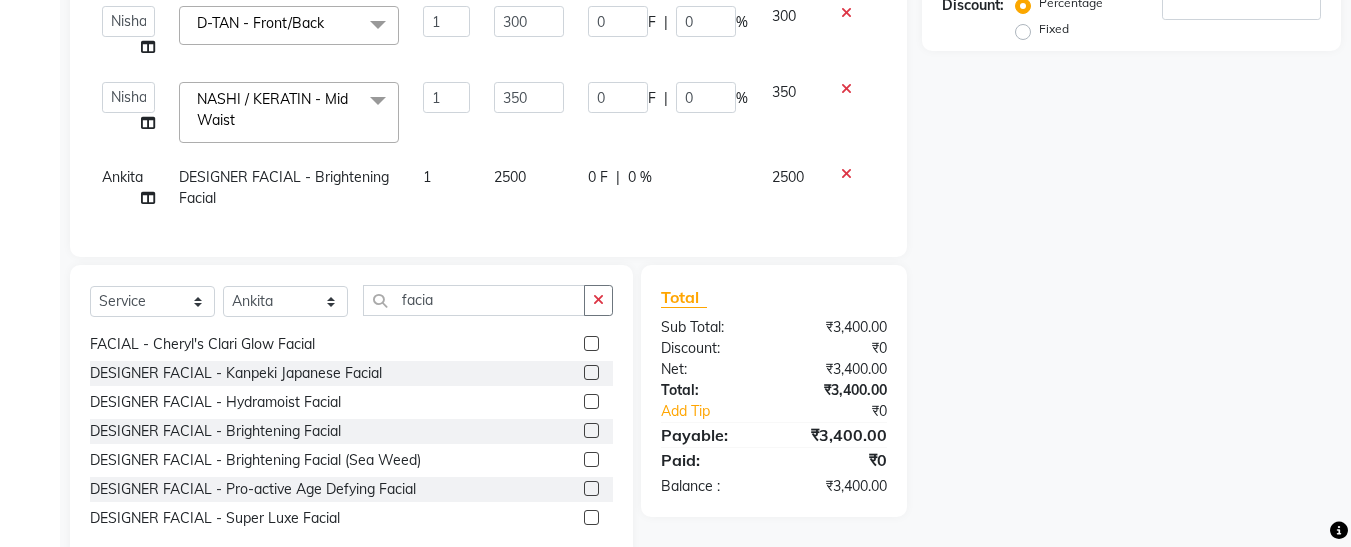 scroll, scrollTop: 417, scrollLeft: 0, axis: vertical 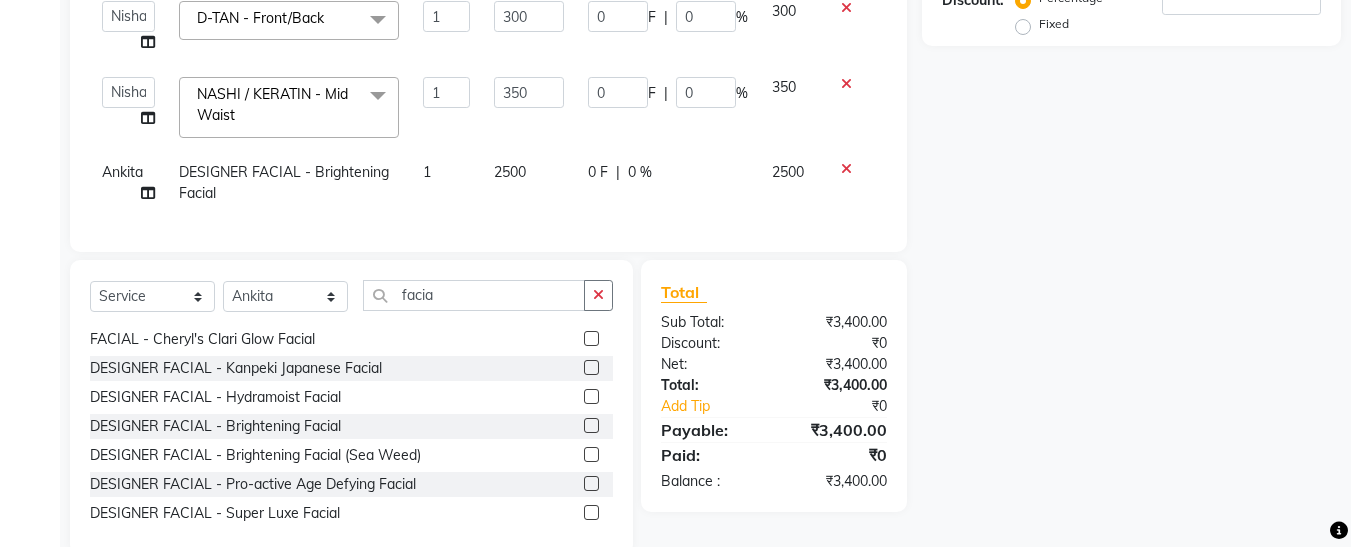 click on "Sub Total:" 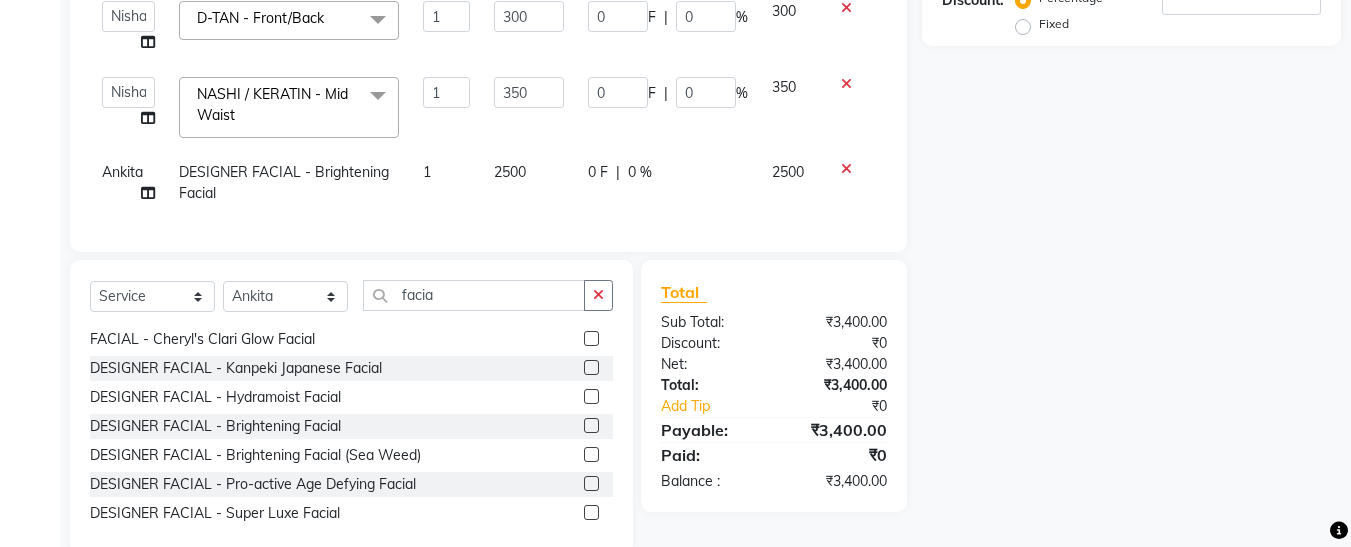 click on "Sub Total:" 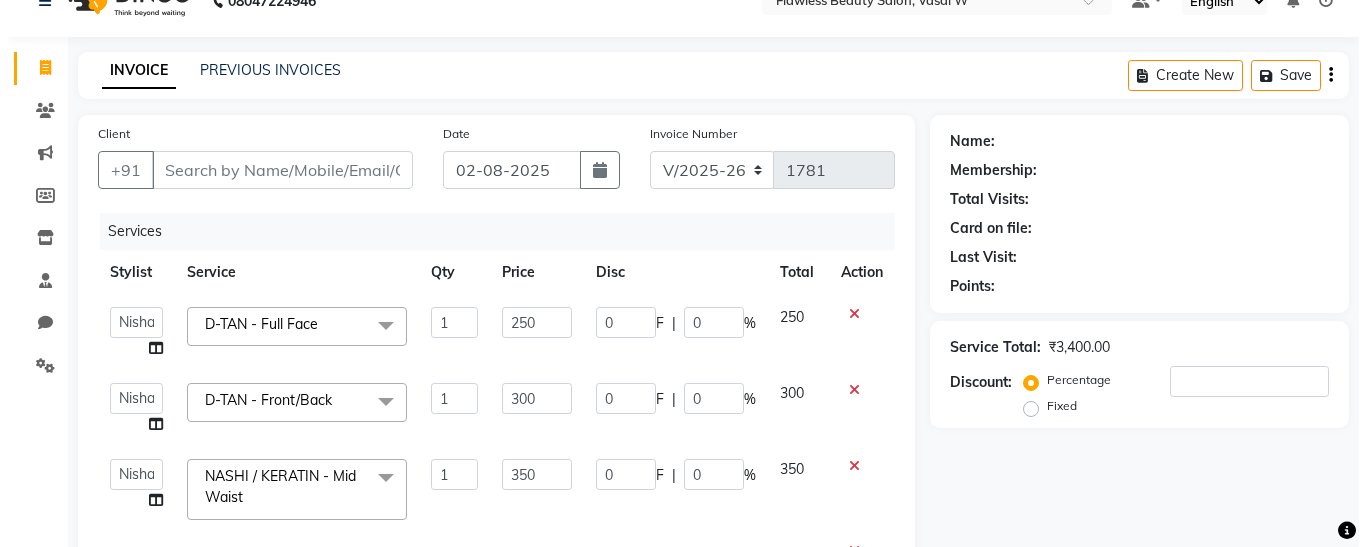 scroll, scrollTop: 0, scrollLeft: 0, axis: both 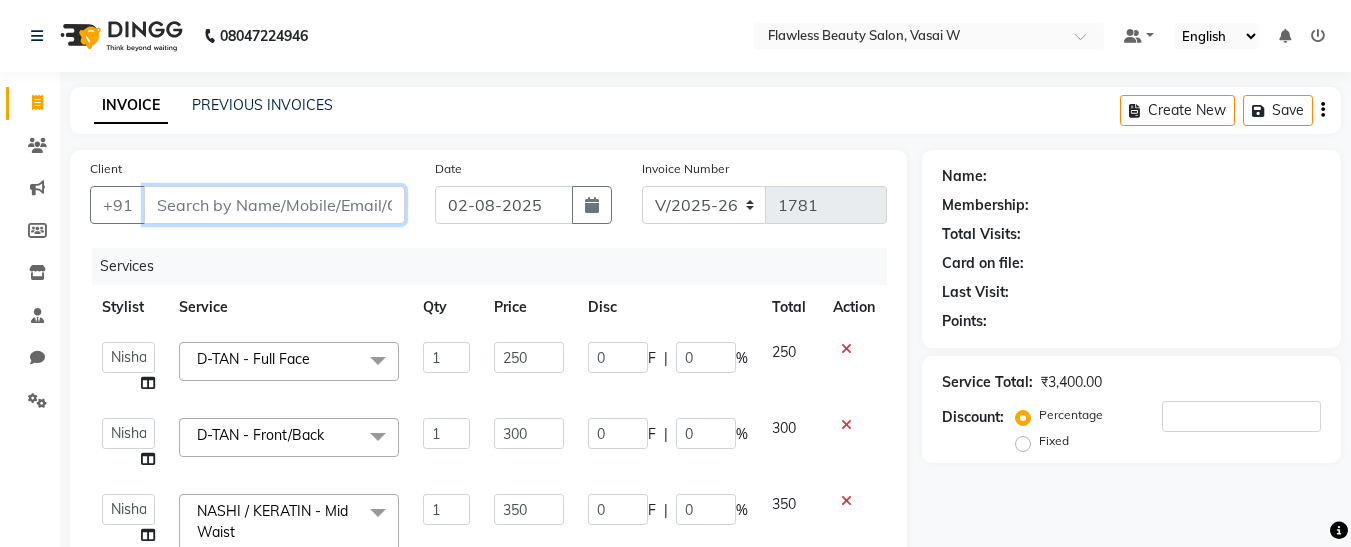 click on "Client" at bounding box center (274, 205) 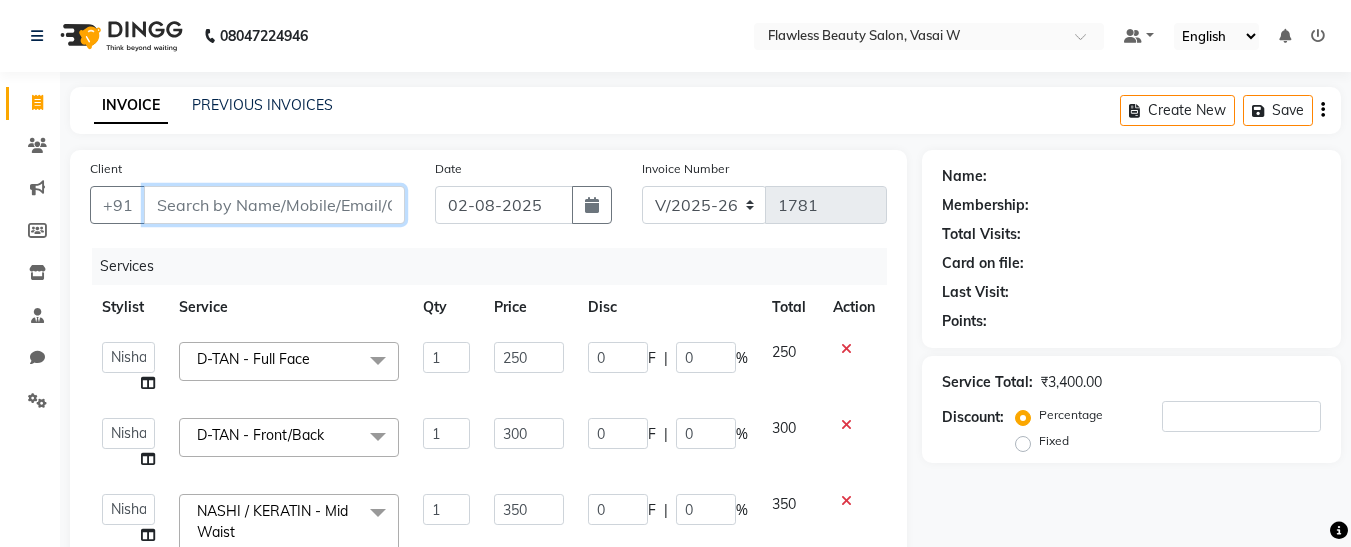type on "9" 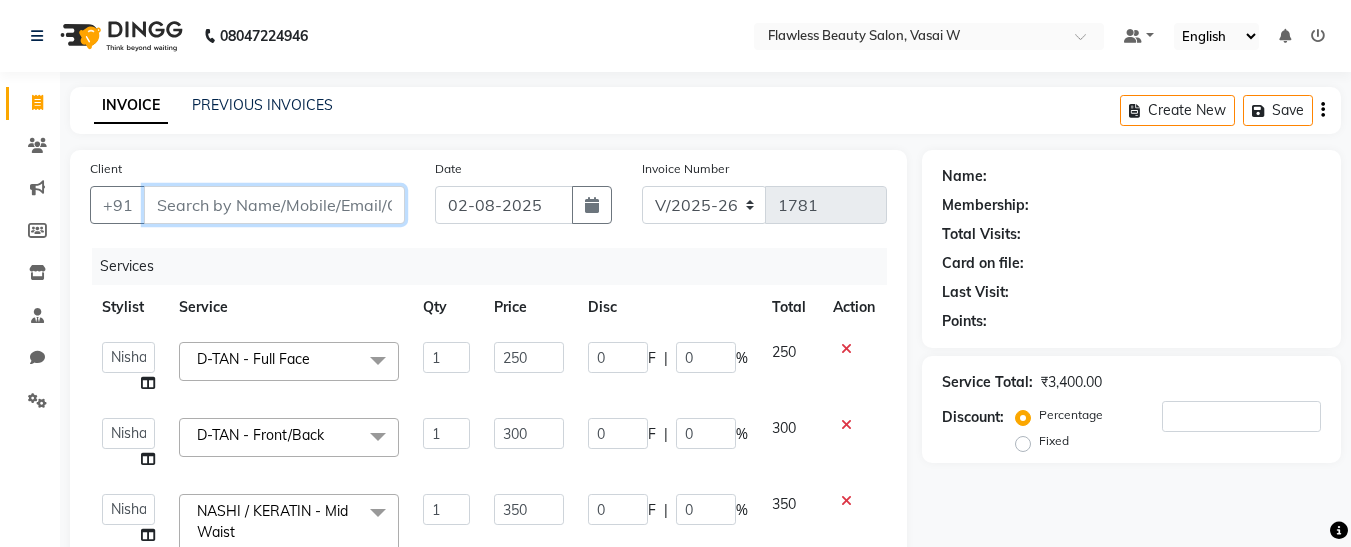 type on "0" 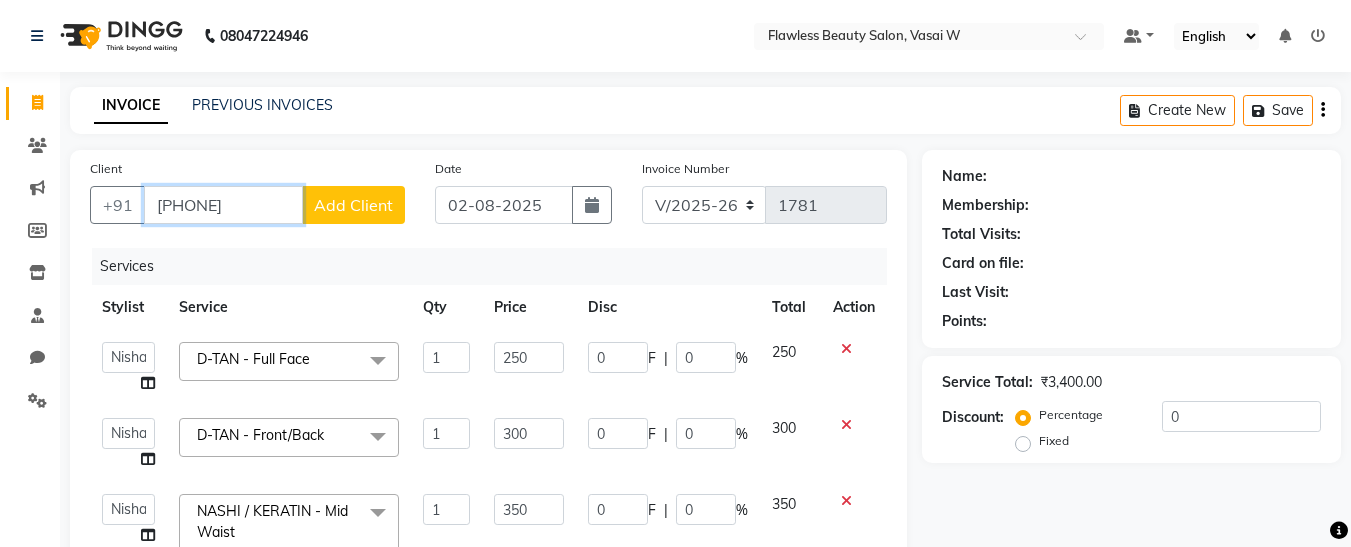 type on "[PHONE]" 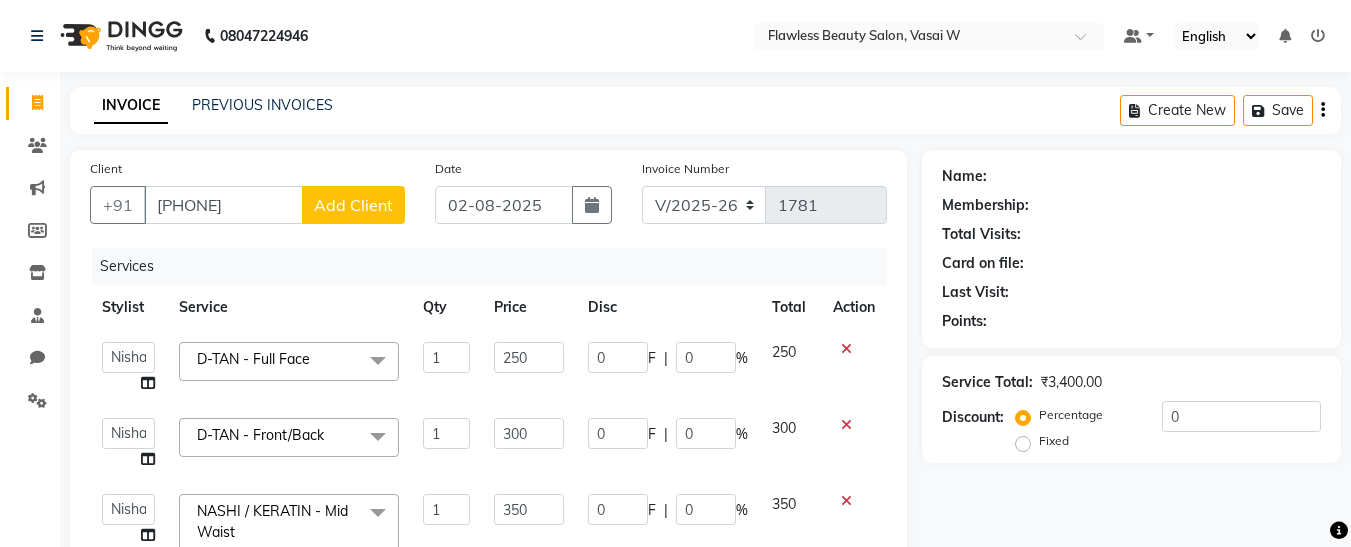 click on "Add Client" 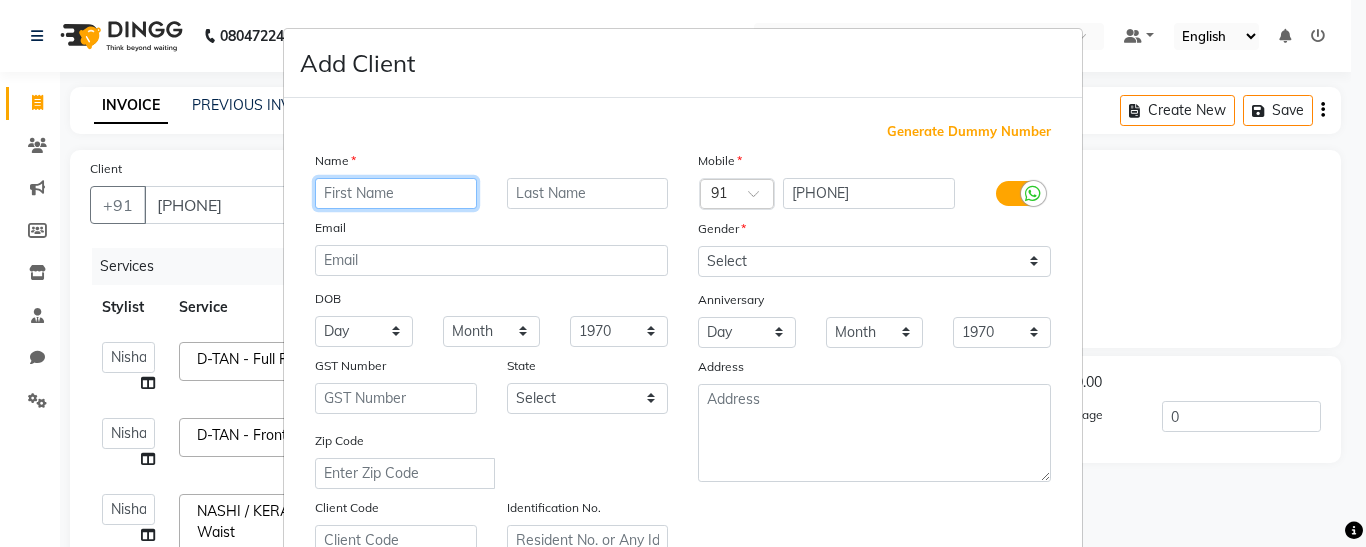 click at bounding box center [396, 193] 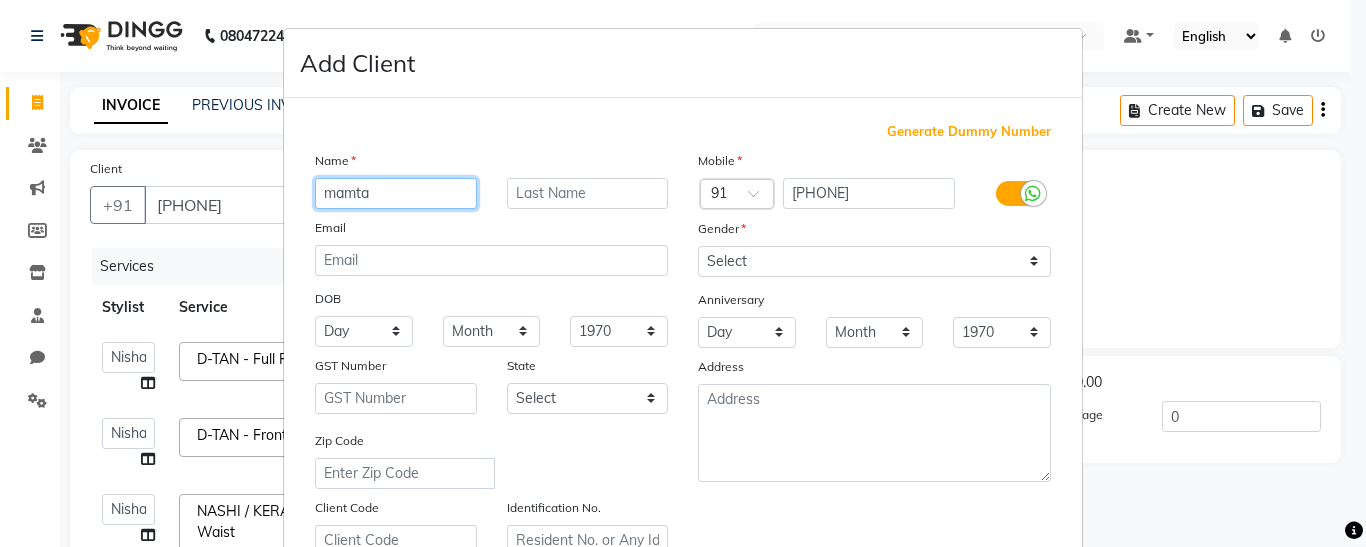 type on "mamta" 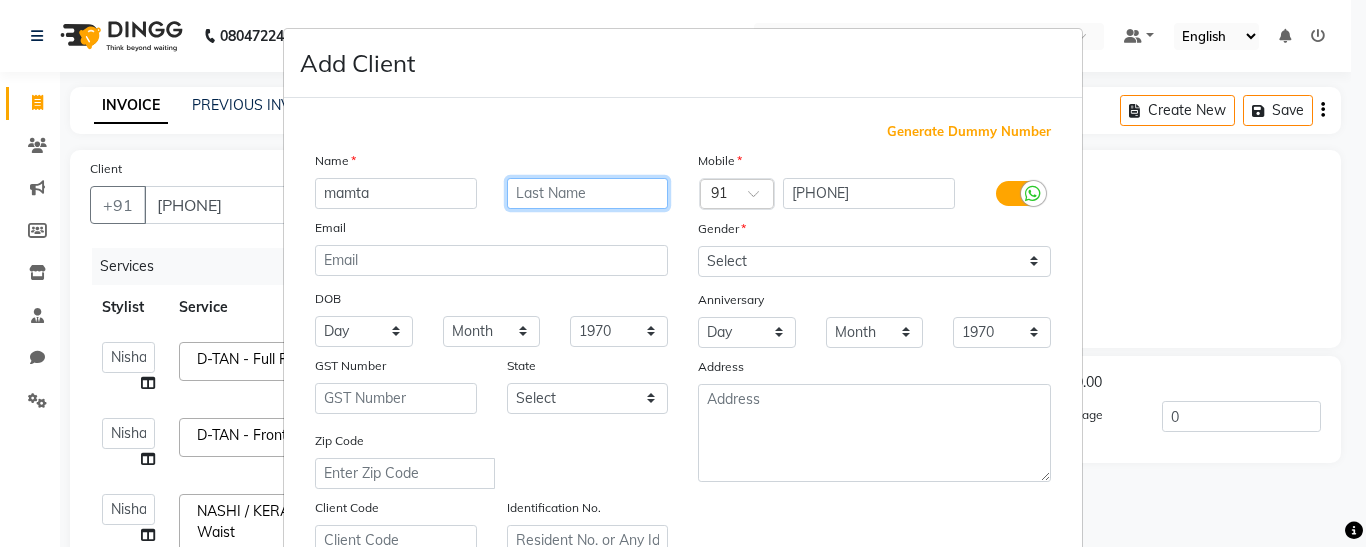 click at bounding box center [588, 193] 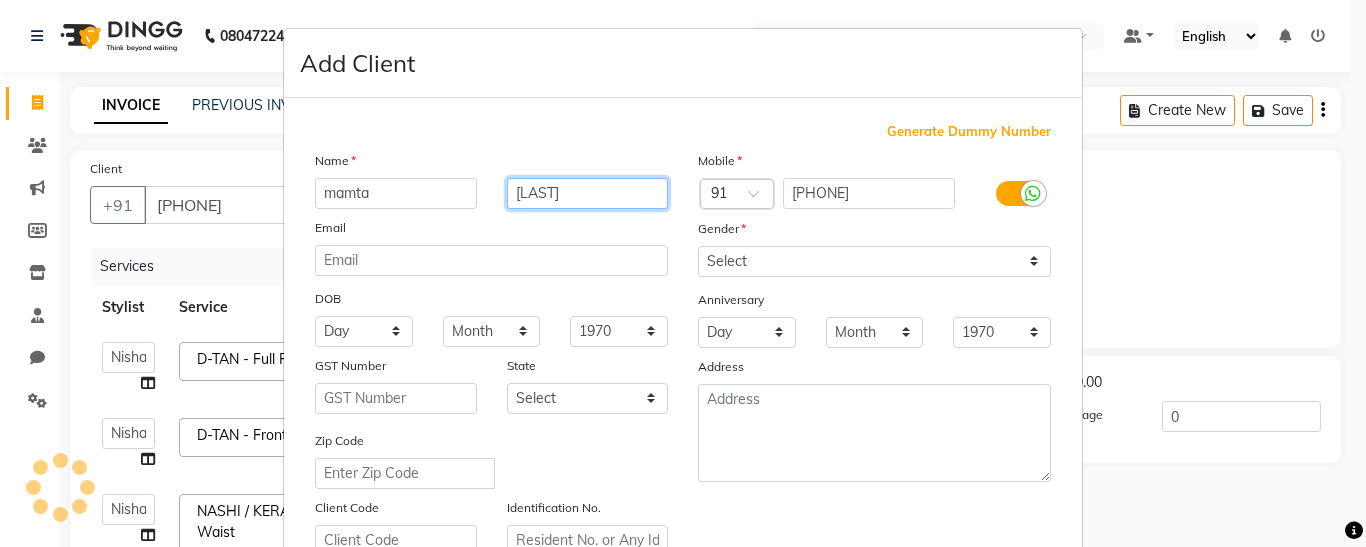 type on "[LAST]" 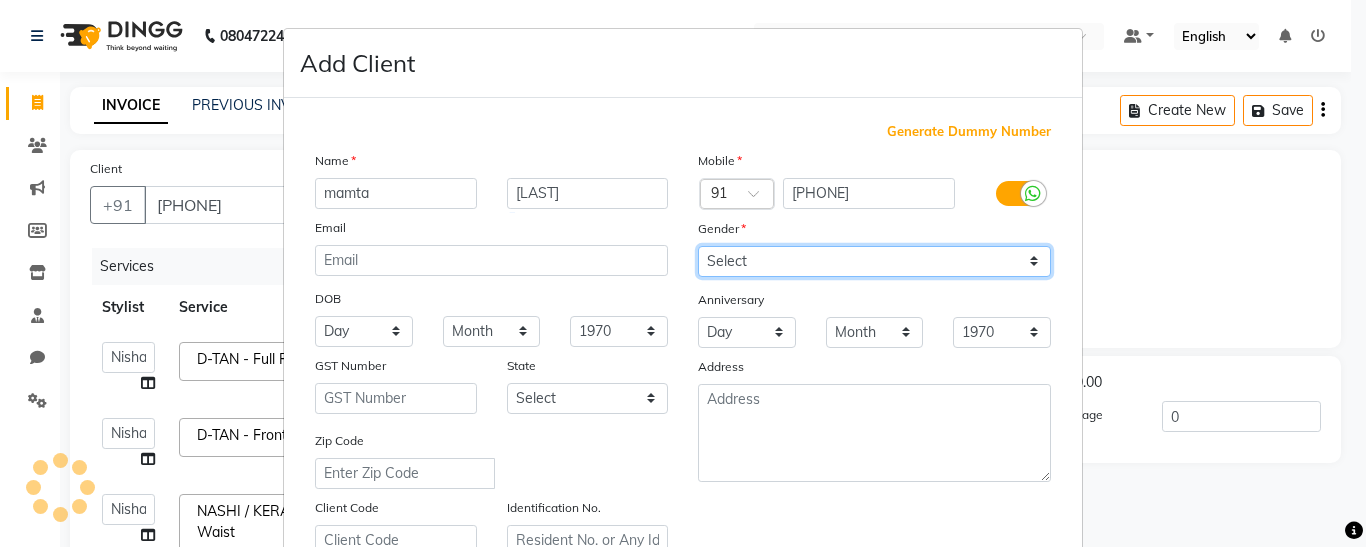click on "Select Male Female Other Prefer Not To Say" at bounding box center [874, 261] 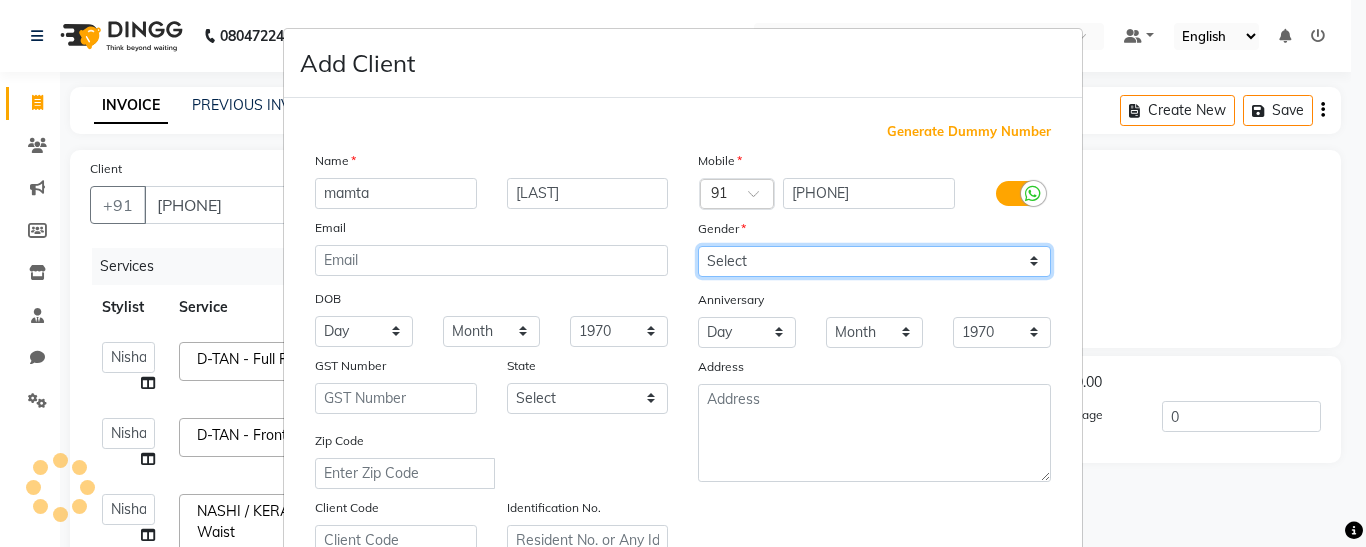 select on "female" 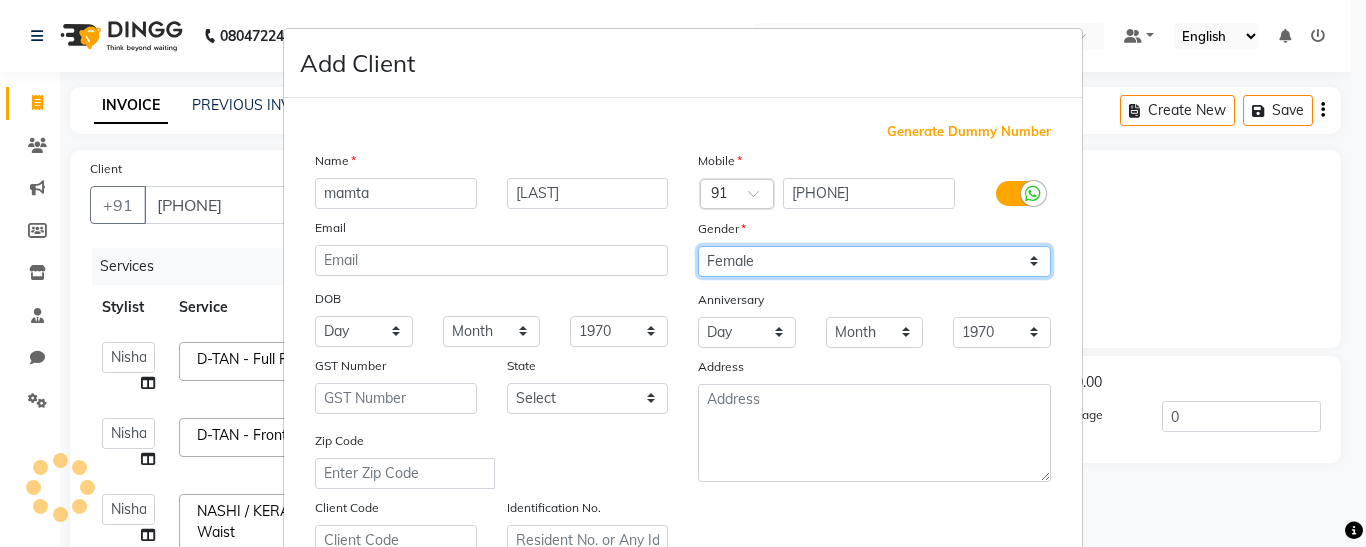 click on "Select Male Female Other Prefer Not To Say" at bounding box center [874, 261] 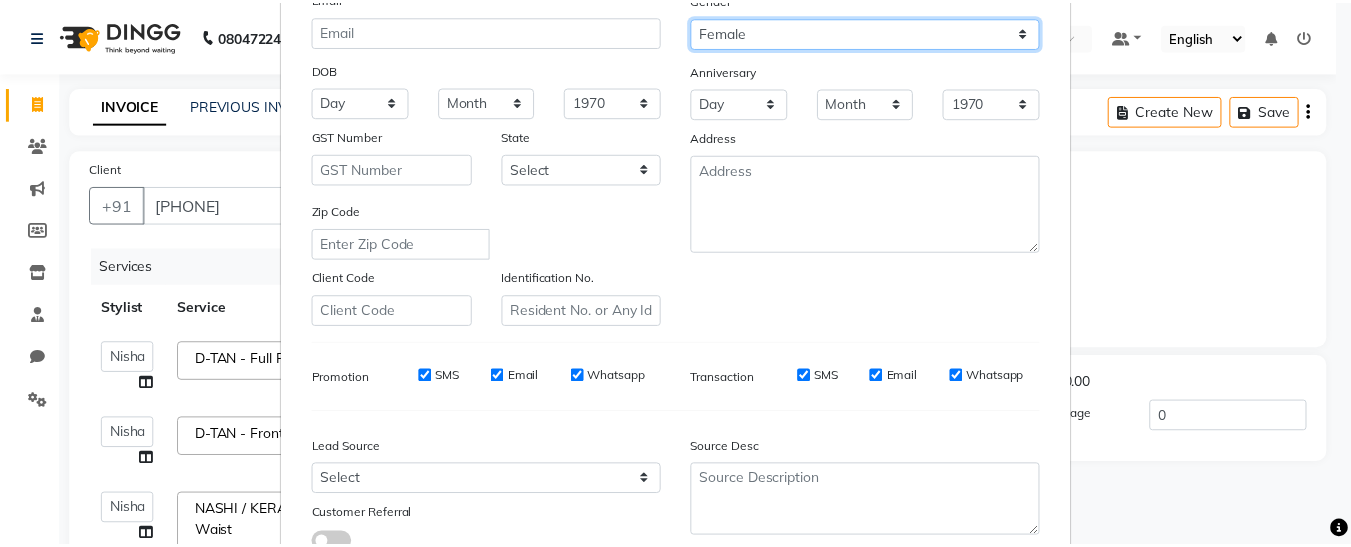 scroll, scrollTop: 341, scrollLeft: 0, axis: vertical 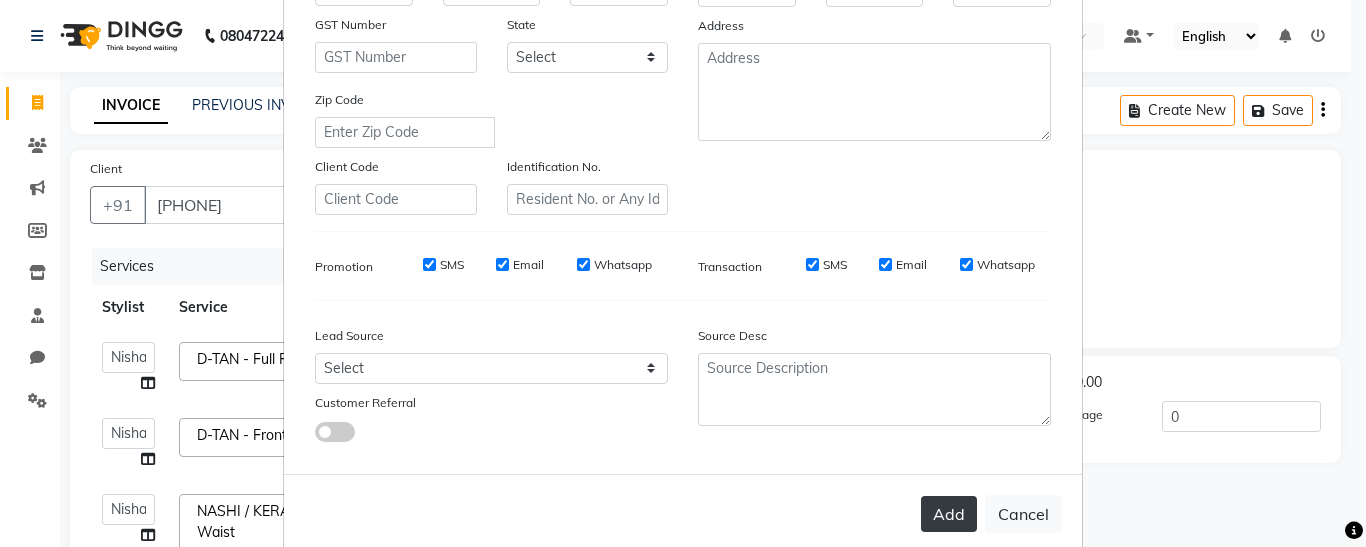 click on "Add" at bounding box center (949, 514) 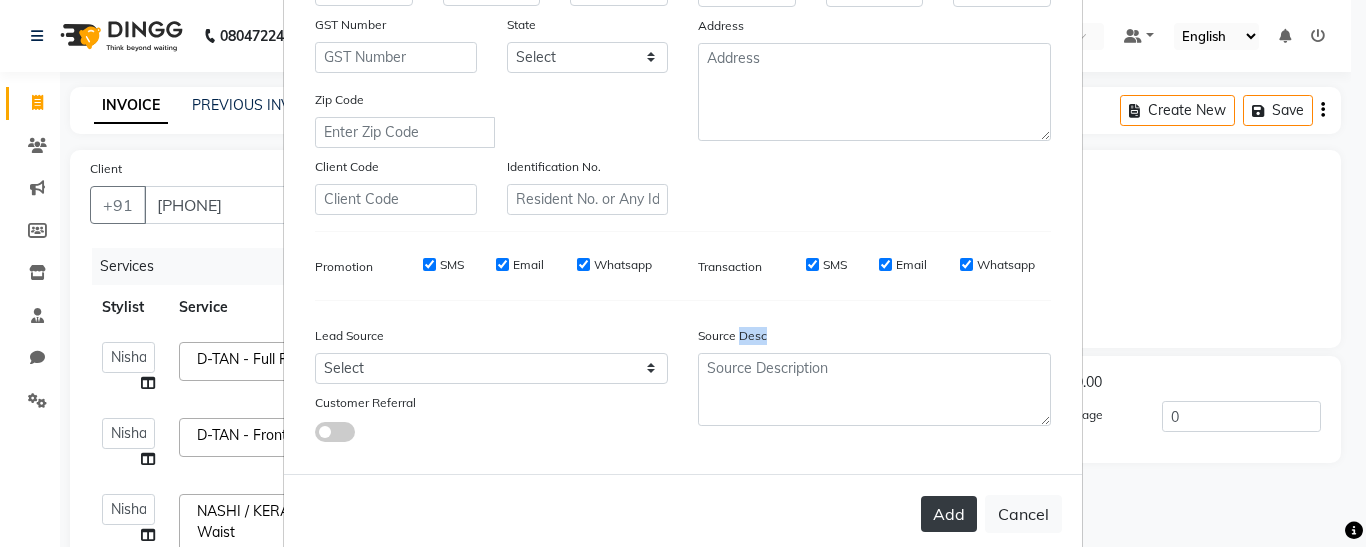 click on "Add   Cancel" at bounding box center (683, 513) 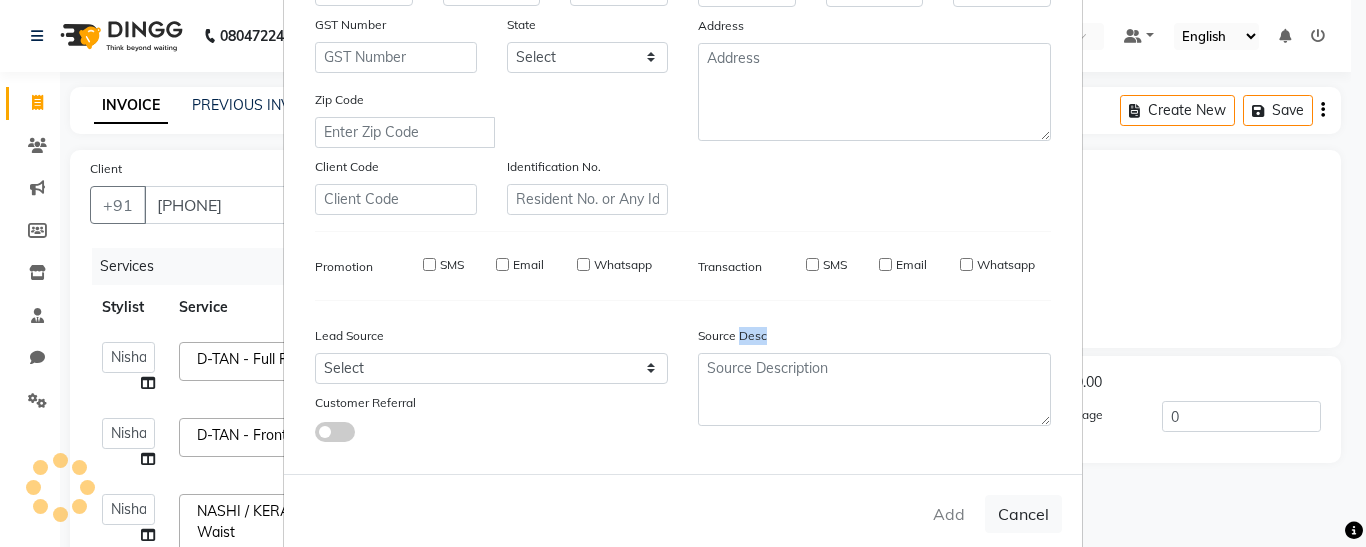 type on "92******58" 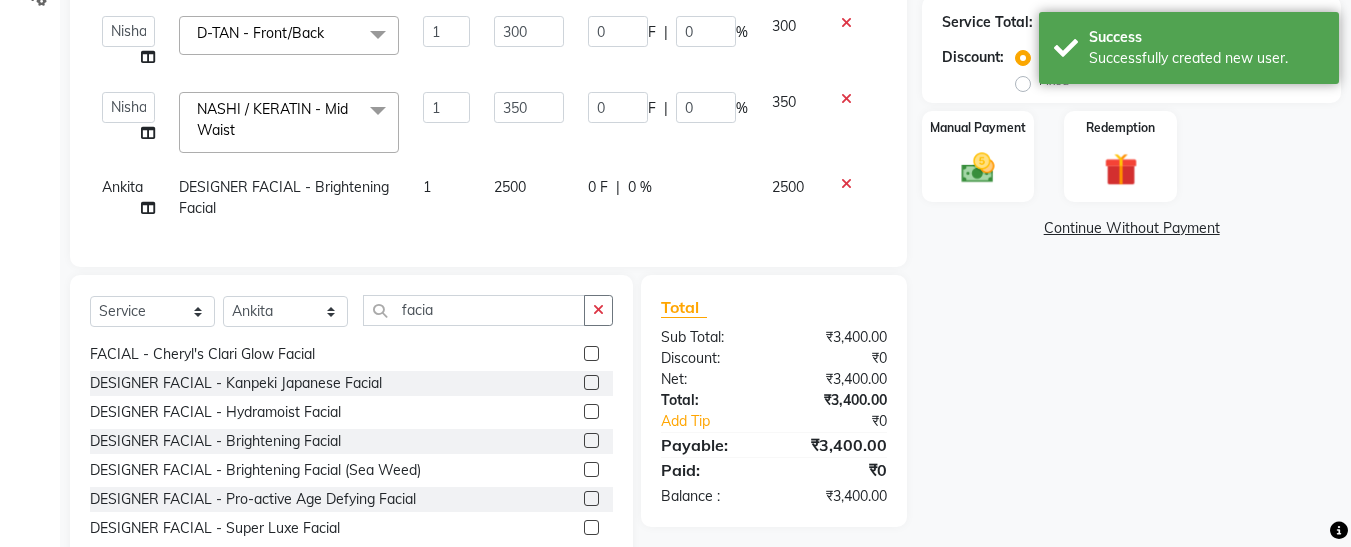 scroll, scrollTop: 470, scrollLeft: 0, axis: vertical 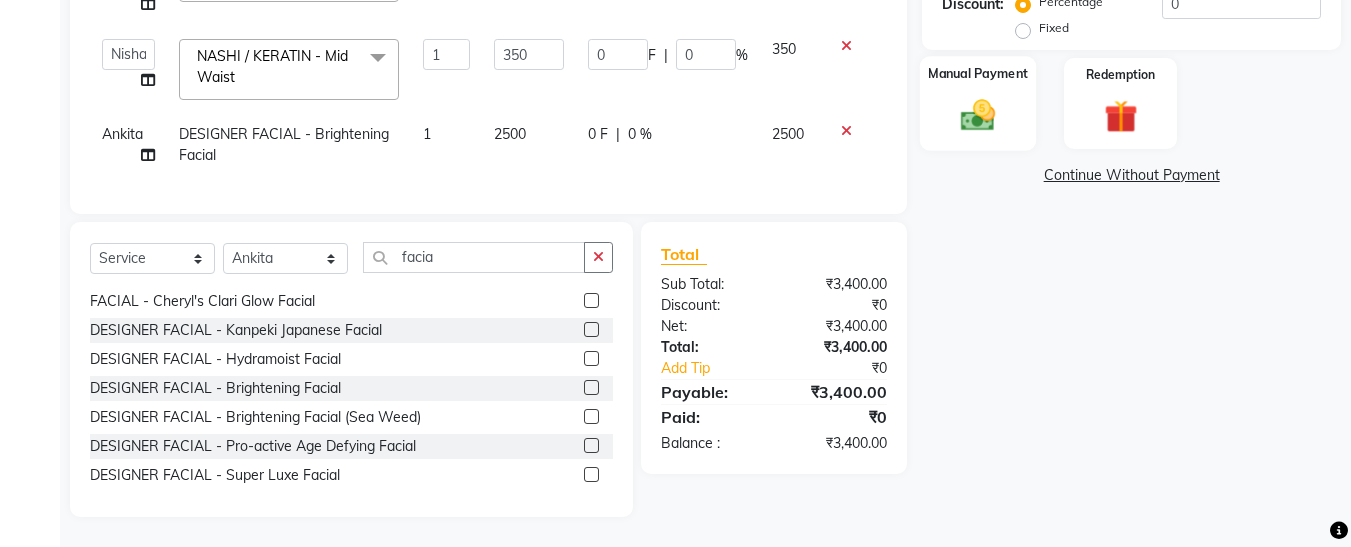 click 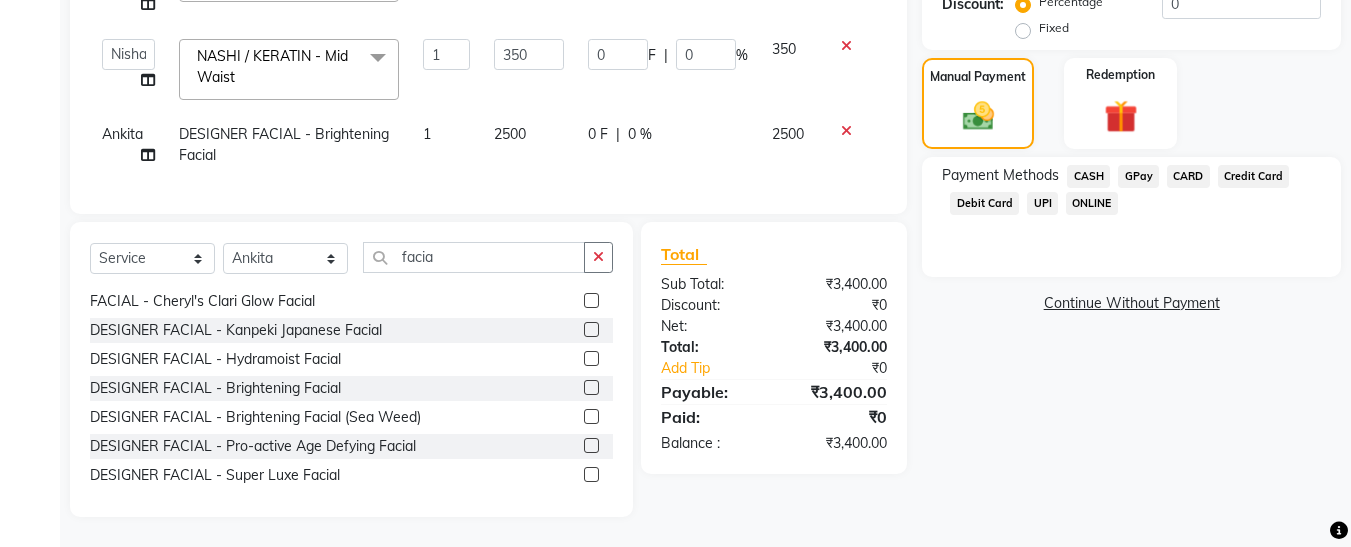 click on "CASH" 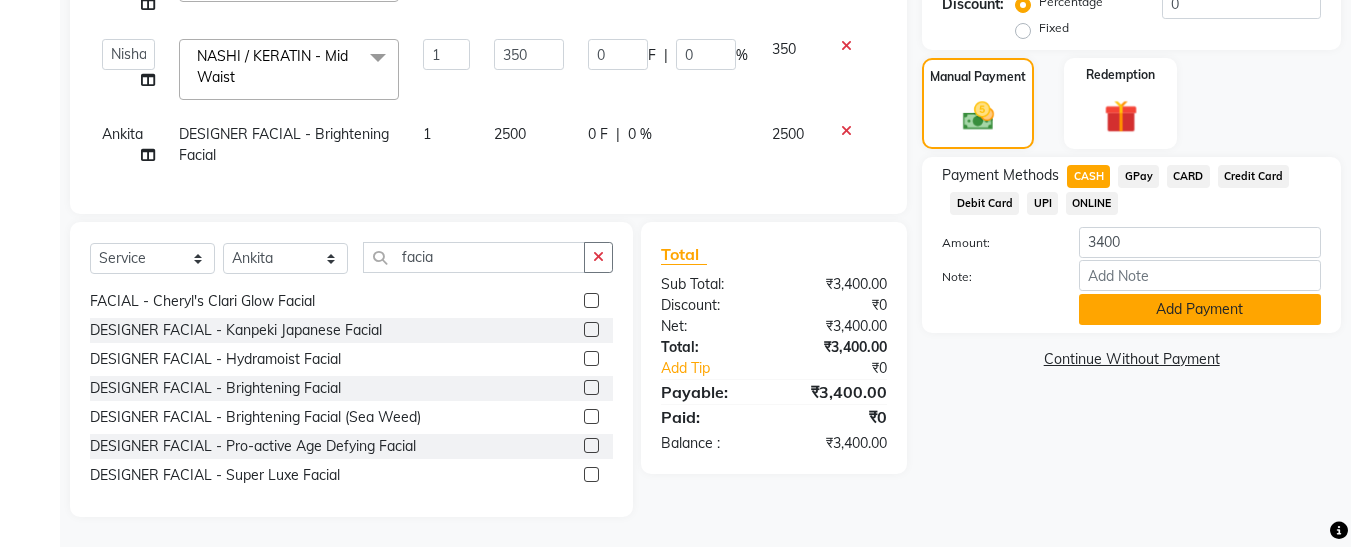 click on "Add Payment" 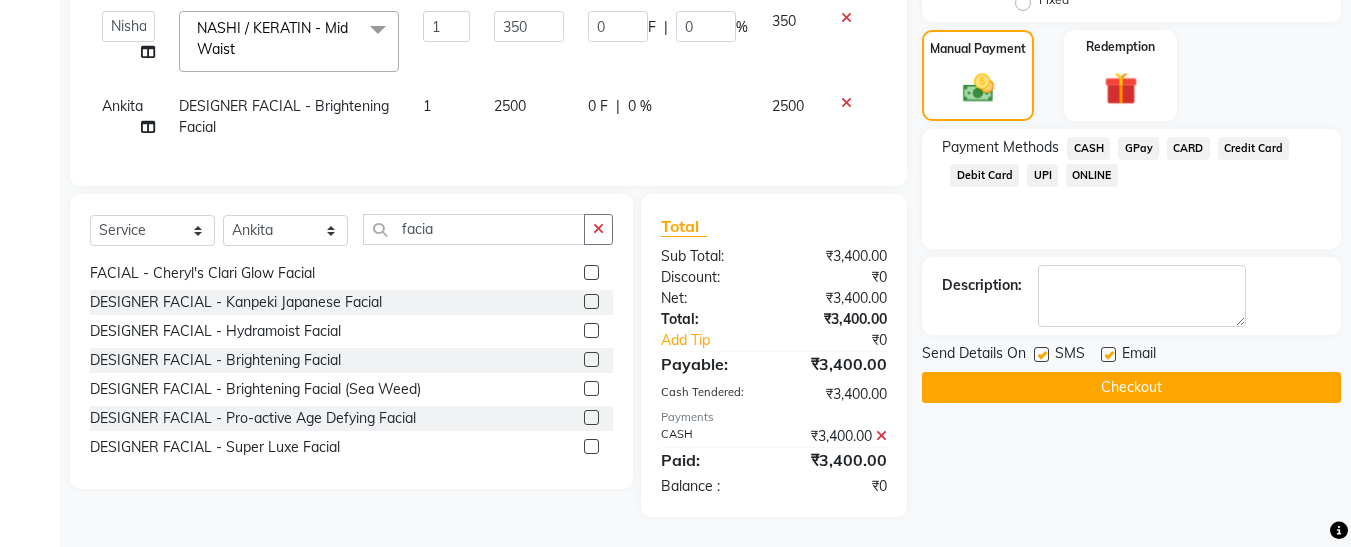 scroll, scrollTop: 498, scrollLeft: 0, axis: vertical 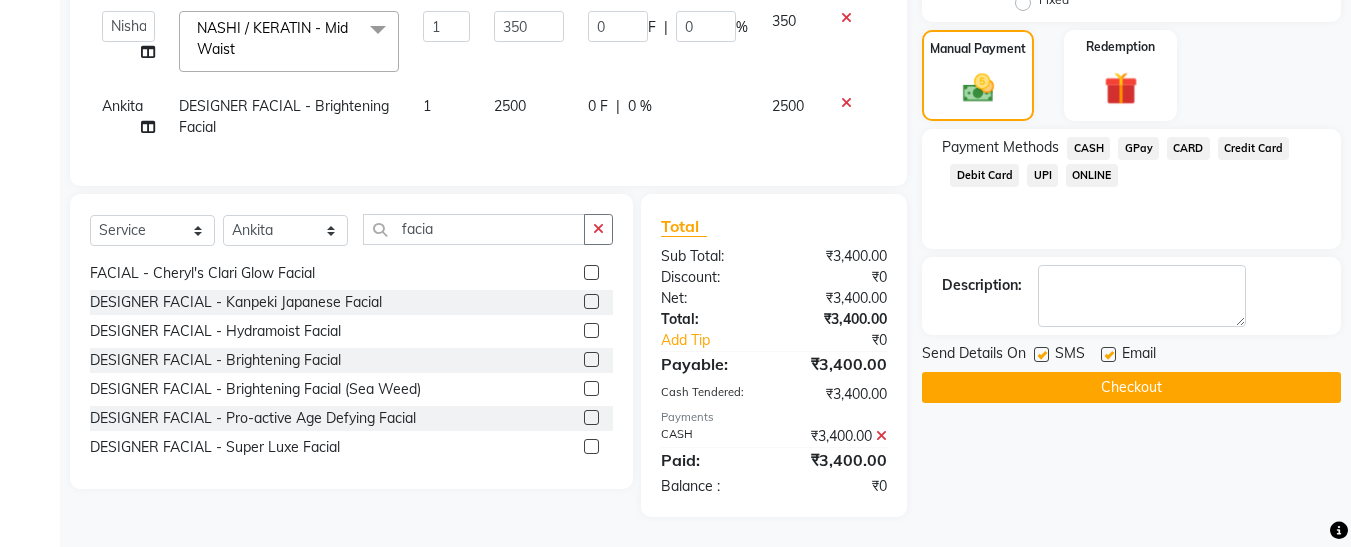 click 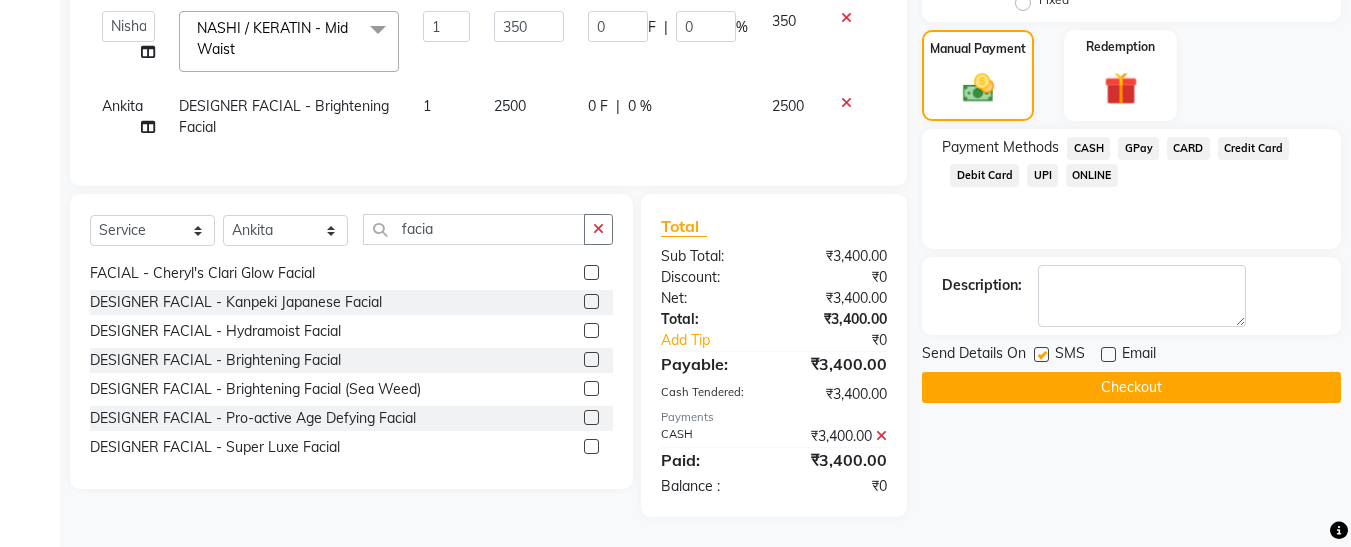 click 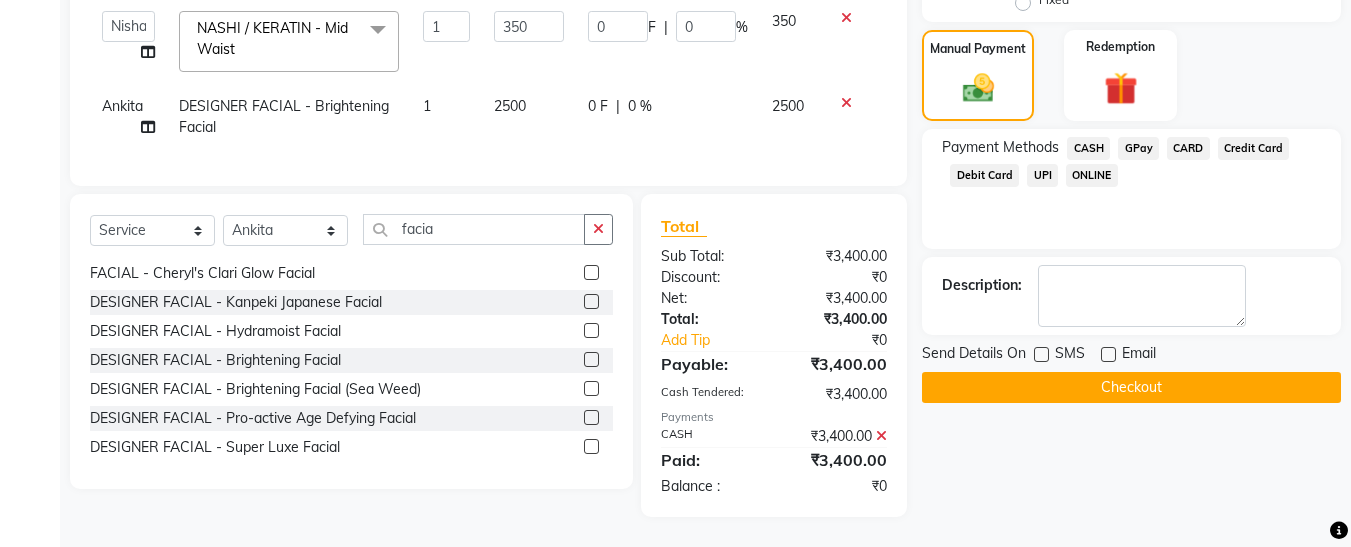 click on "Checkout" 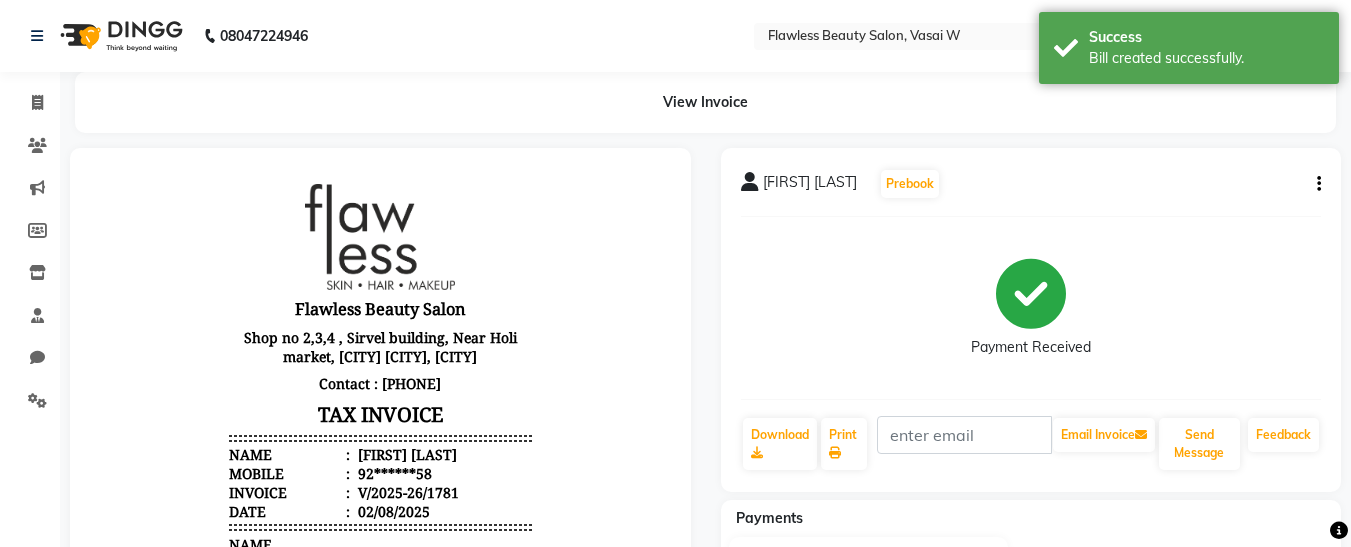 scroll, scrollTop: 0, scrollLeft: 0, axis: both 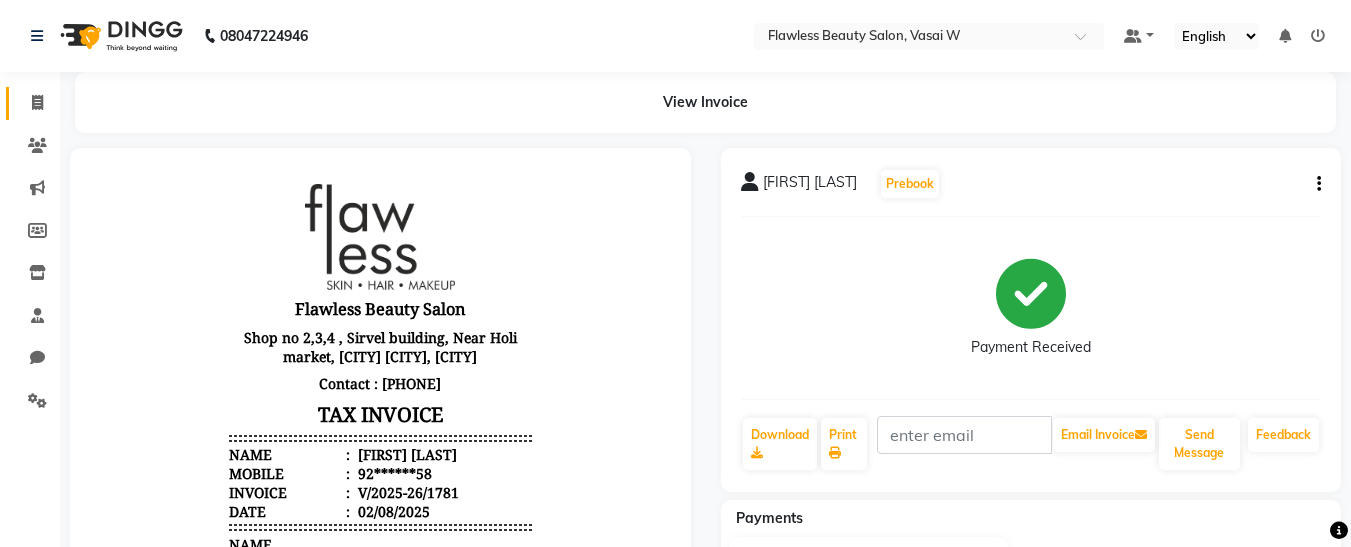 click on "Invoice" 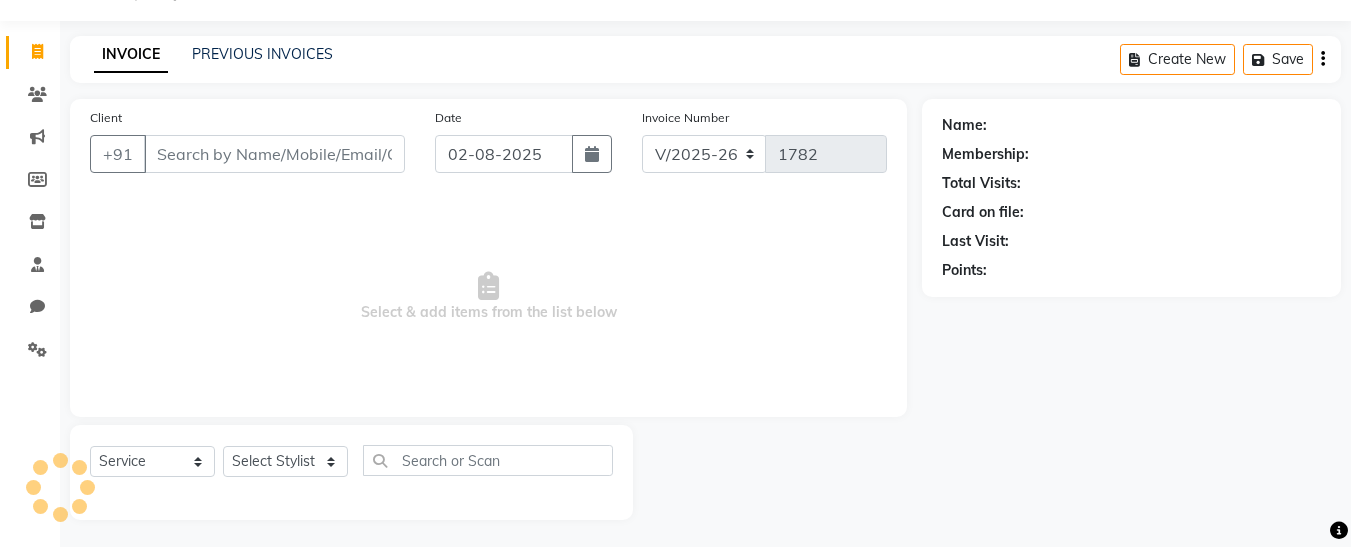 scroll, scrollTop: 54, scrollLeft: 0, axis: vertical 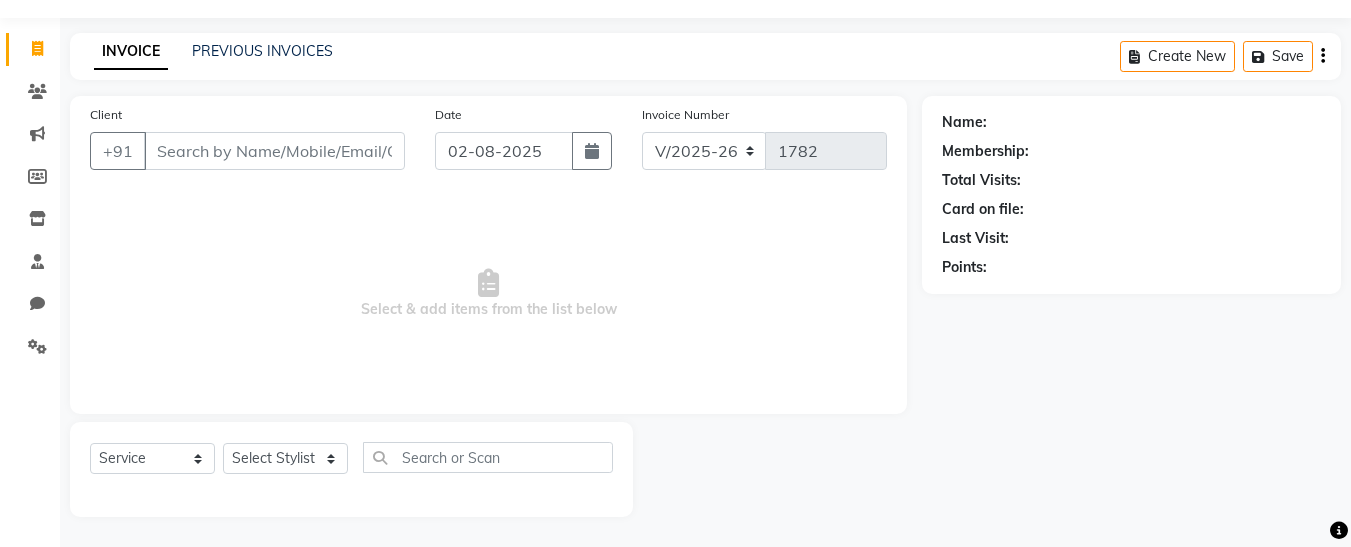 click on "Client" at bounding box center [274, 151] 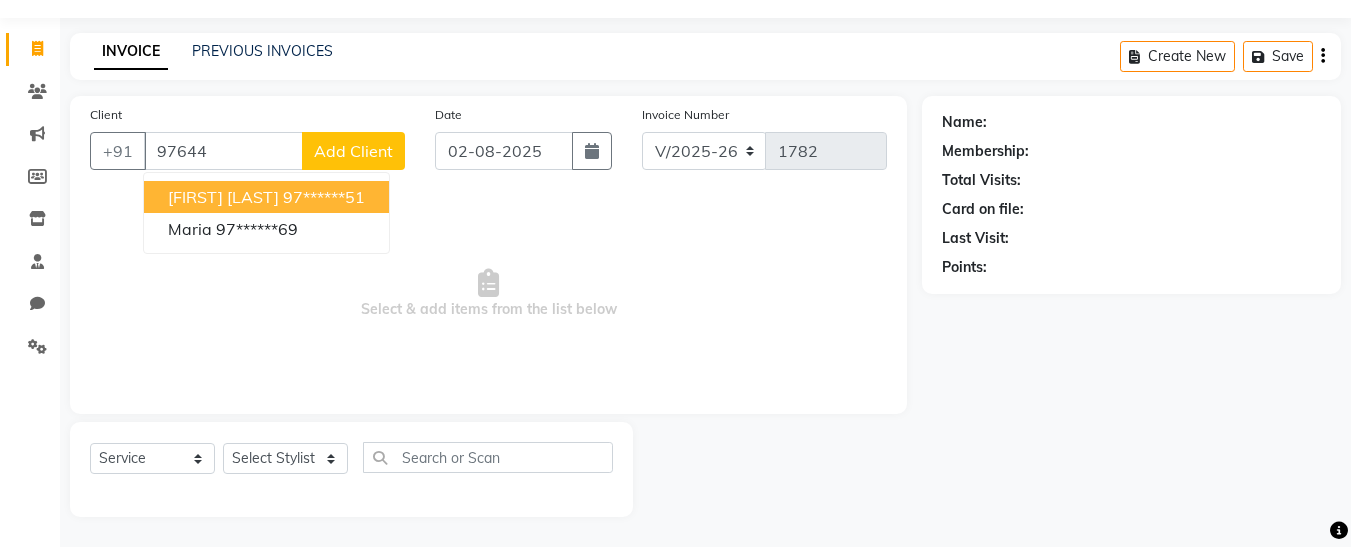 click on "[FIRST] [LAST]" at bounding box center [223, 197] 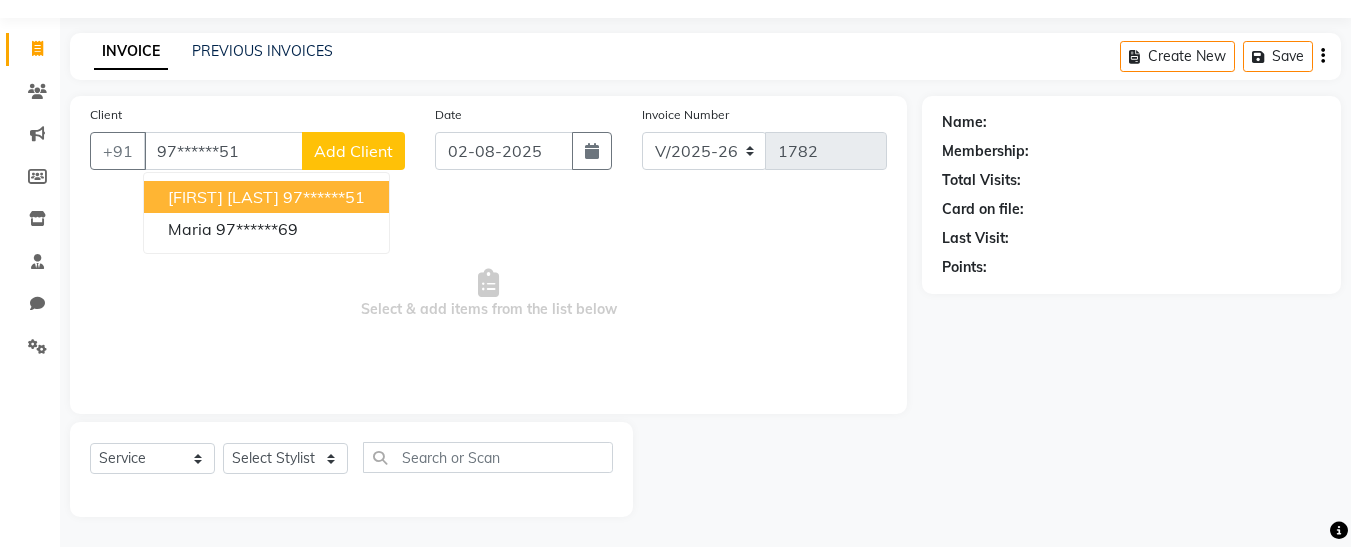 type on "97******51" 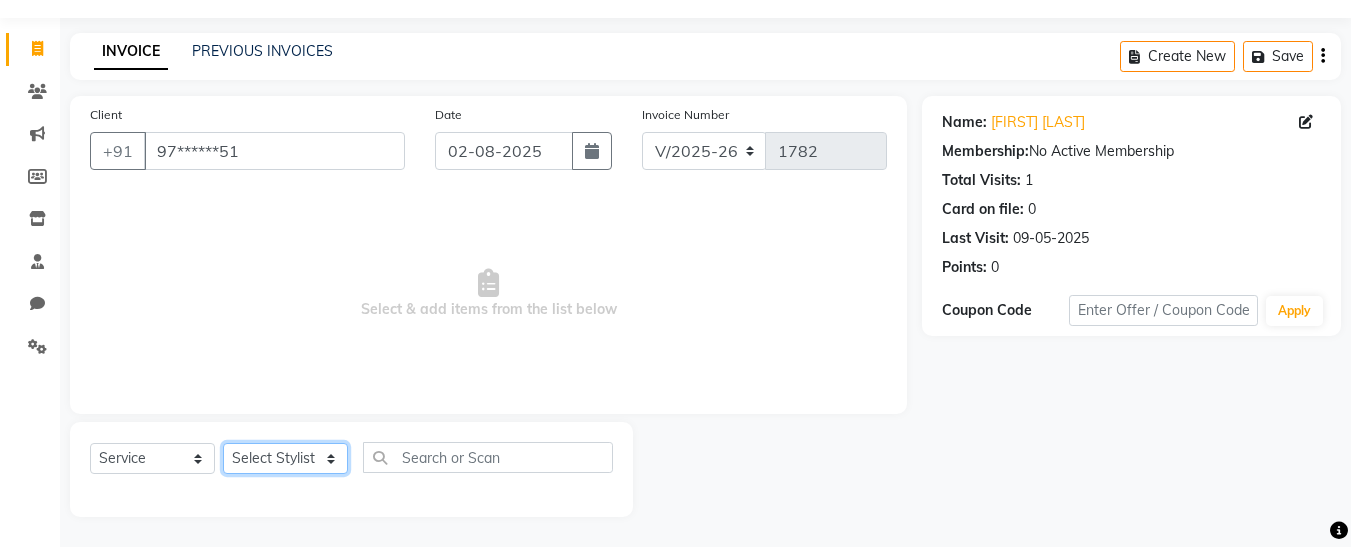 click on "Select Stylist Afsana [FIRST] [FIRST] [LAST] Nisha Pari Rasika Ruba [FIRST] Vidya" 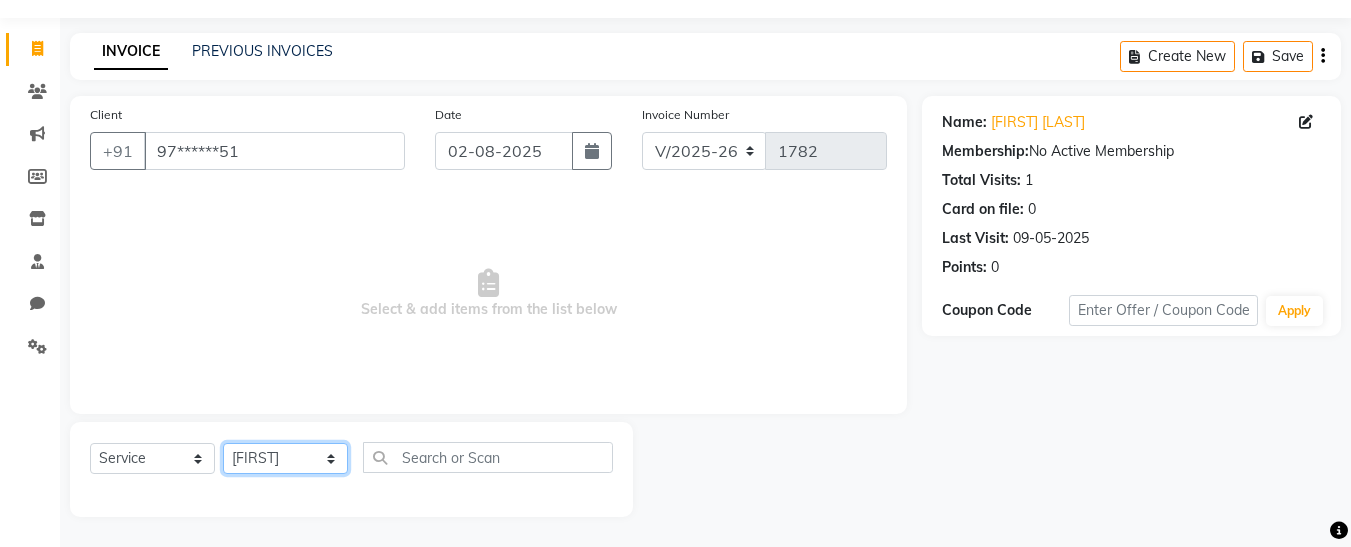 click on "Select Stylist Afsana [FIRST] [FIRST] [LAST] Nisha Pari Rasika Ruba [FIRST] Vidya" 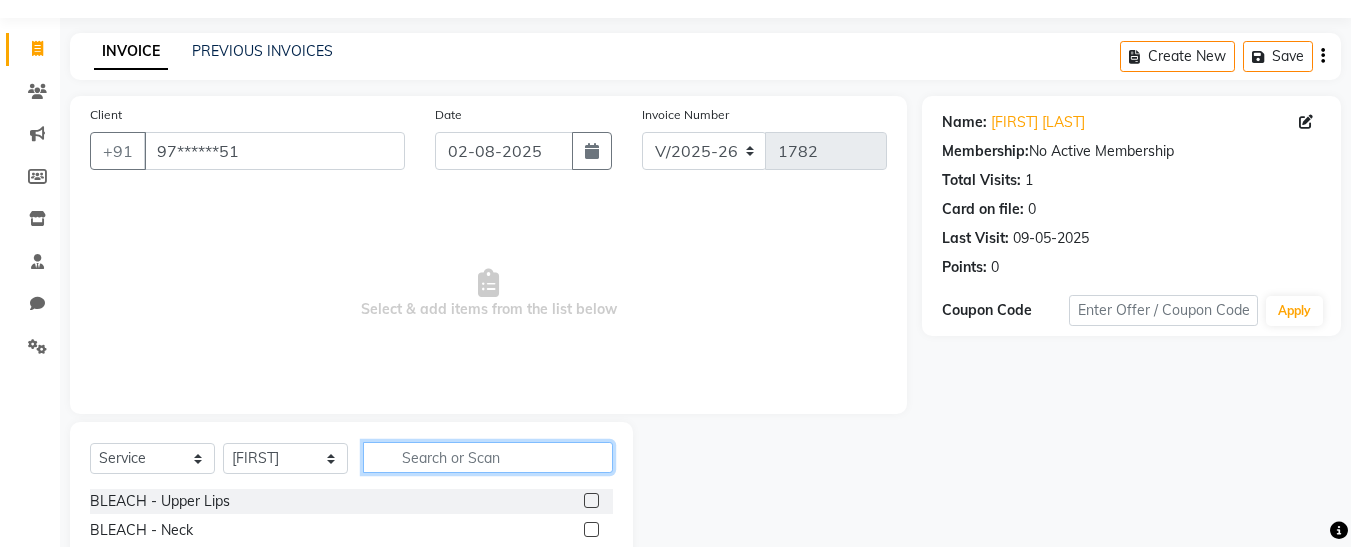 click 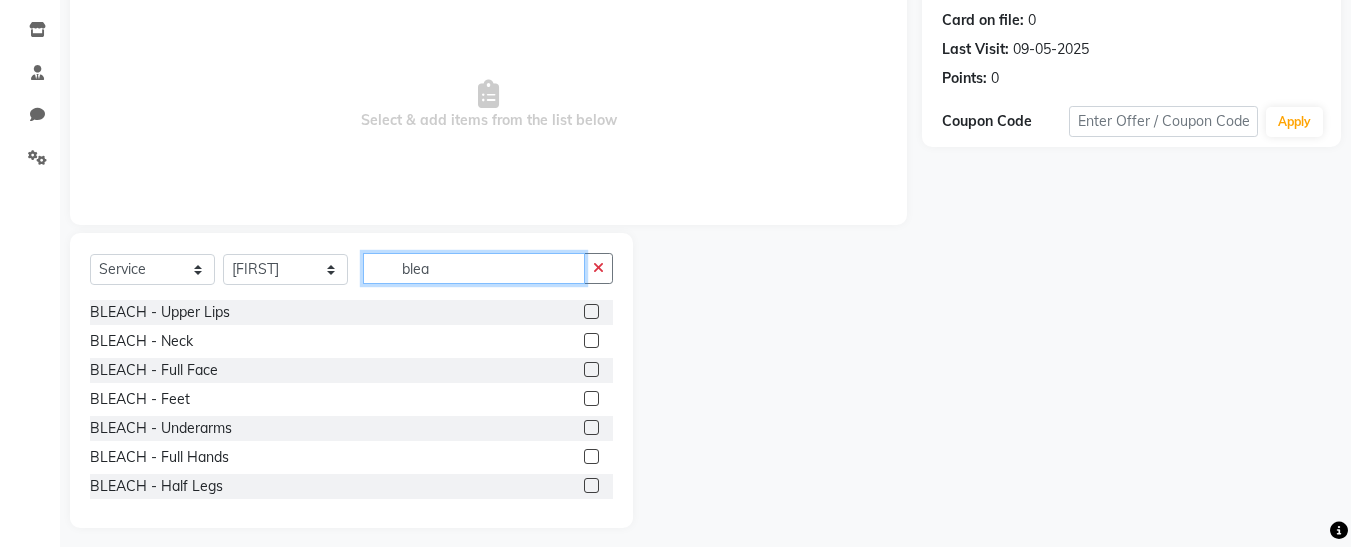 scroll, scrollTop: 254, scrollLeft: 0, axis: vertical 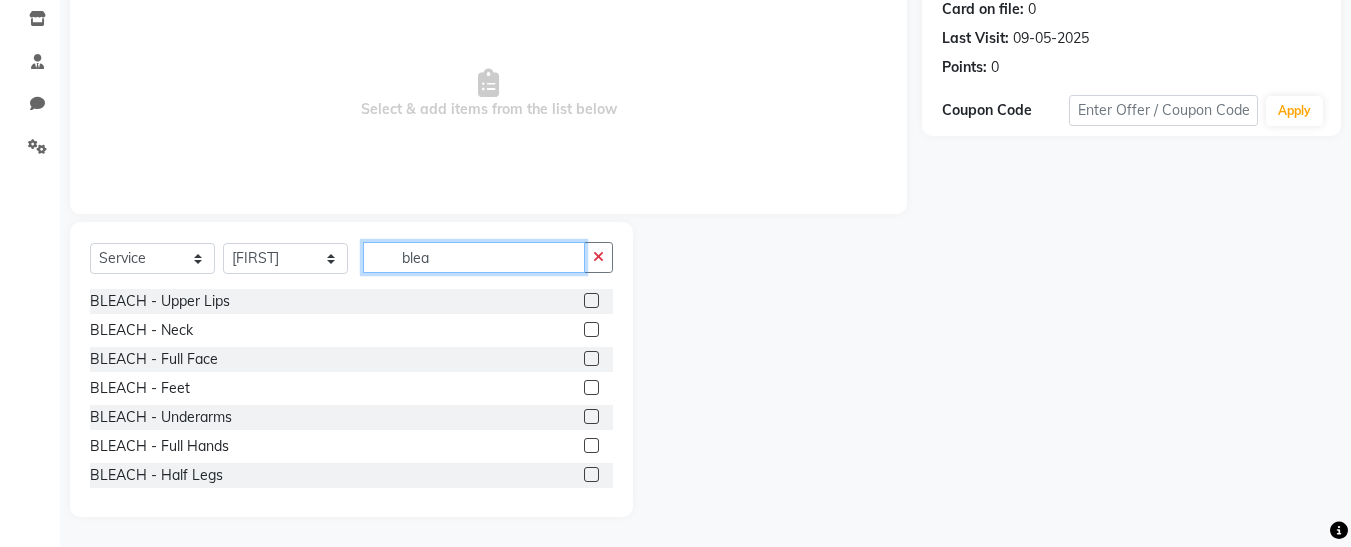 type on "blea" 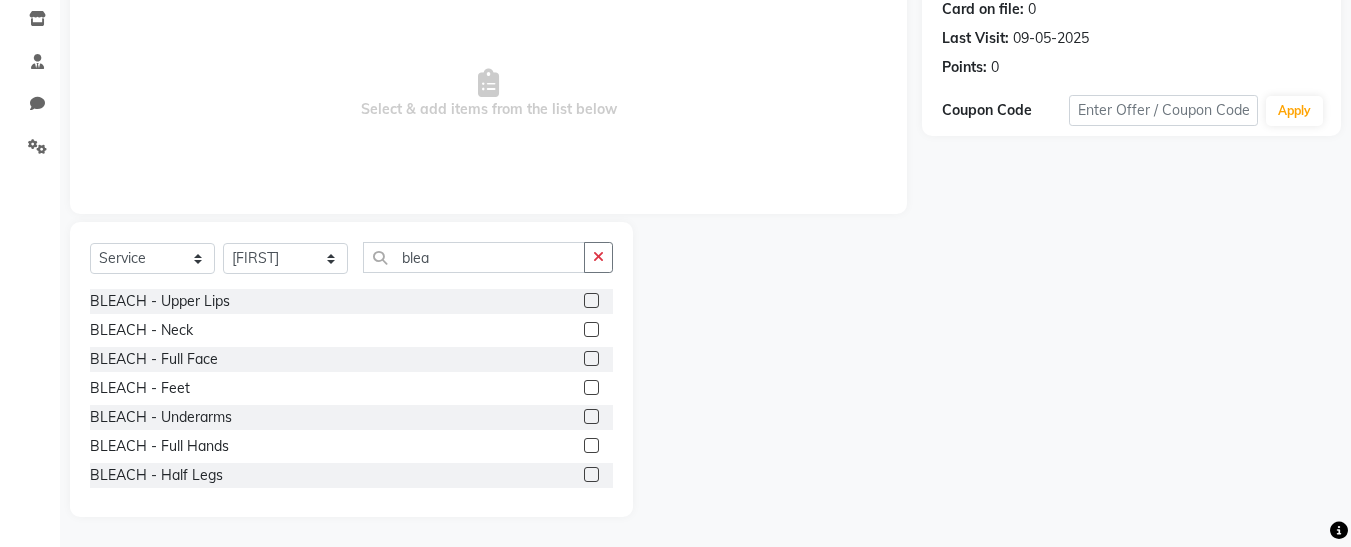 click 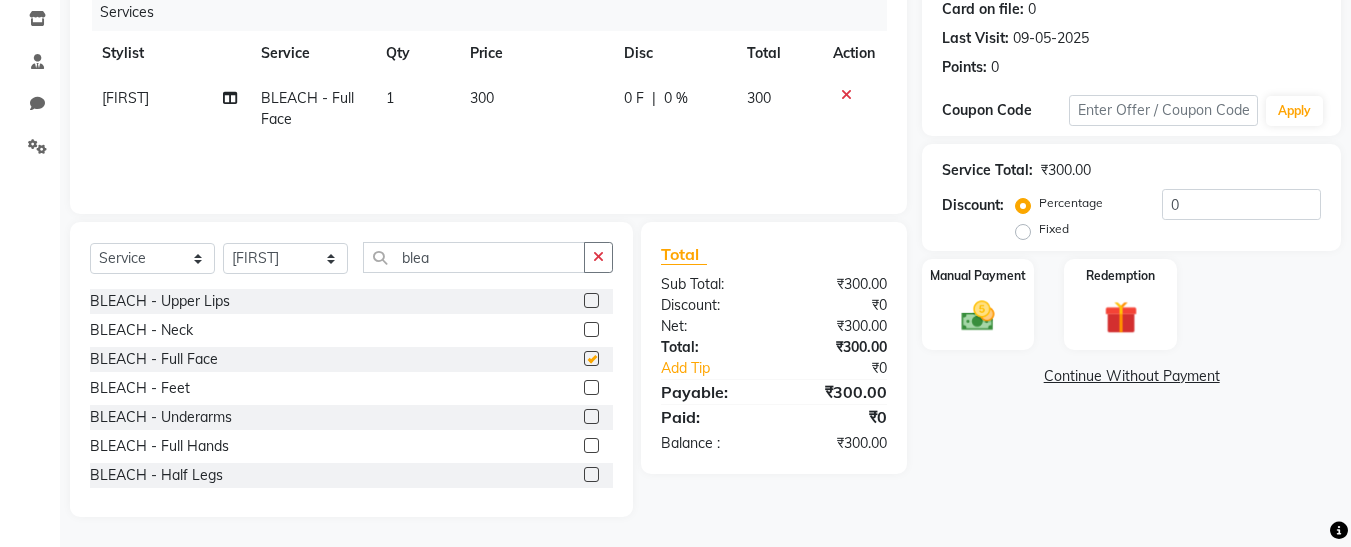 checkbox on "false" 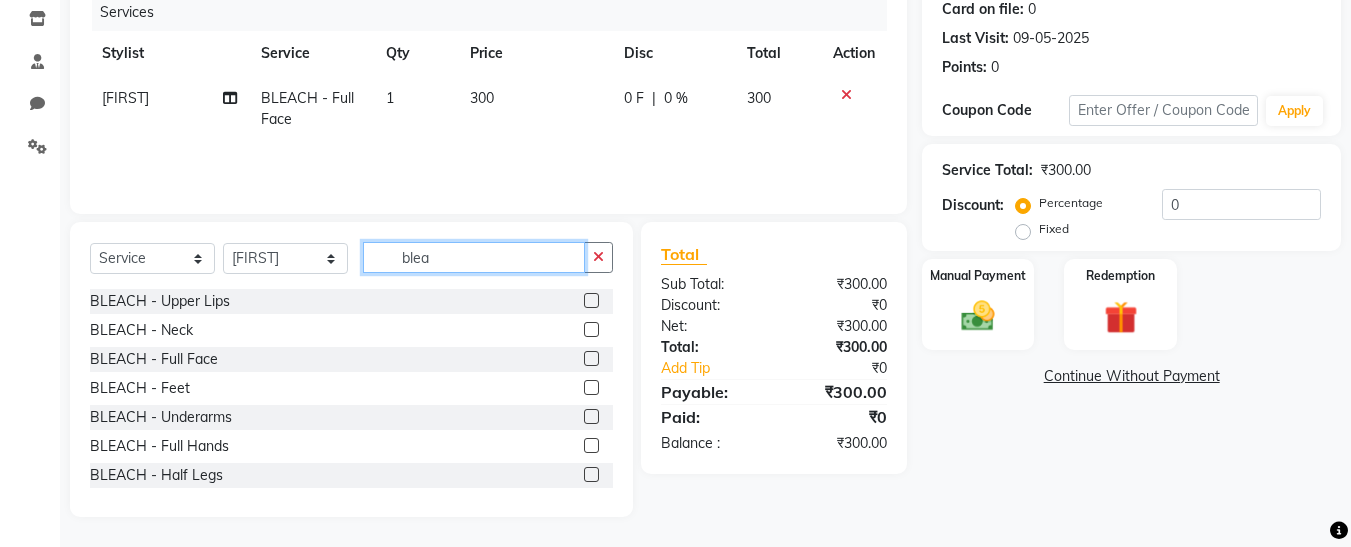 click on "blea" 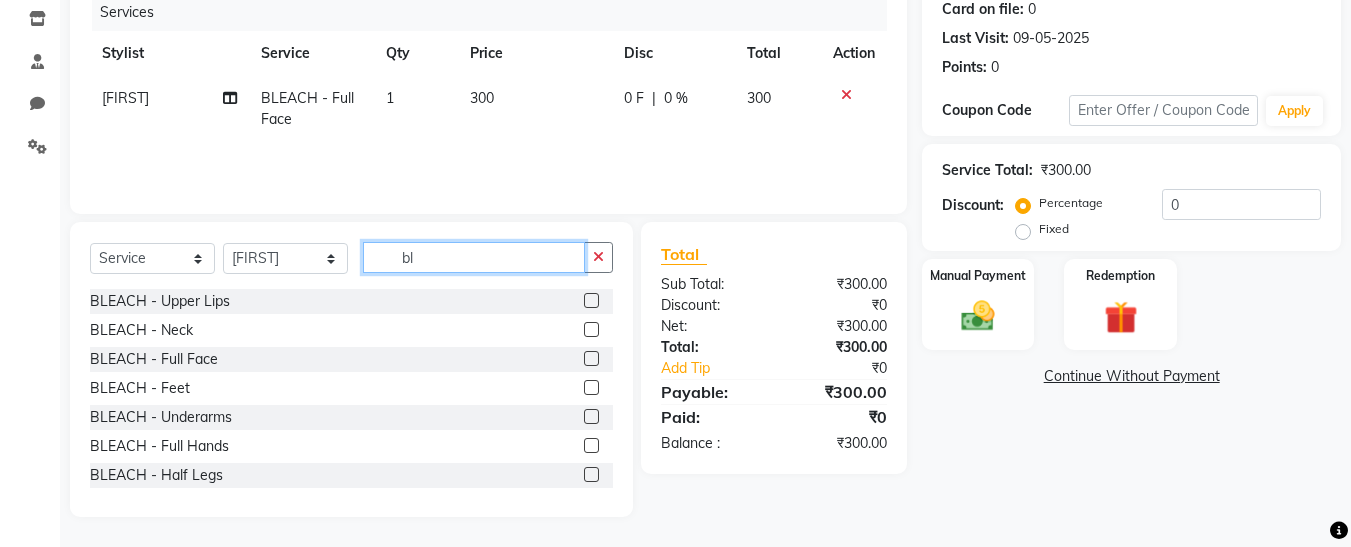 type on "b" 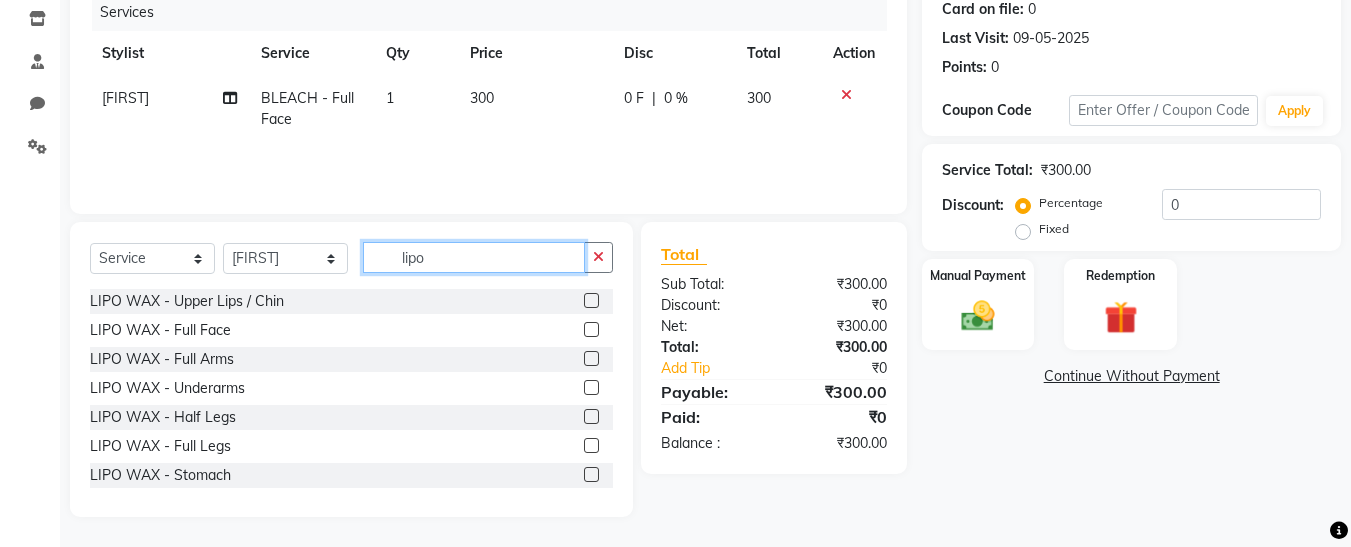 type on "lipo" 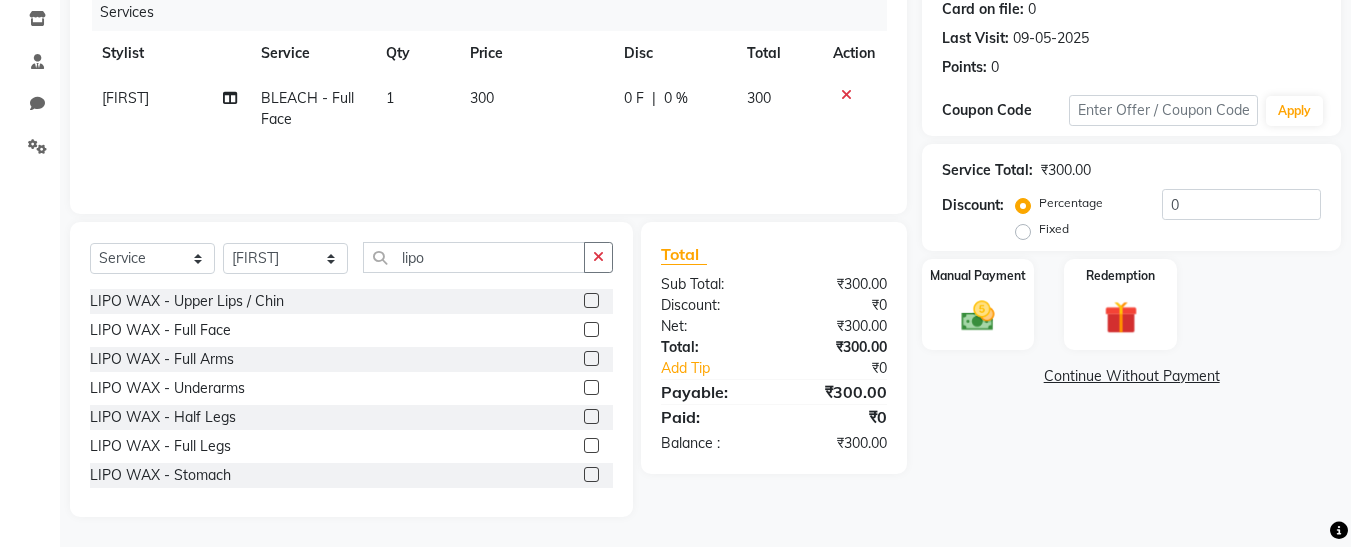click 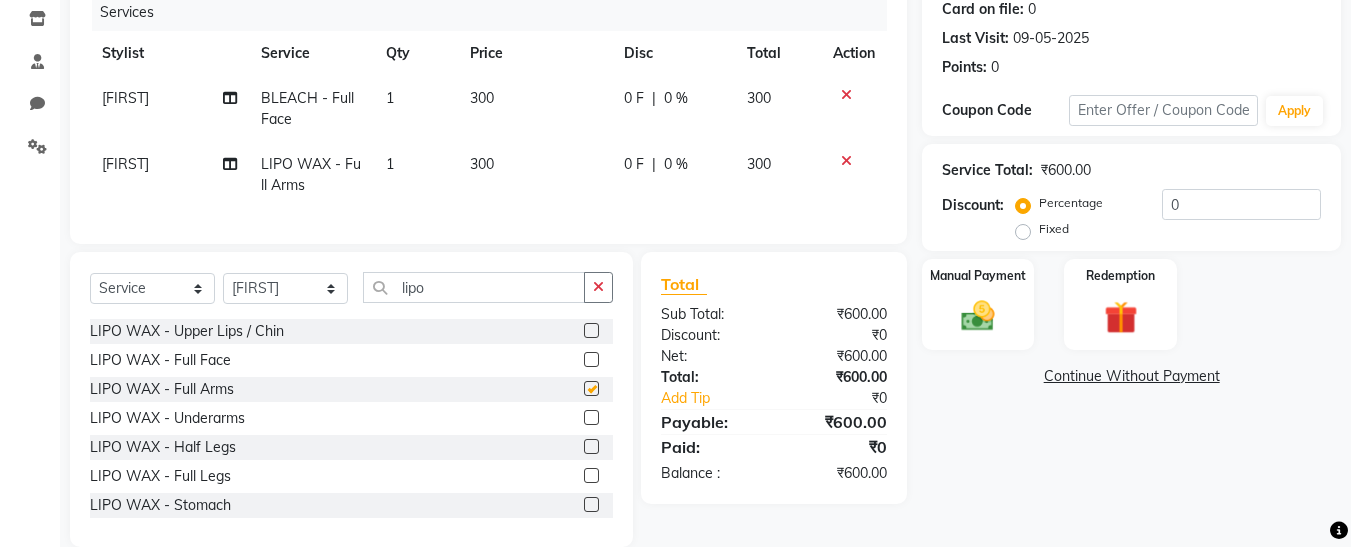 checkbox on "false" 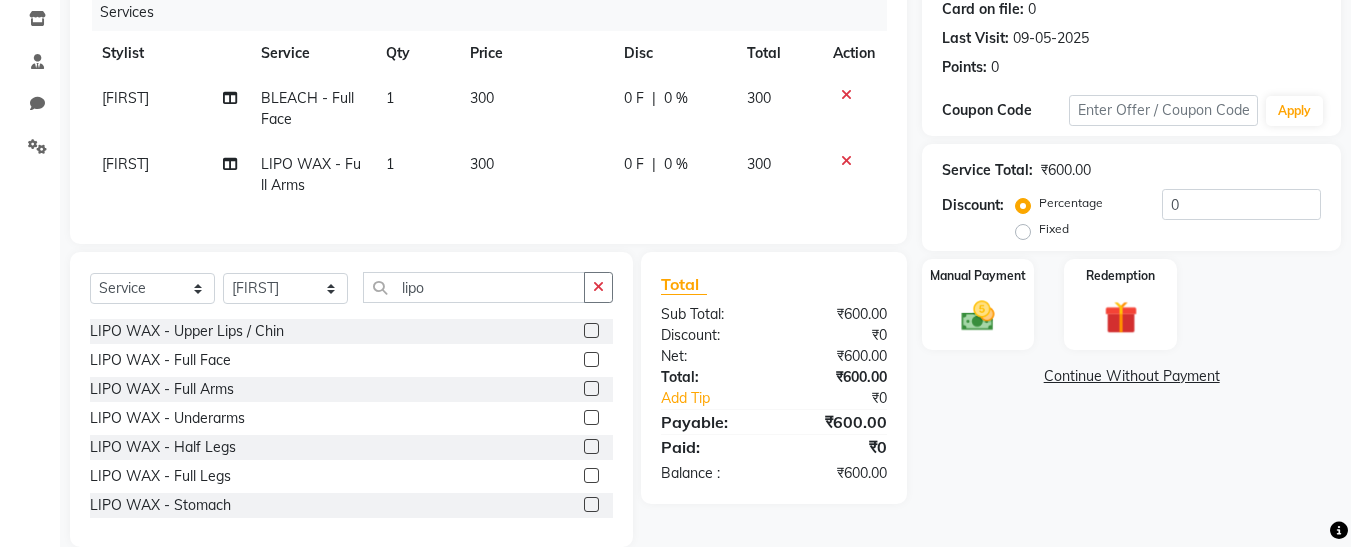 click 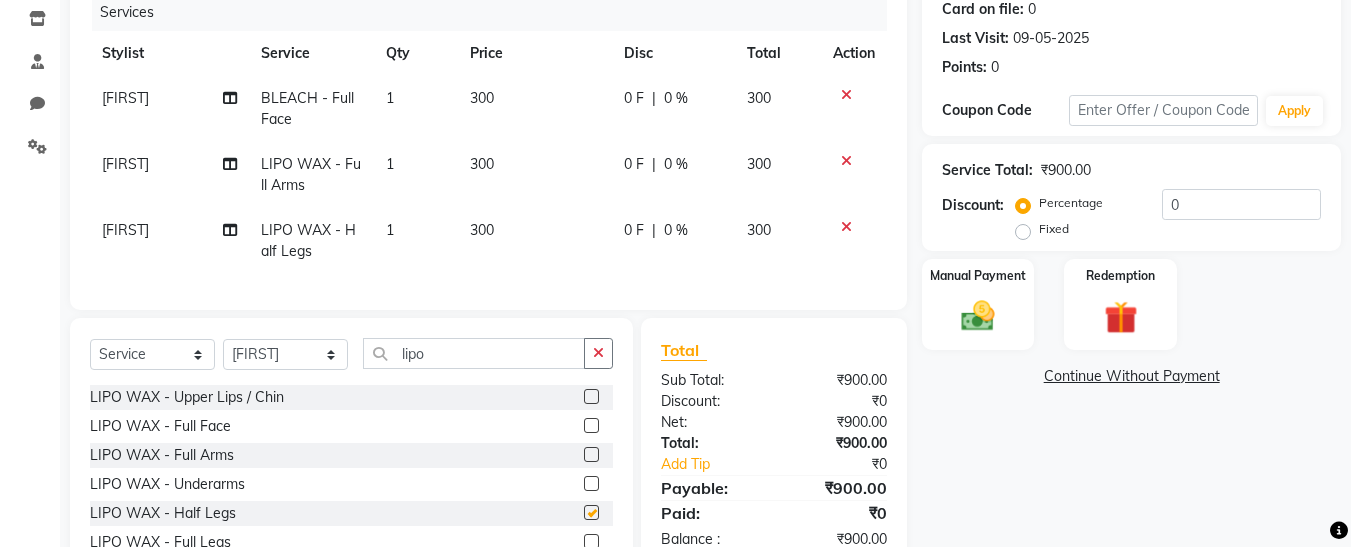checkbox on "false" 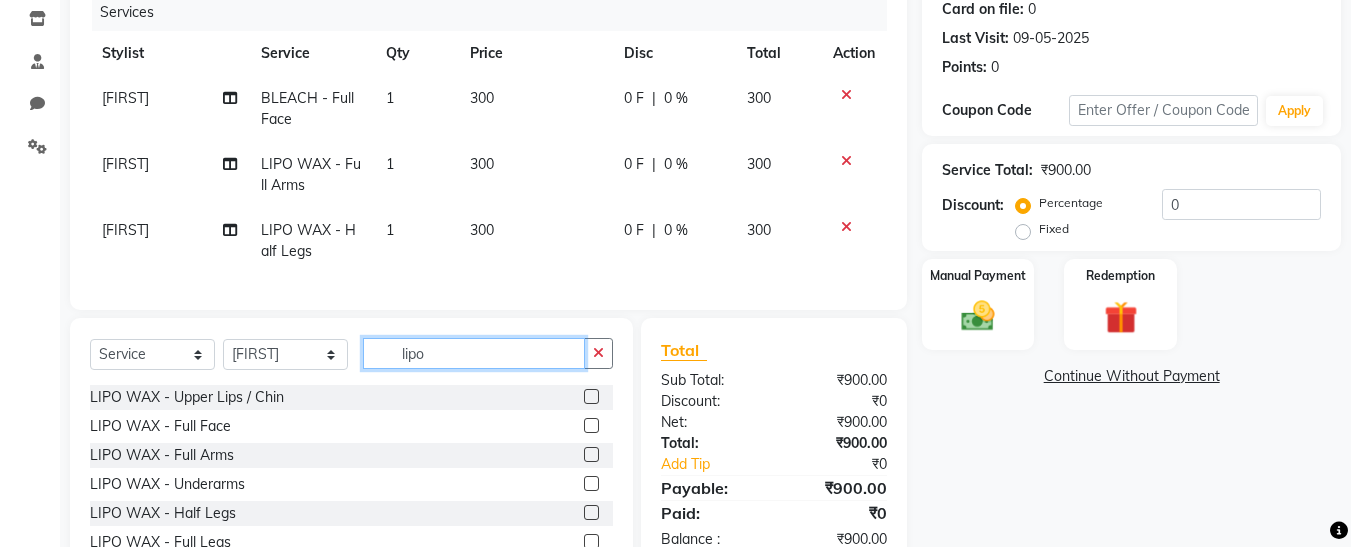 click on "lipo" 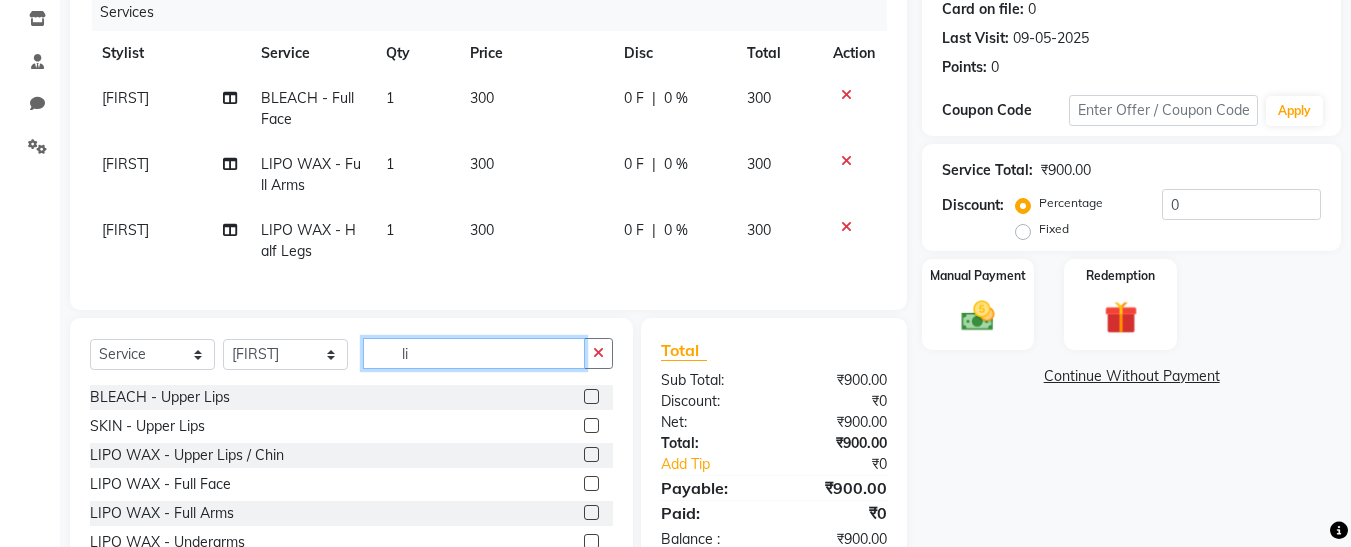 type on "l" 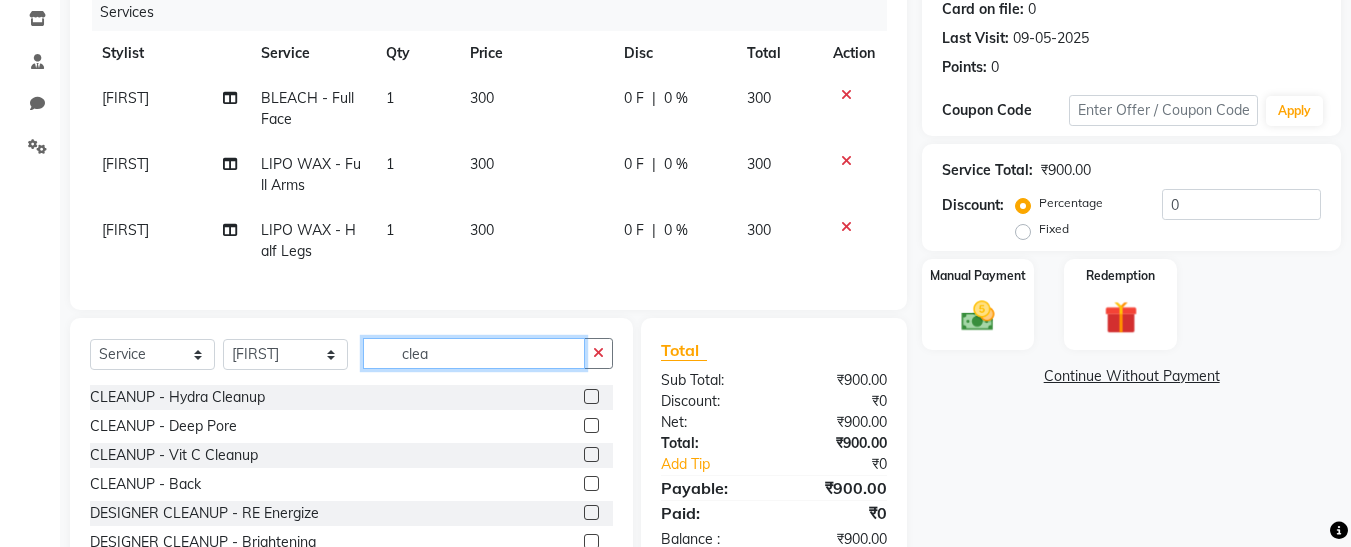 type on "clea" 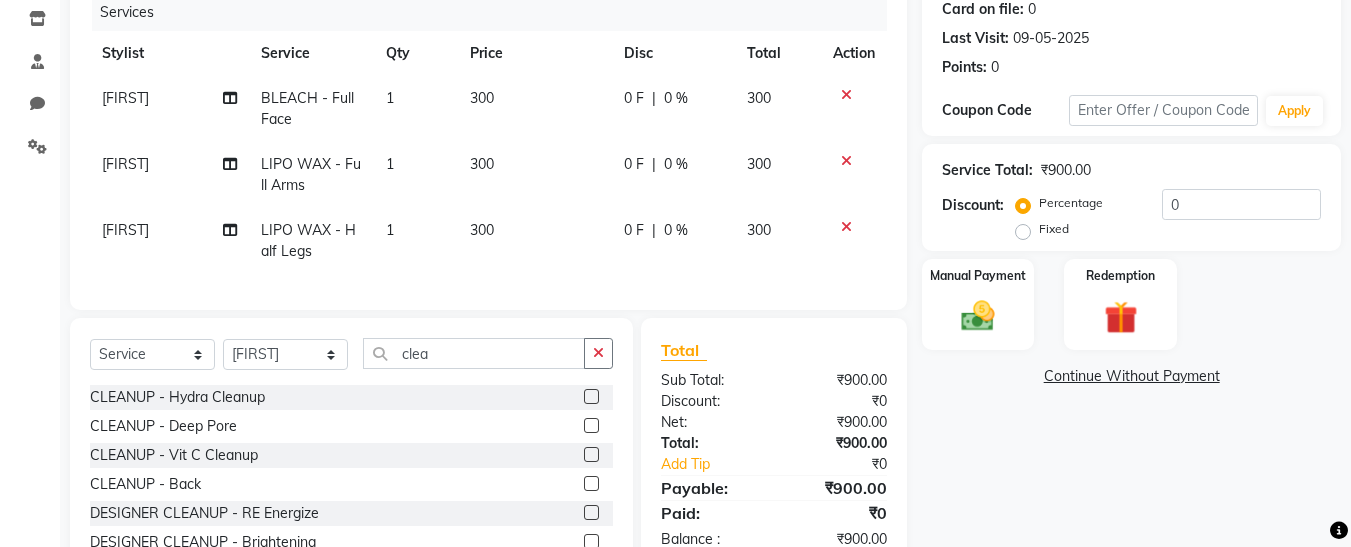 click 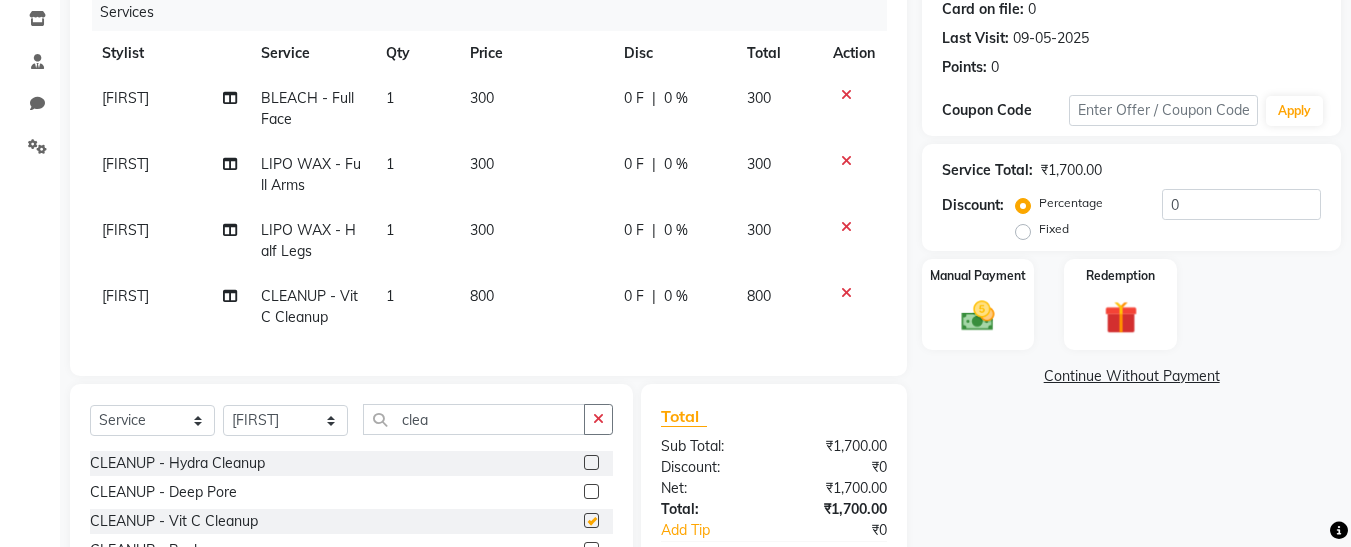 checkbox on "false" 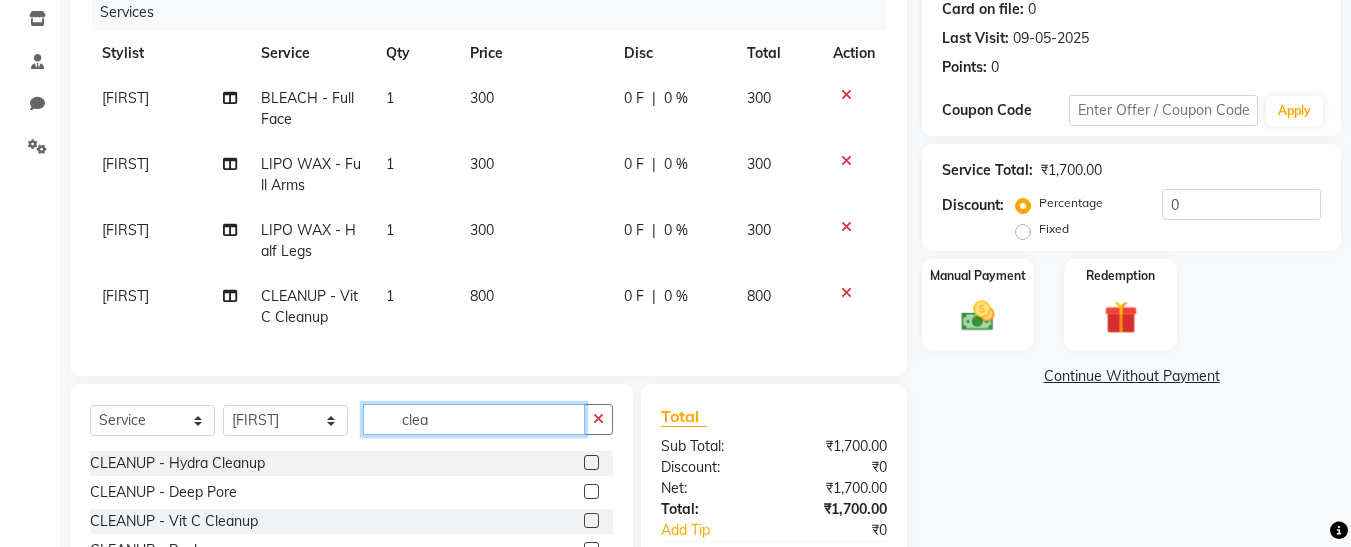 click on "clea" 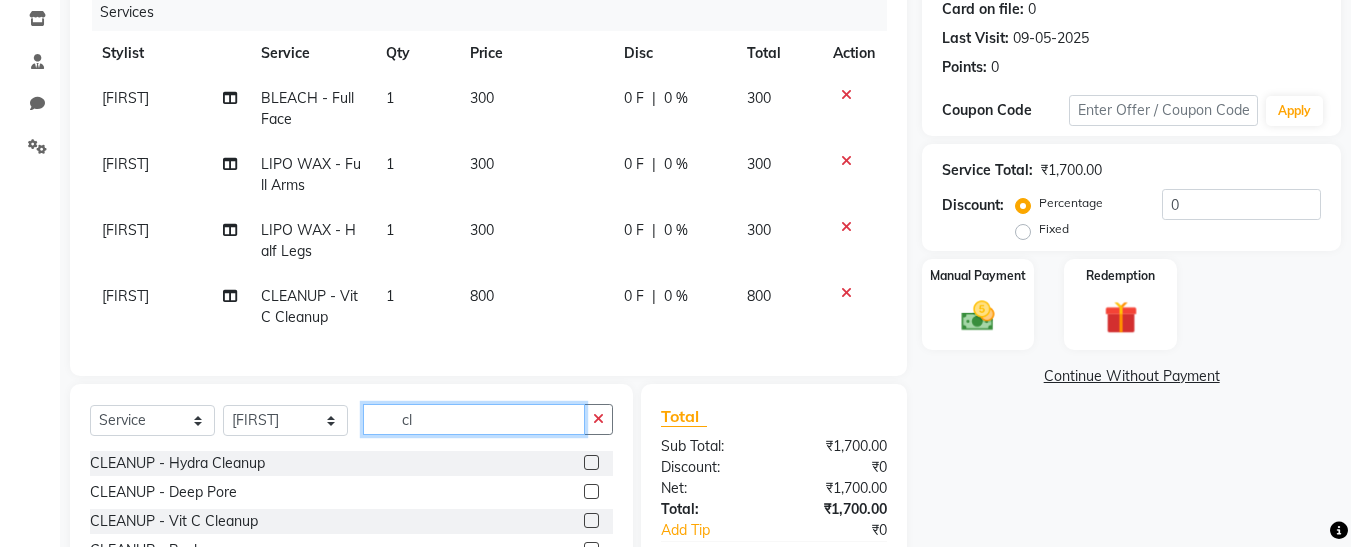 type on "c" 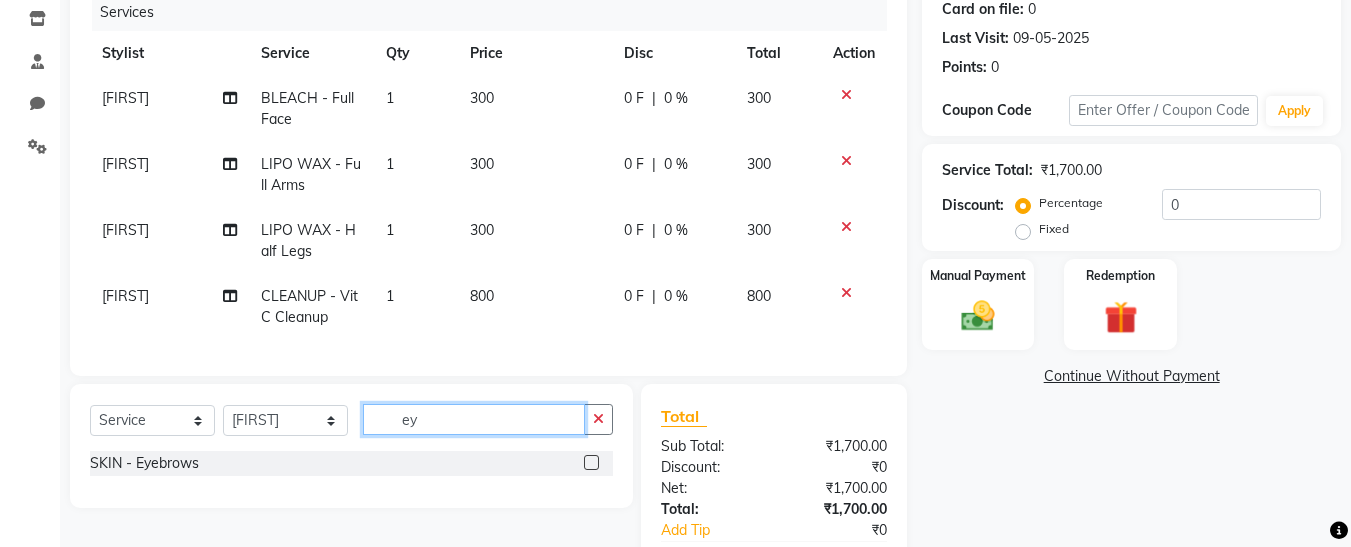 type on "ey" 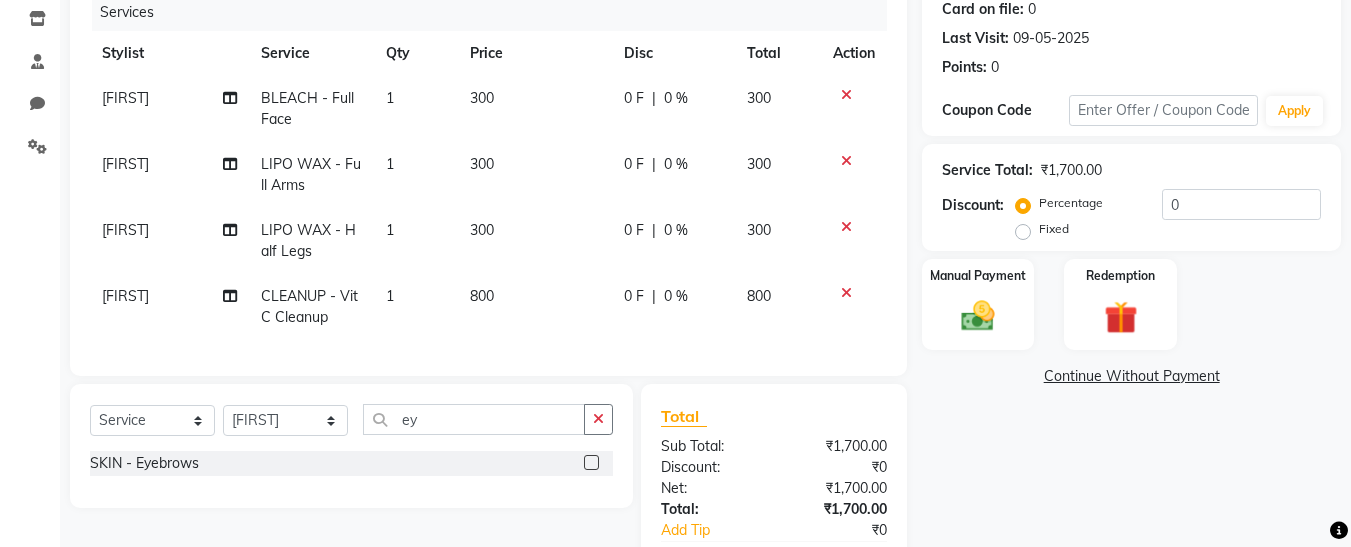 click 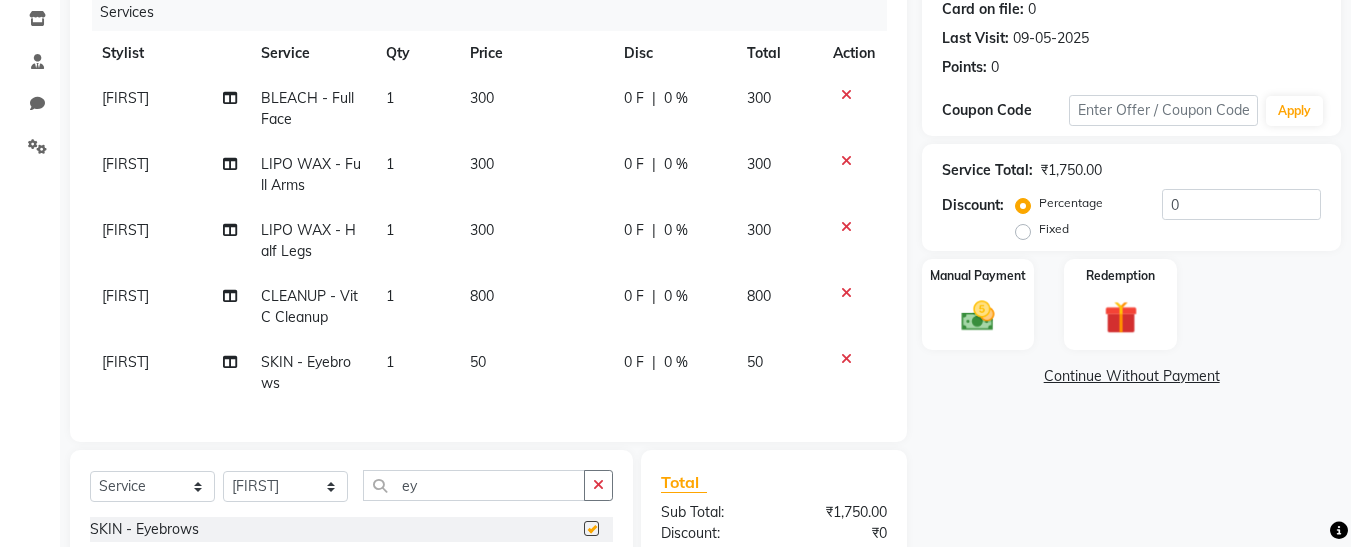 checkbox on "false" 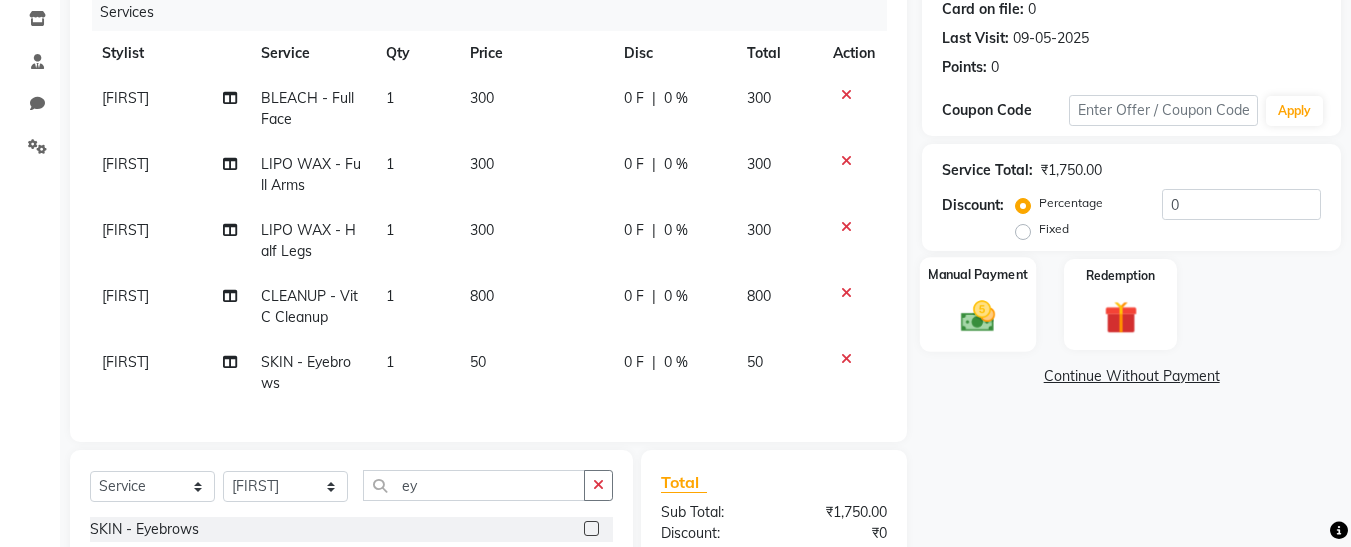 click 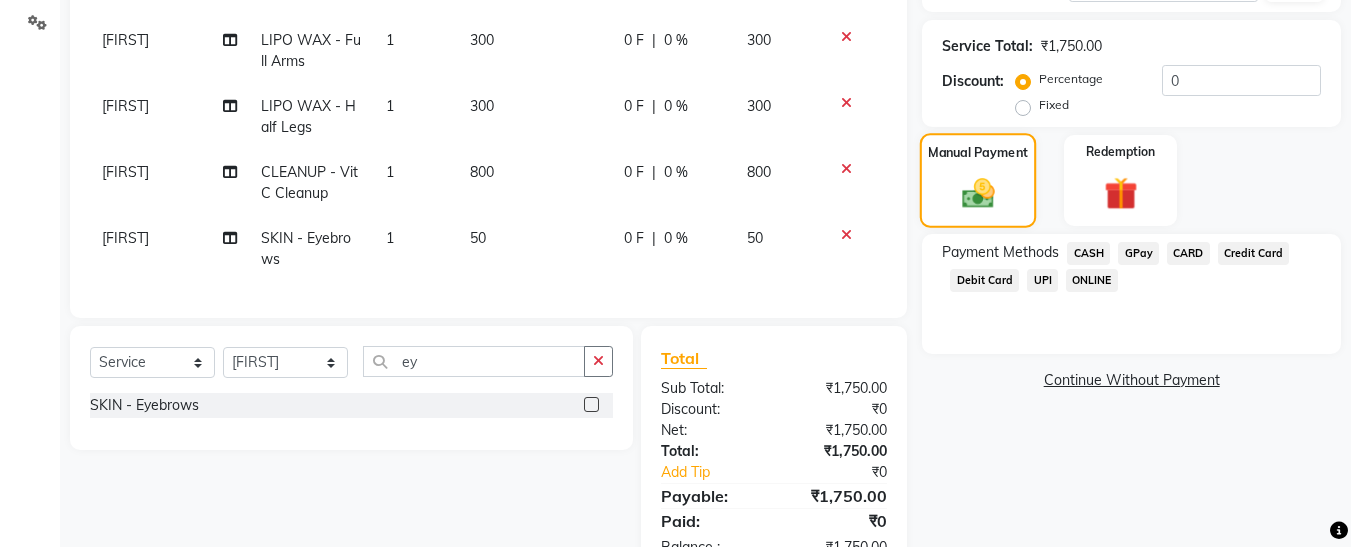scroll, scrollTop: 399, scrollLeft: 0, axis: vertical 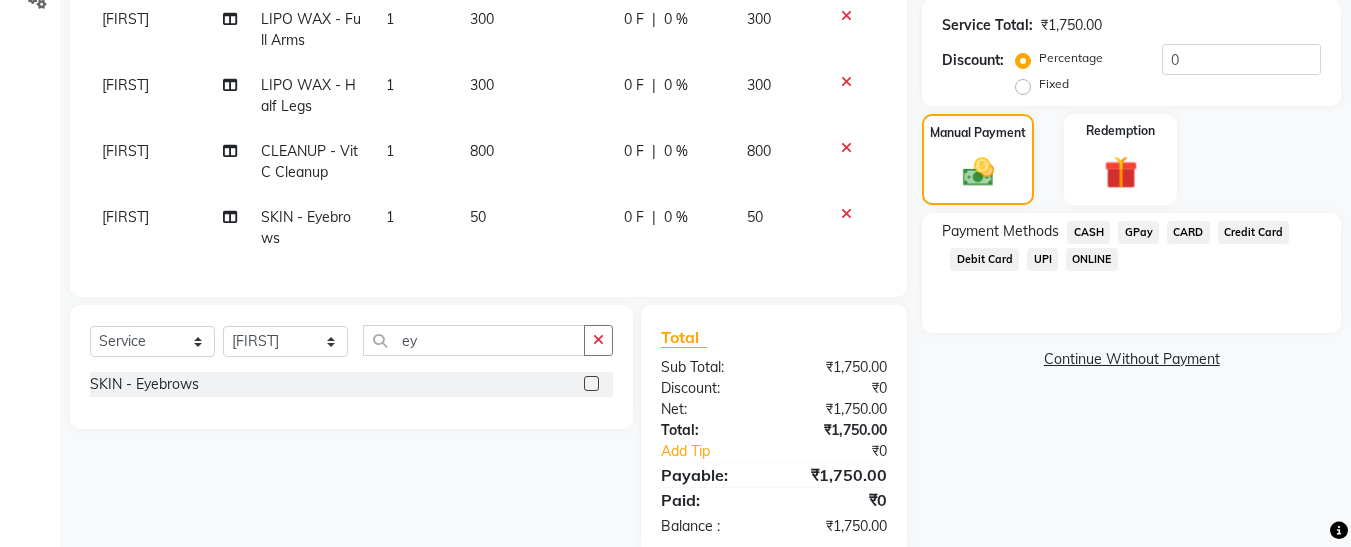click on "GPay" 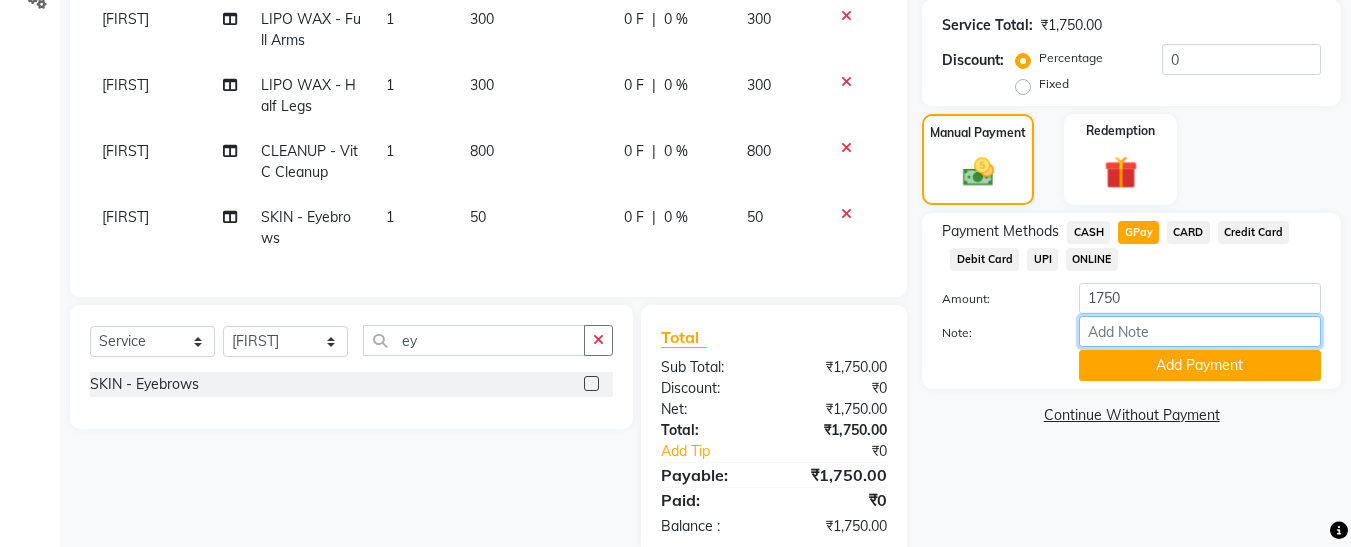 click on "Note:" at bounding box center [1200, 331] 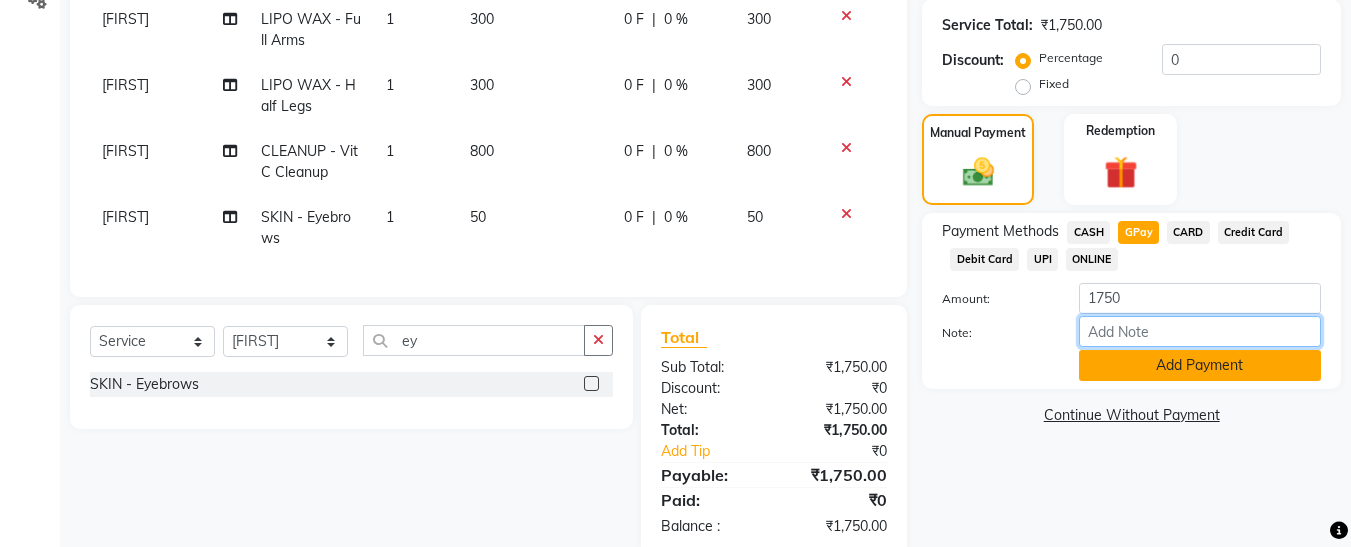 type on "fless" 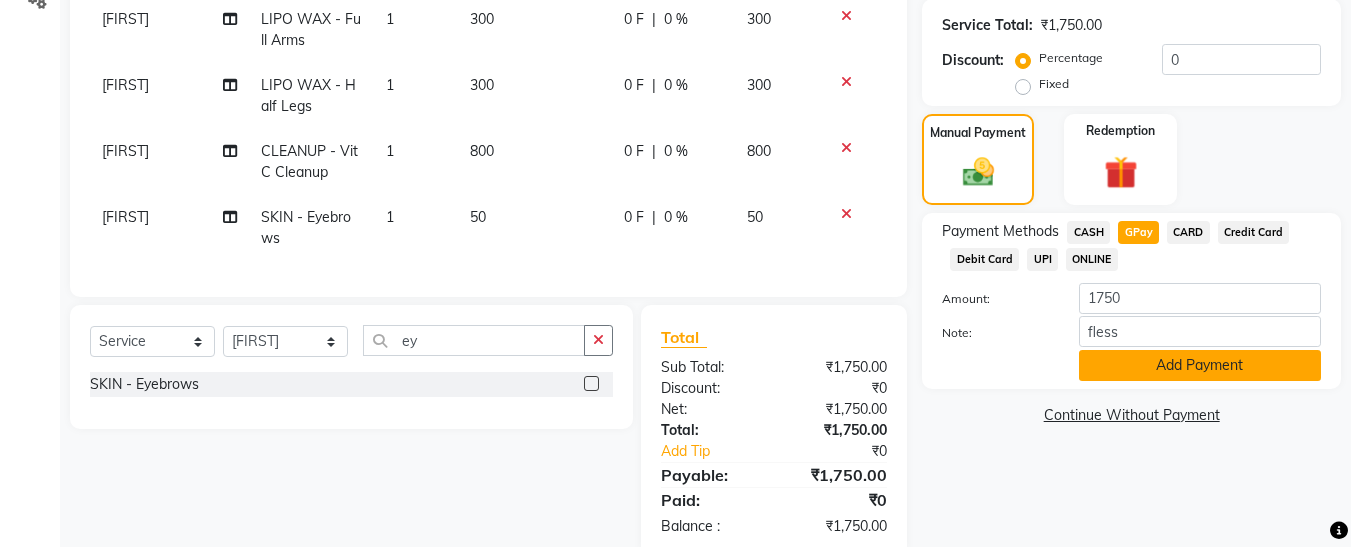 click on "Add Payment" 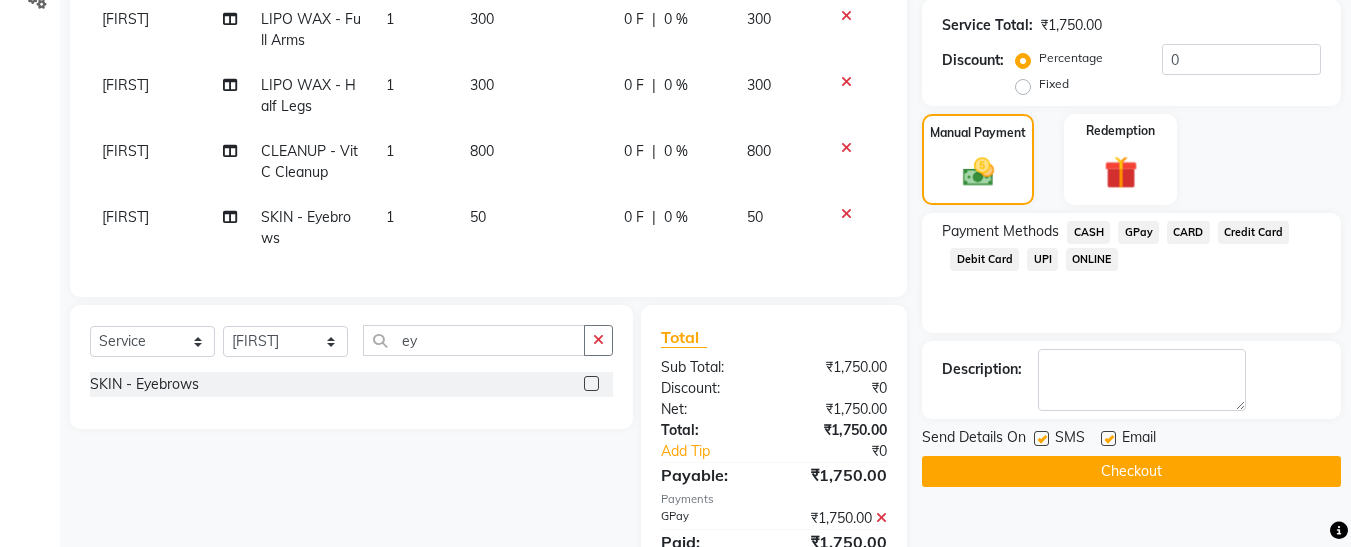 click 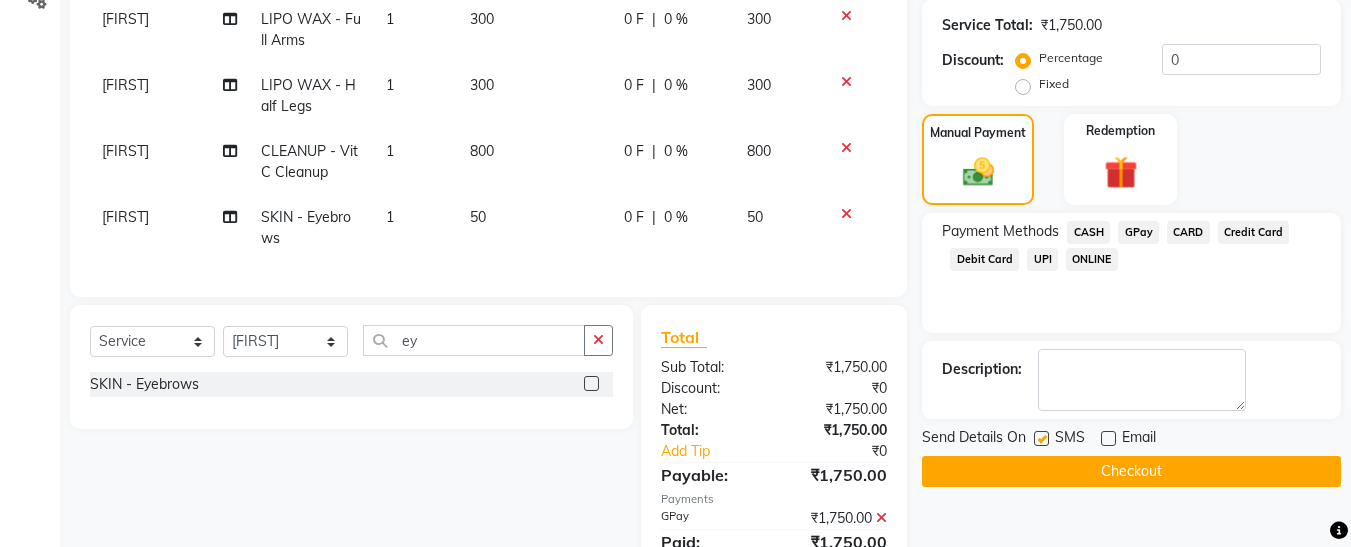 click 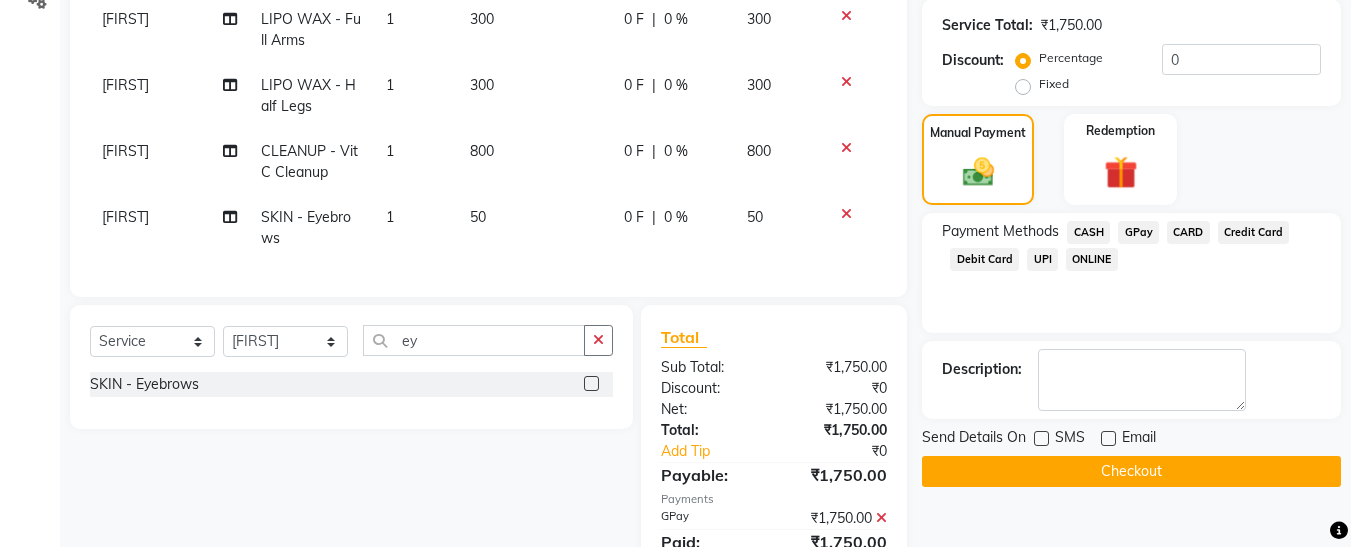 click on "Checkout" 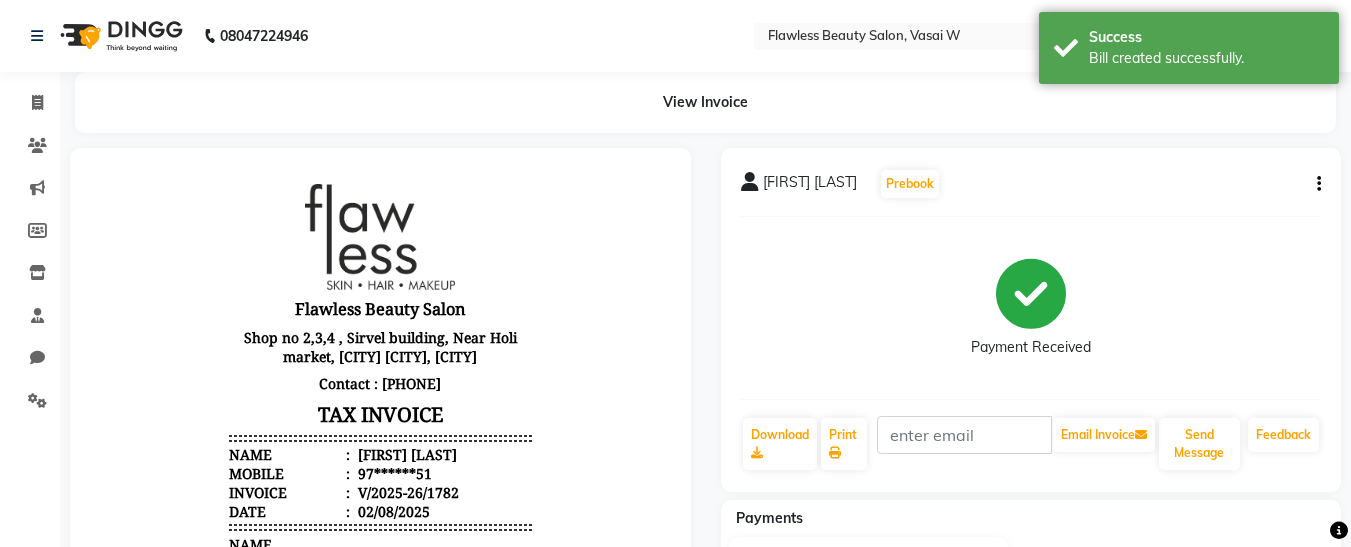 scroll, scrollTop: 0, scrollLeft: 0, axis: both 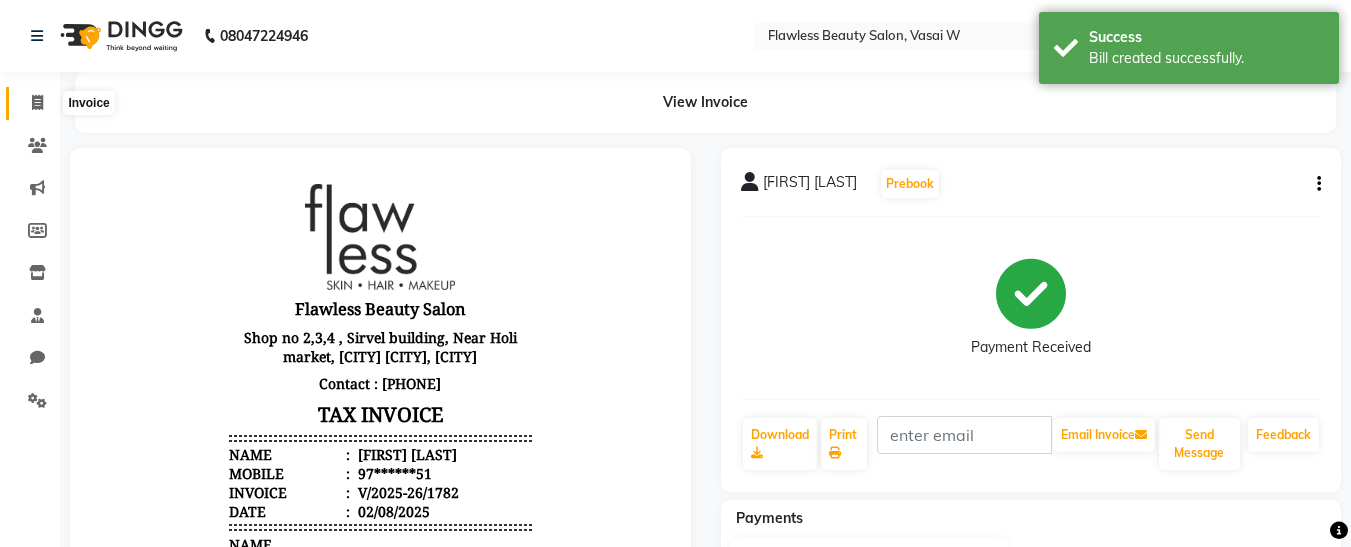 click 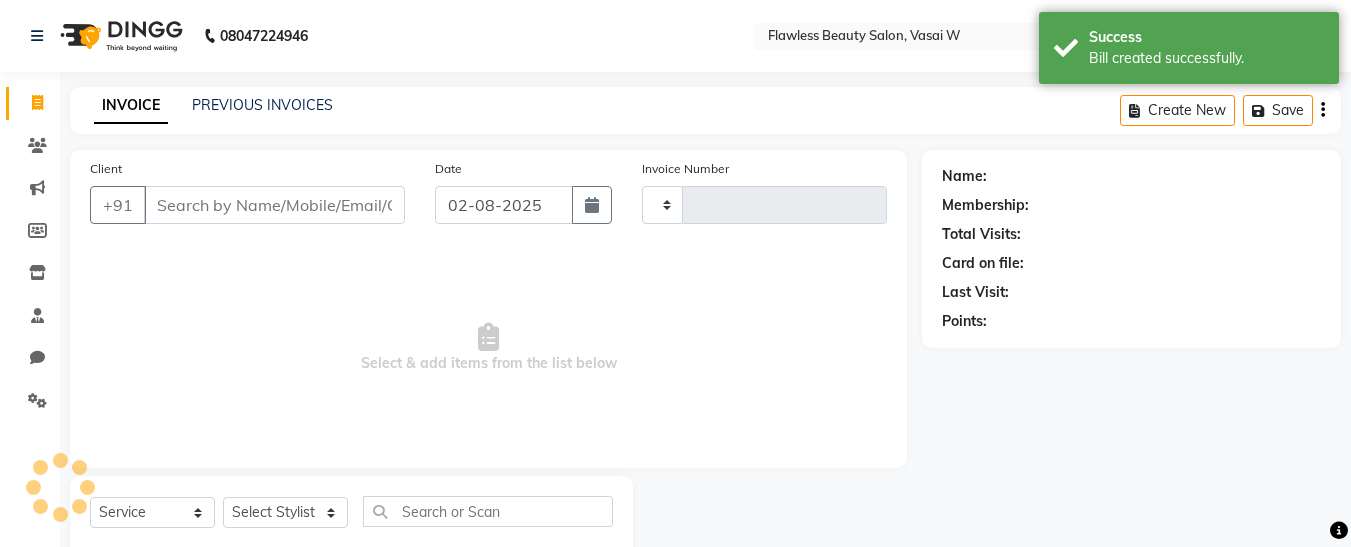 scroll, scrollTop: 54, scrollLeft: 0, axis: vertical 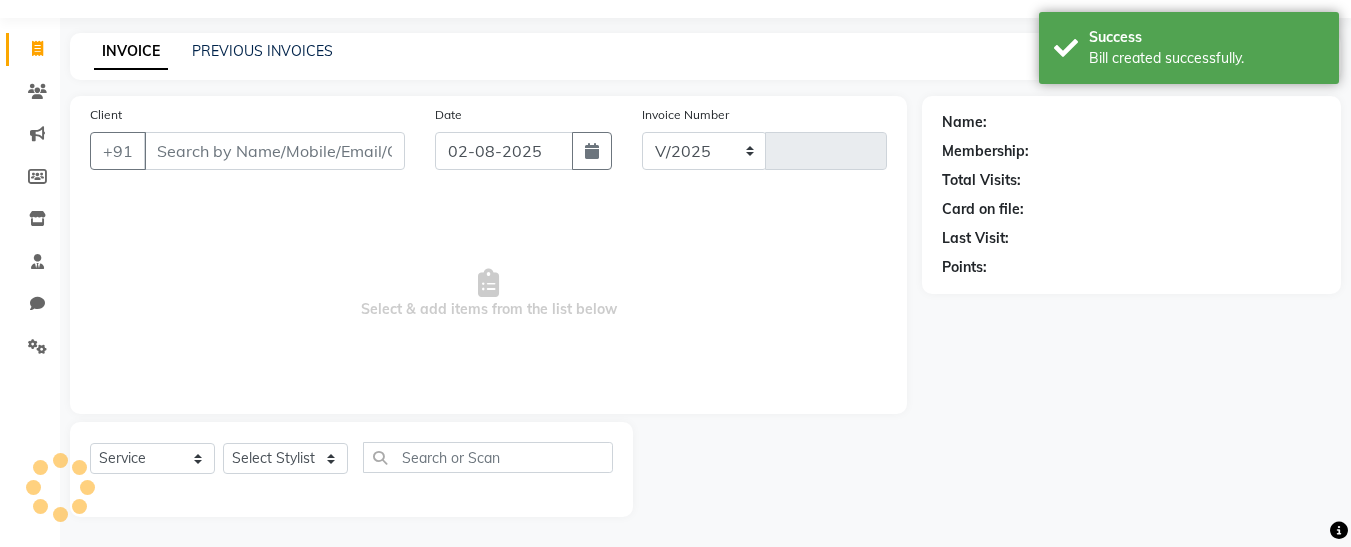 select on "8090" 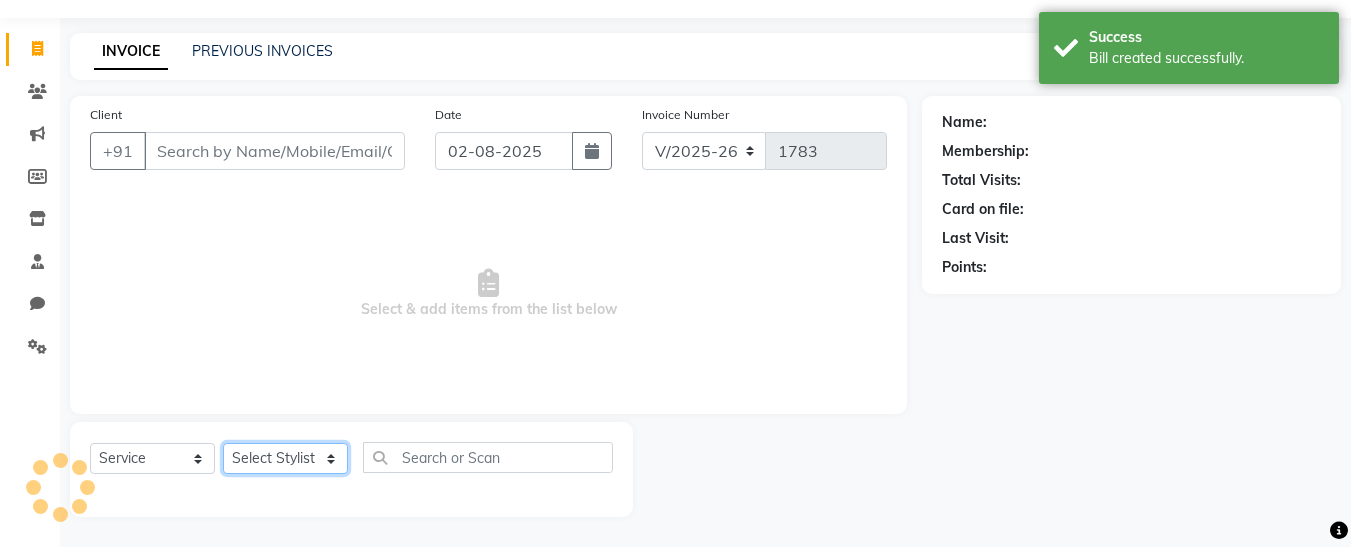 click on "Select Stylist" 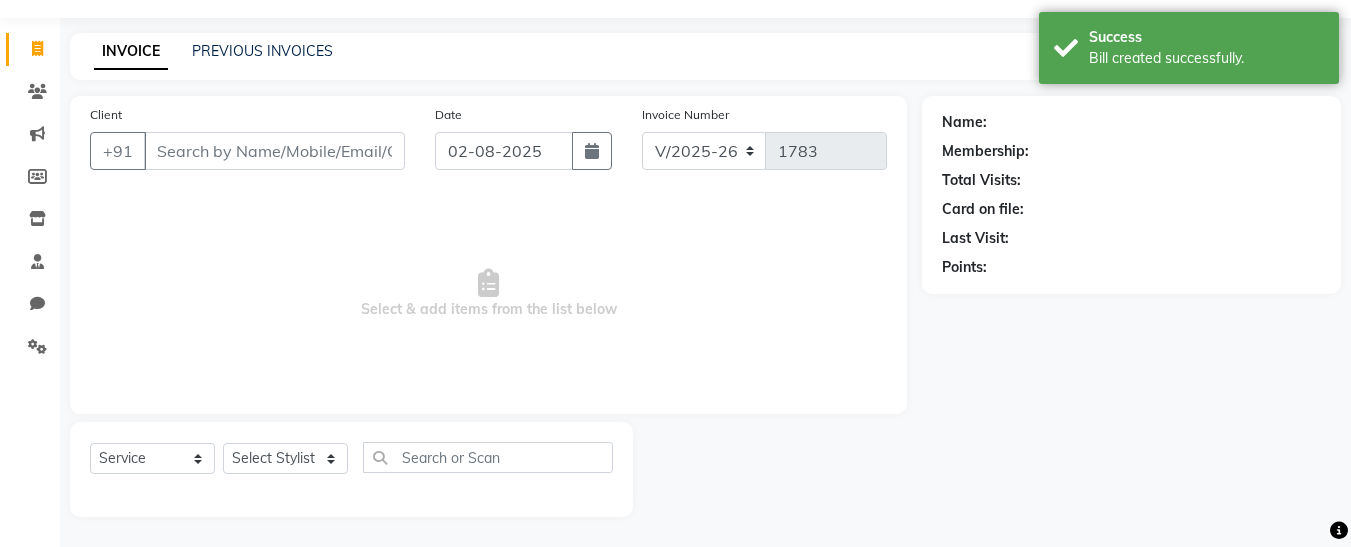 click on "Select  Service  Product  Membership  Package Voucher Prepaid Gift Card  Select Stylist" 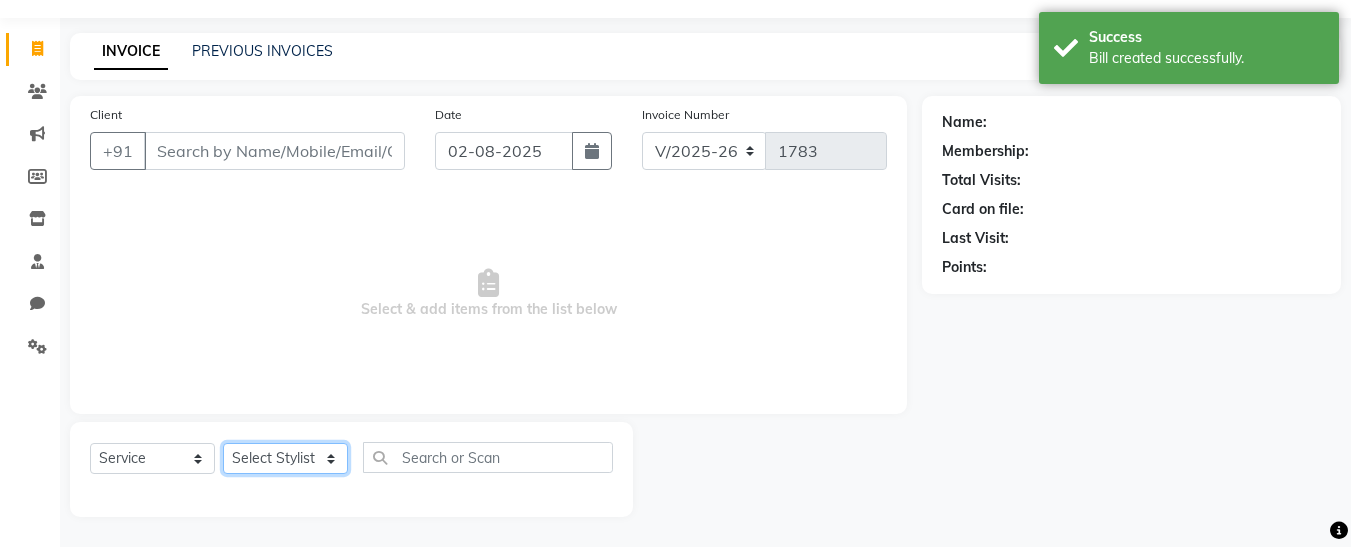 click on "Select Stylist" 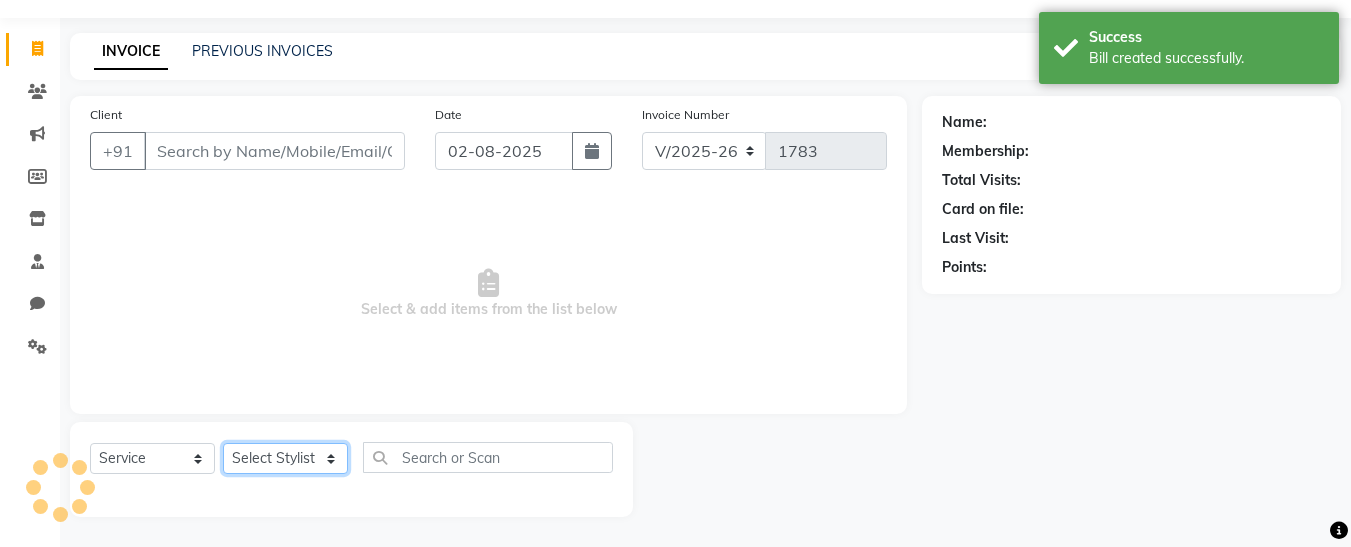 click on "Select Stylist Afsana [FIRST] [FIRST] [LAST] Nisha Pari Rasika Ruba [FIRST] Vidya" 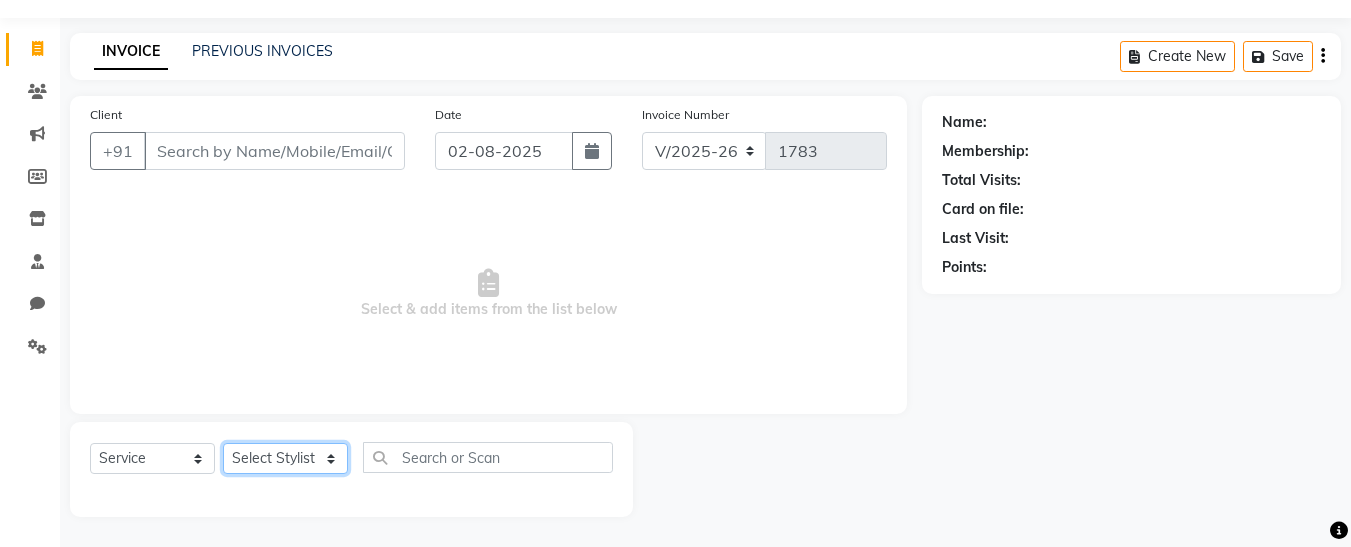 click on "Select Stylist Afsana [FIRST] [FIRST] [LAST] Nisha Pari Rasika Ruba [FIRST] Vidya" 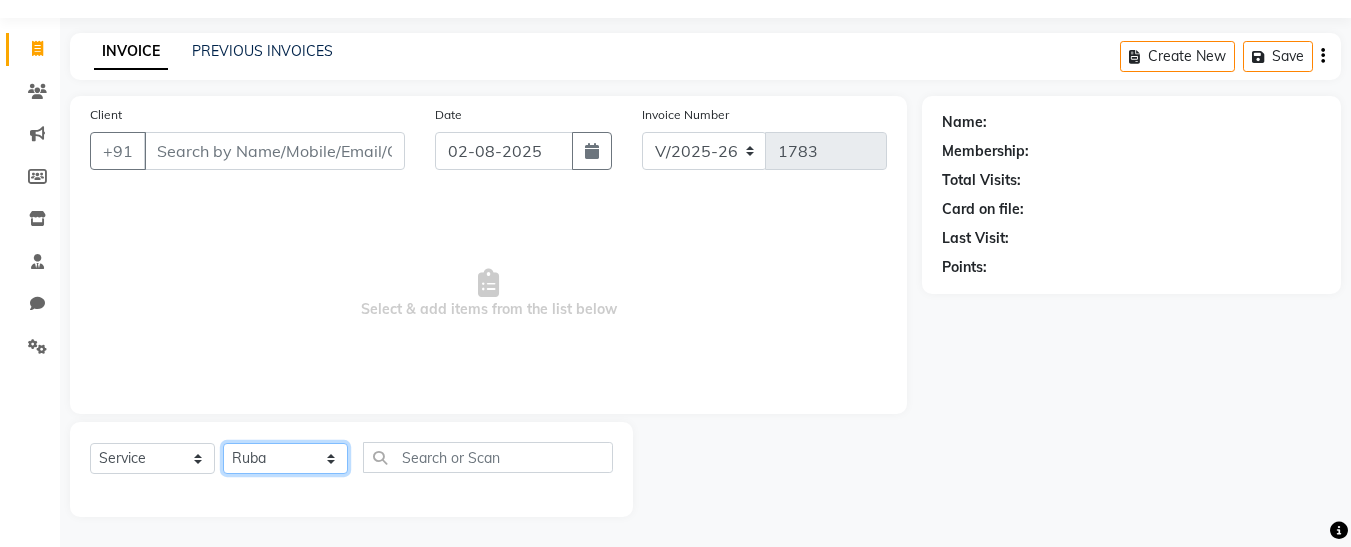 click on "Select Stylist Afsana [FIRST] [FIRST] [LAST] Nisha Pari Rasika Ruba [FIRST] Vidya" 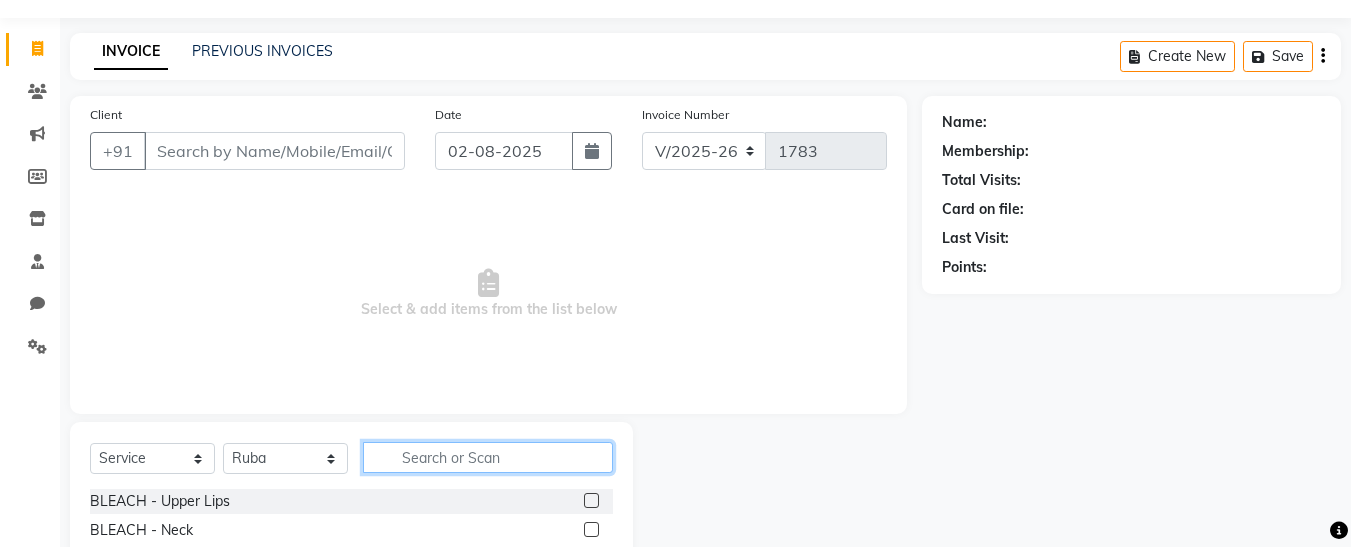 click 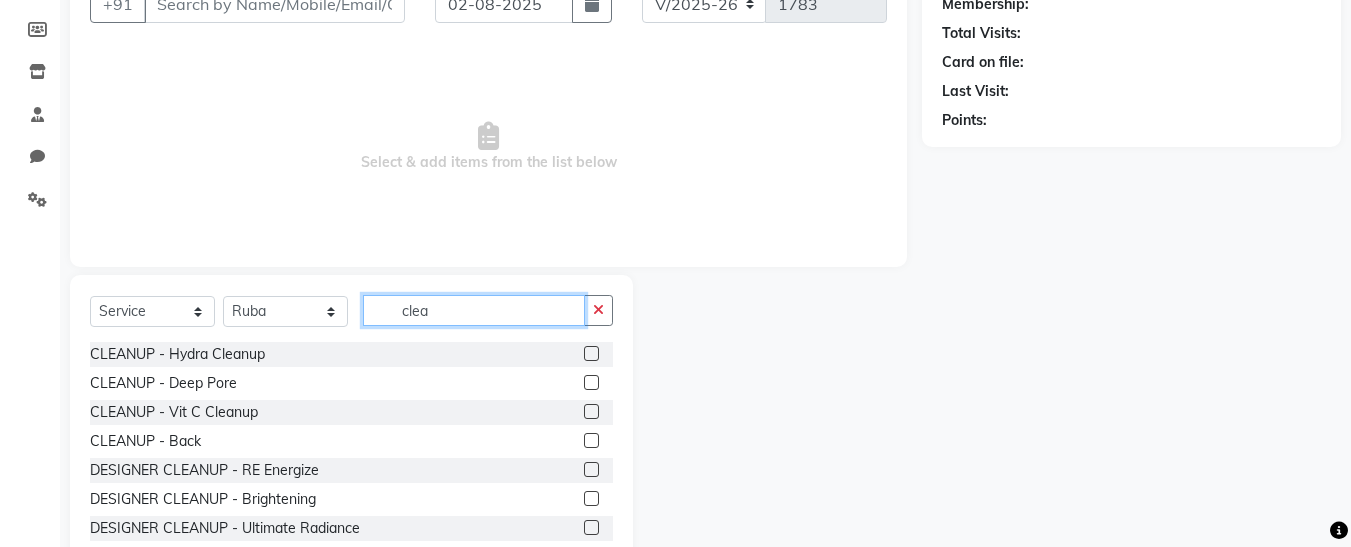 scroll, scrollTop: 202, scrollLeft: 0, axis: vertical 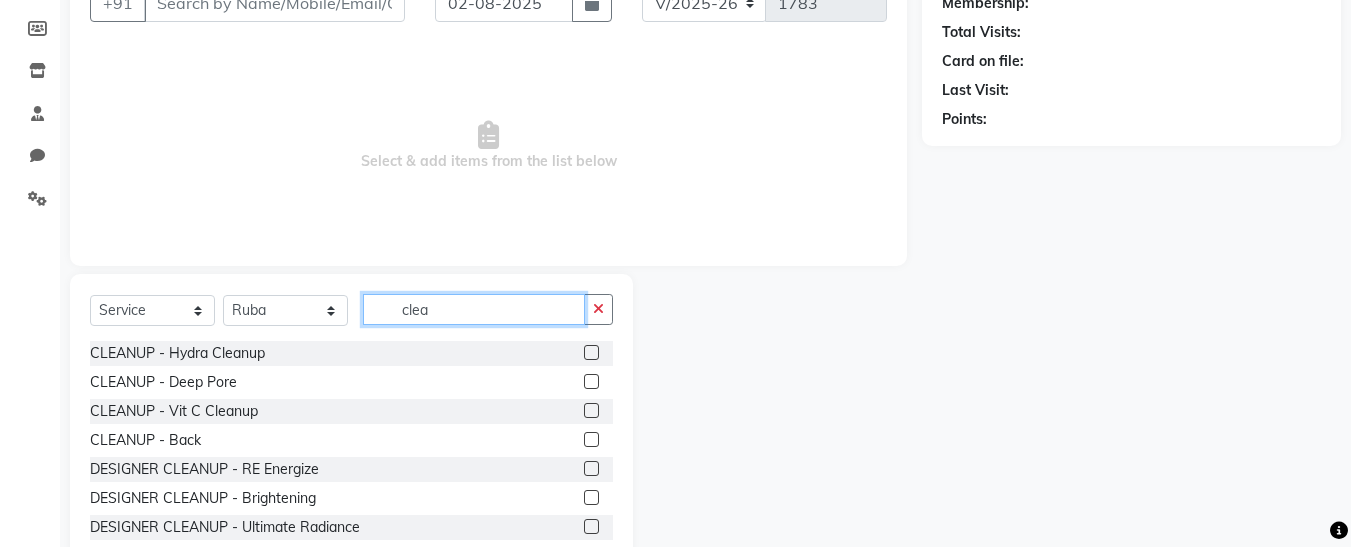 type on "clea" 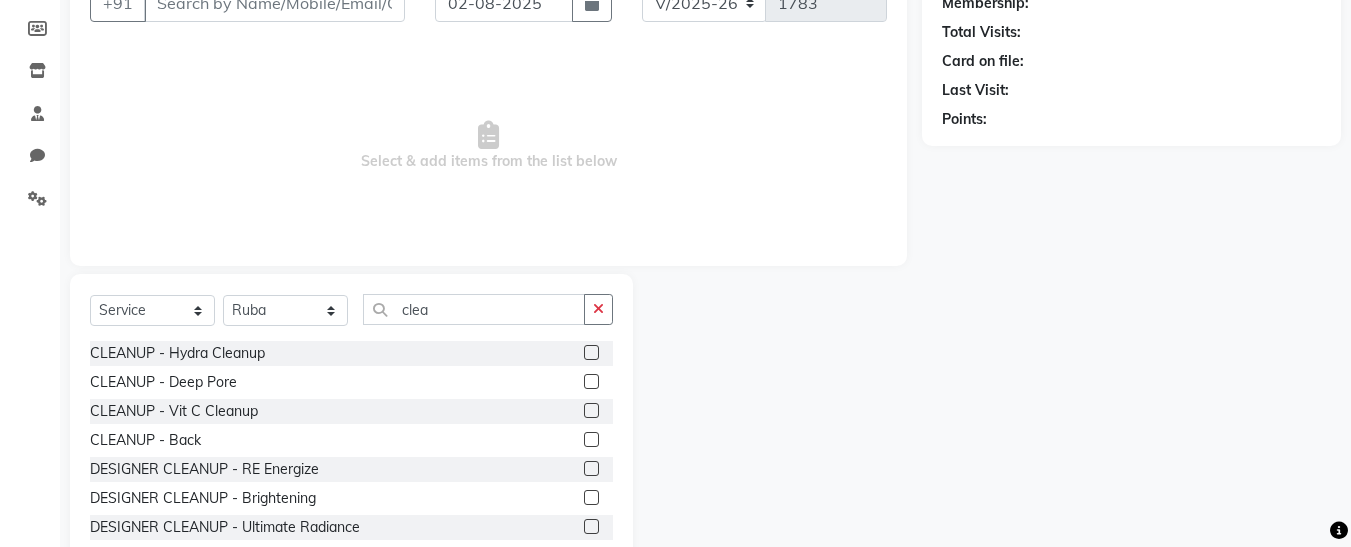 click 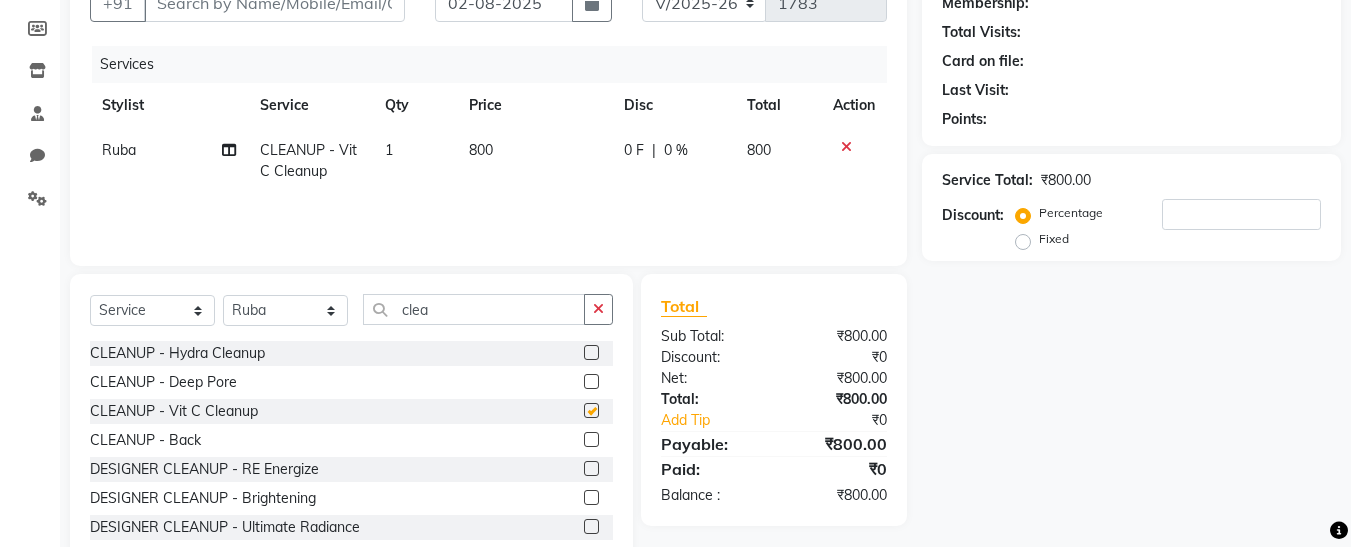 checkbox on "false" 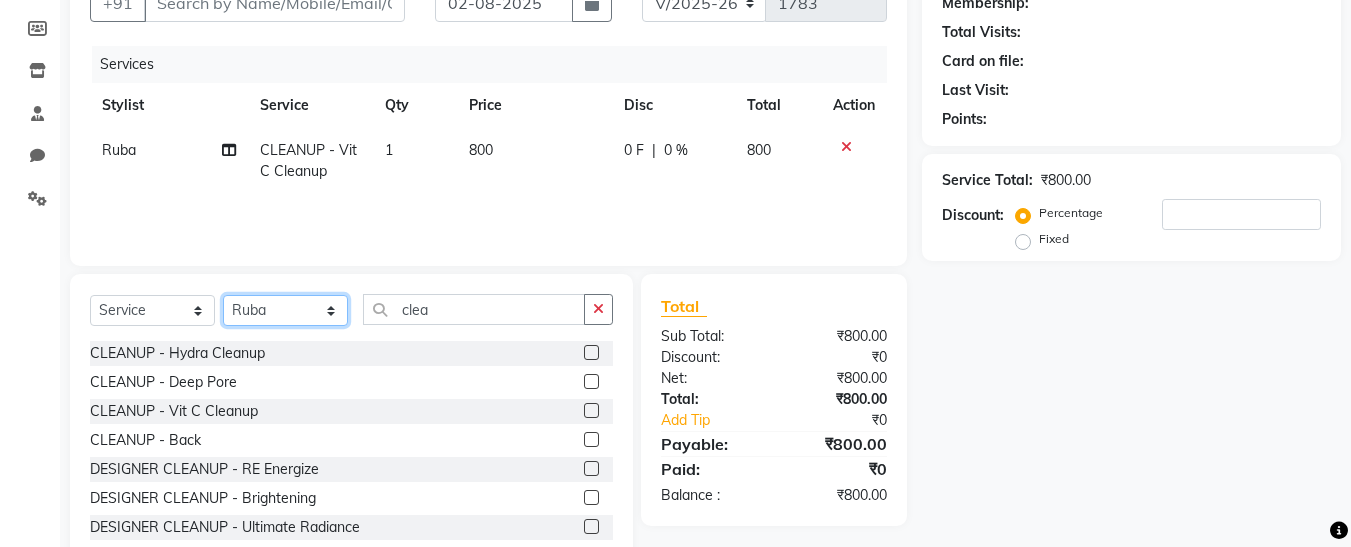 click on "Select Stylist Afsana [FIRST] [FIRST] [LAST] Nisha Pari Rasika Ruba [FIRST] Vidya" 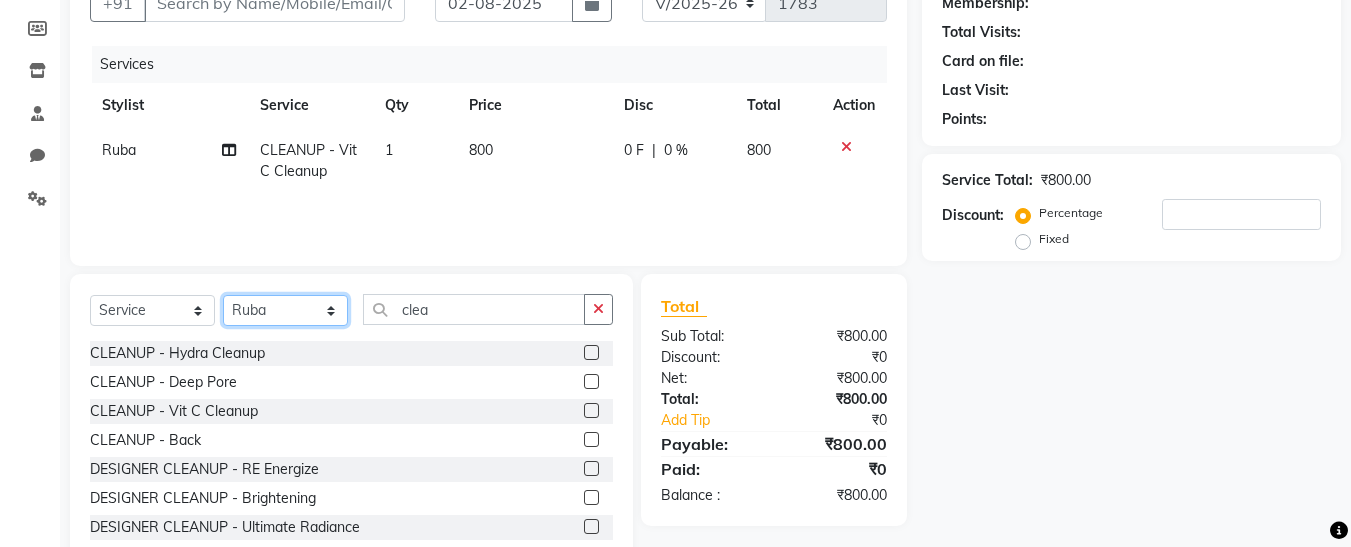 select on "76406" 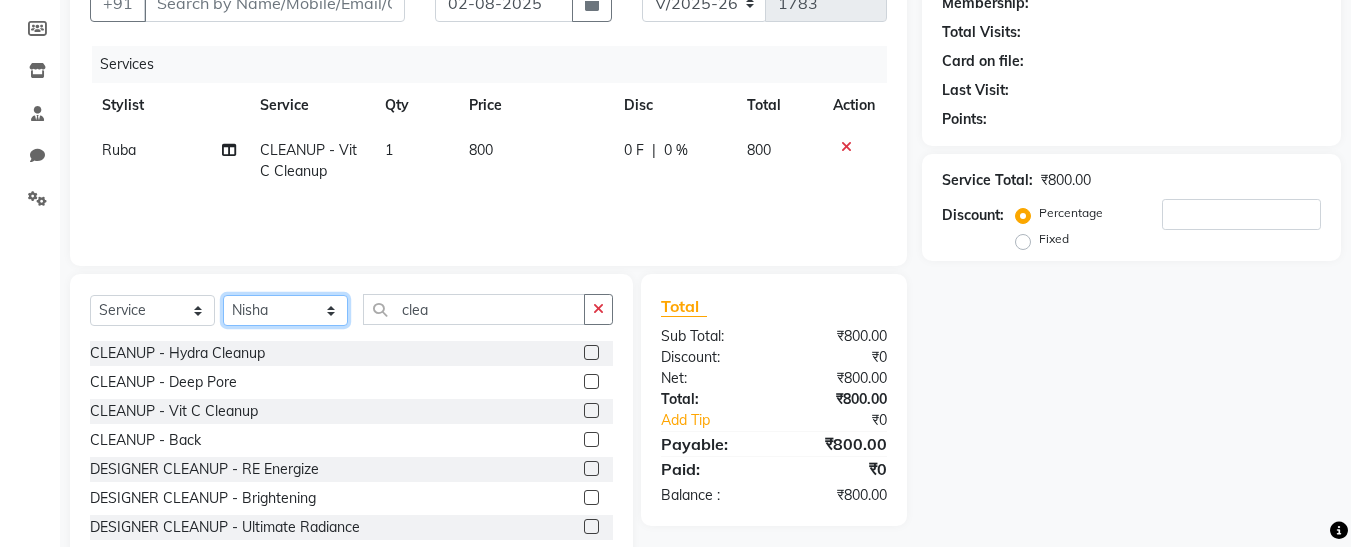 click on "Select Stylist Afsana [FIRST] [FIRST] [LAST] Nisha Pari Rasika Ruba [FIRST] Vidya" 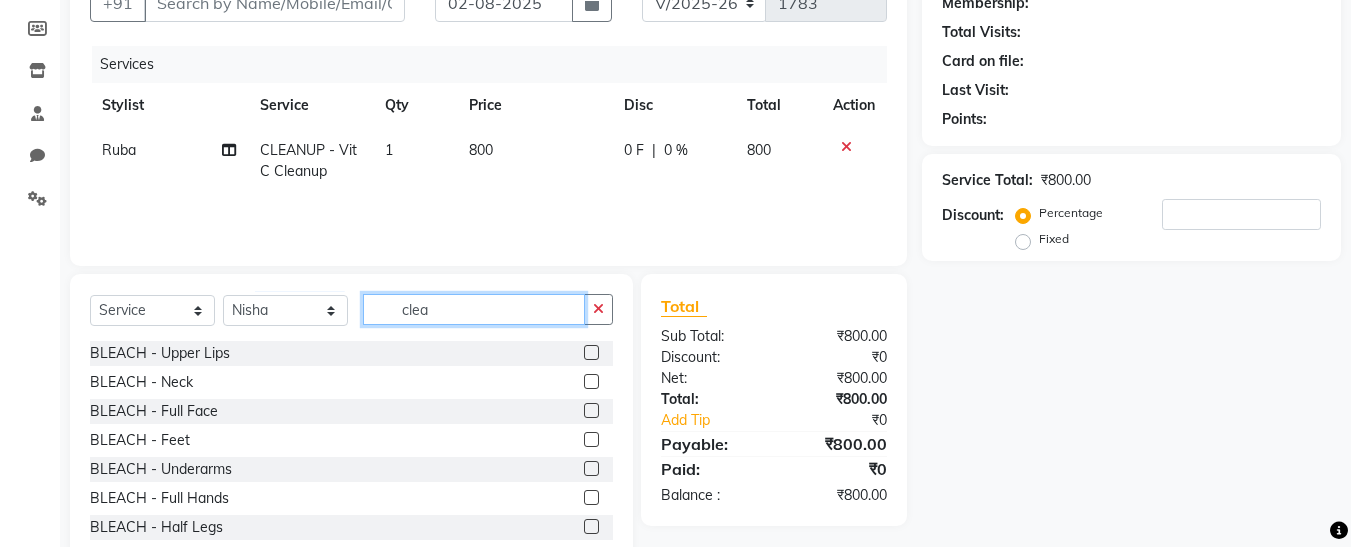 click on "clea" 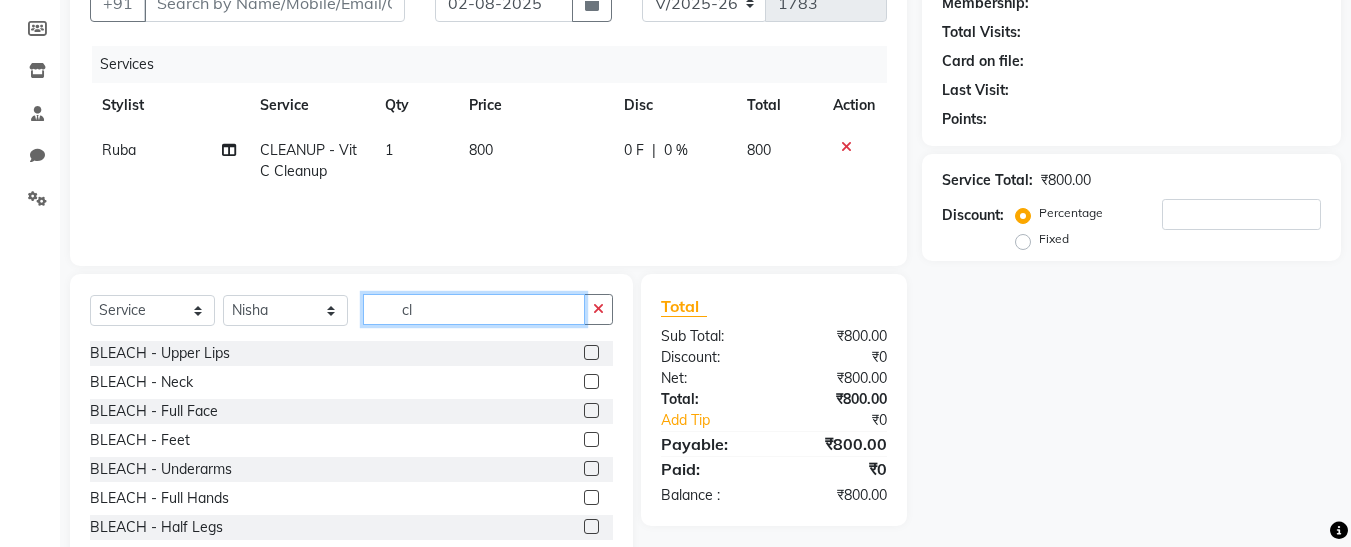 type on "c" 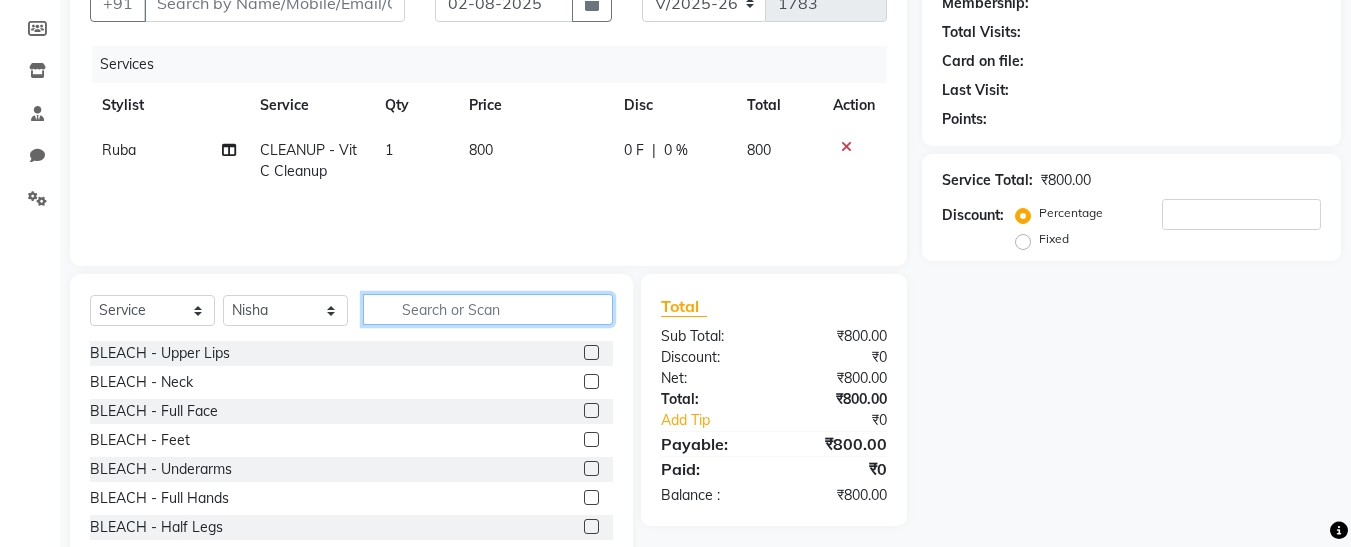 type 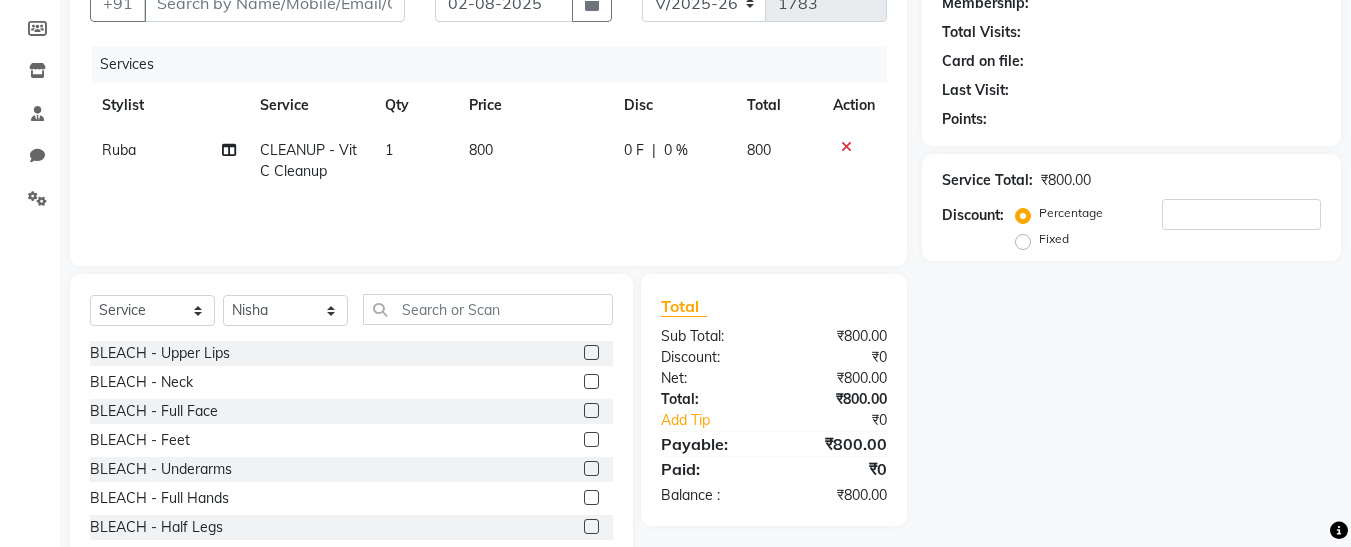 click 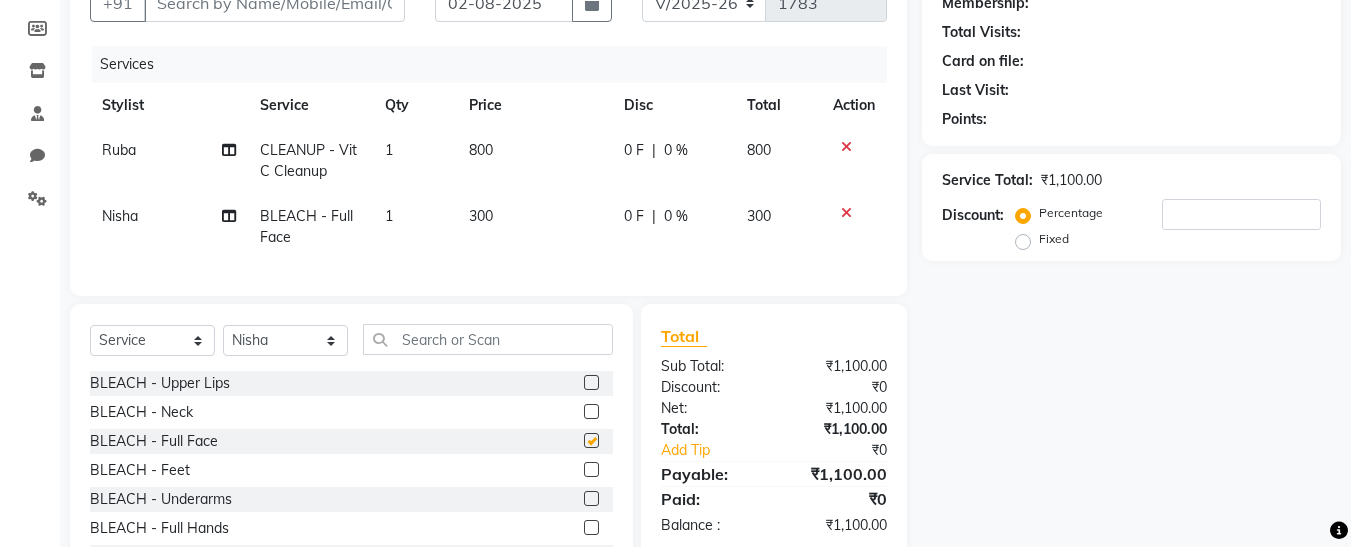 checkbox on "false" 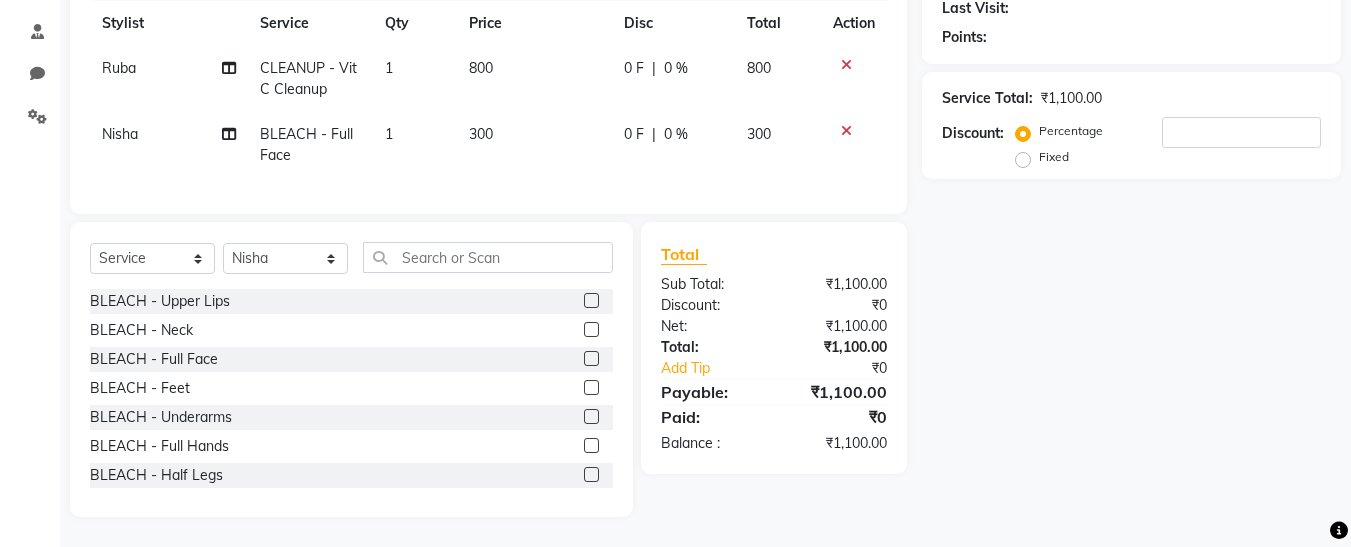 scroll, scrollTop: 299, scrollLeft: 0, axis: vertical 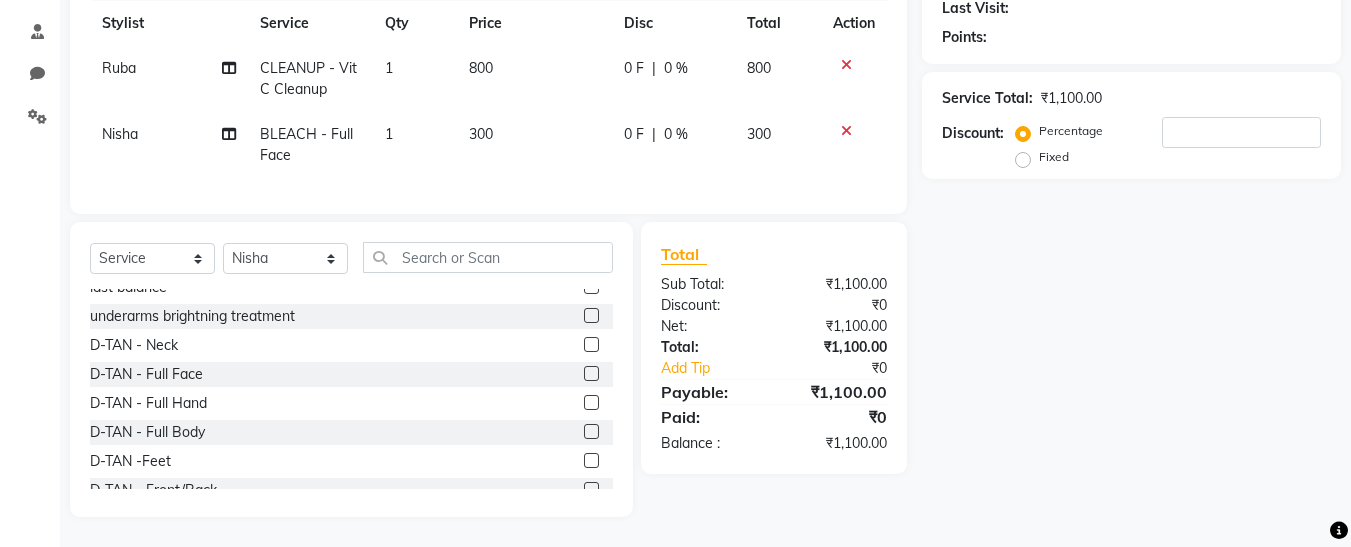 click 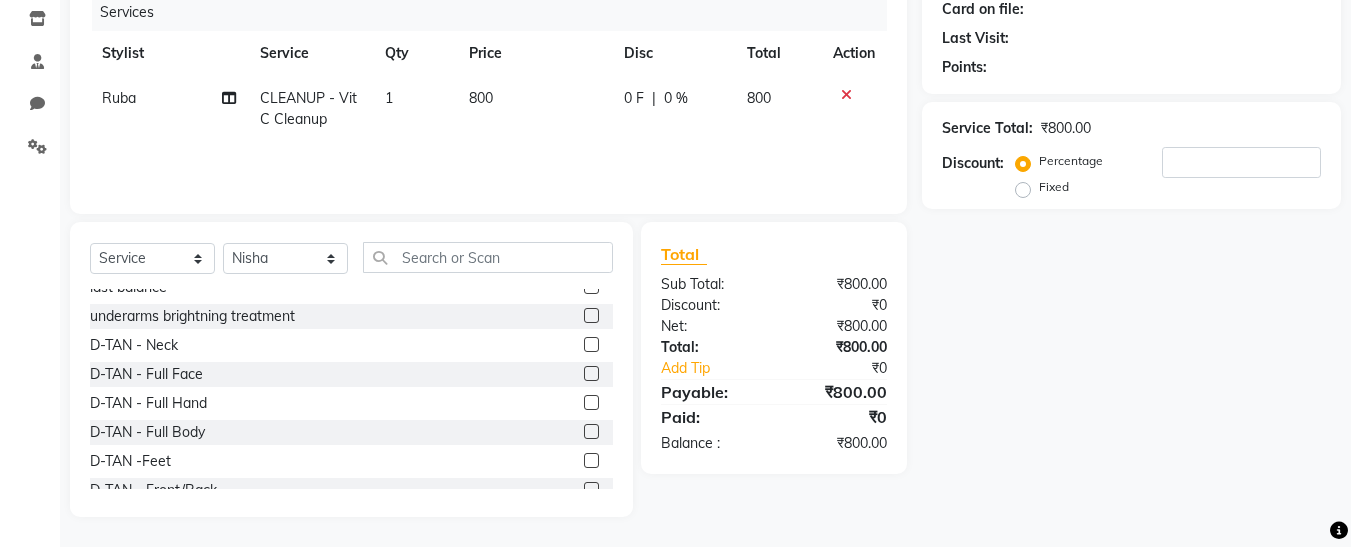 scroll, scrollTop: 254, scrollLeft: 0, axis: vertical 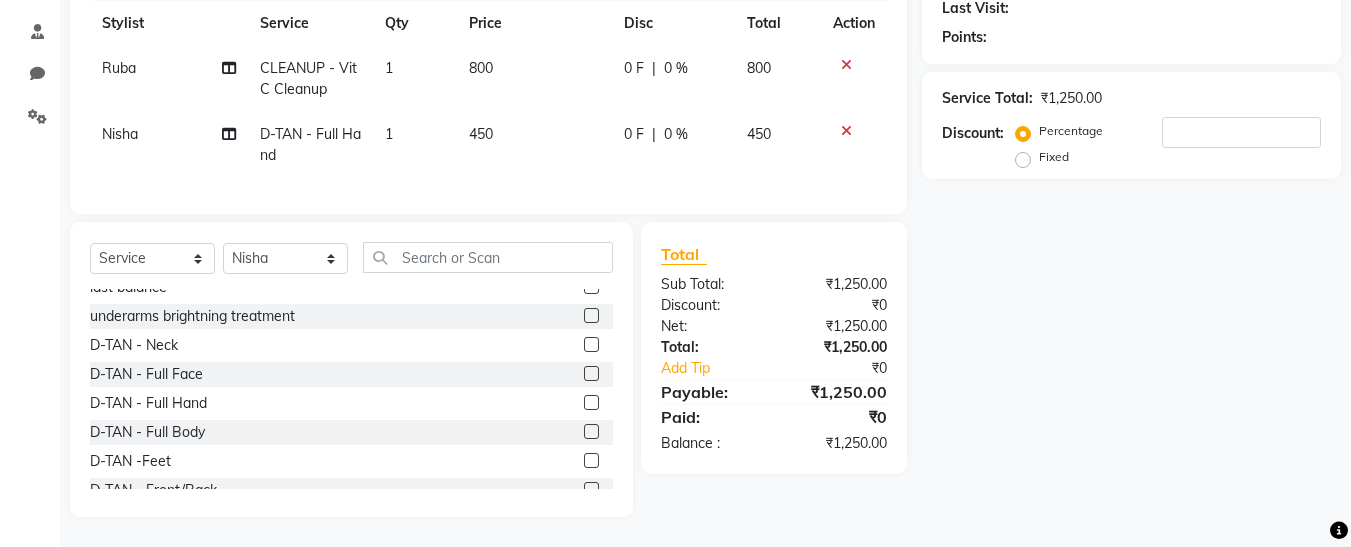 checkbox on "false" 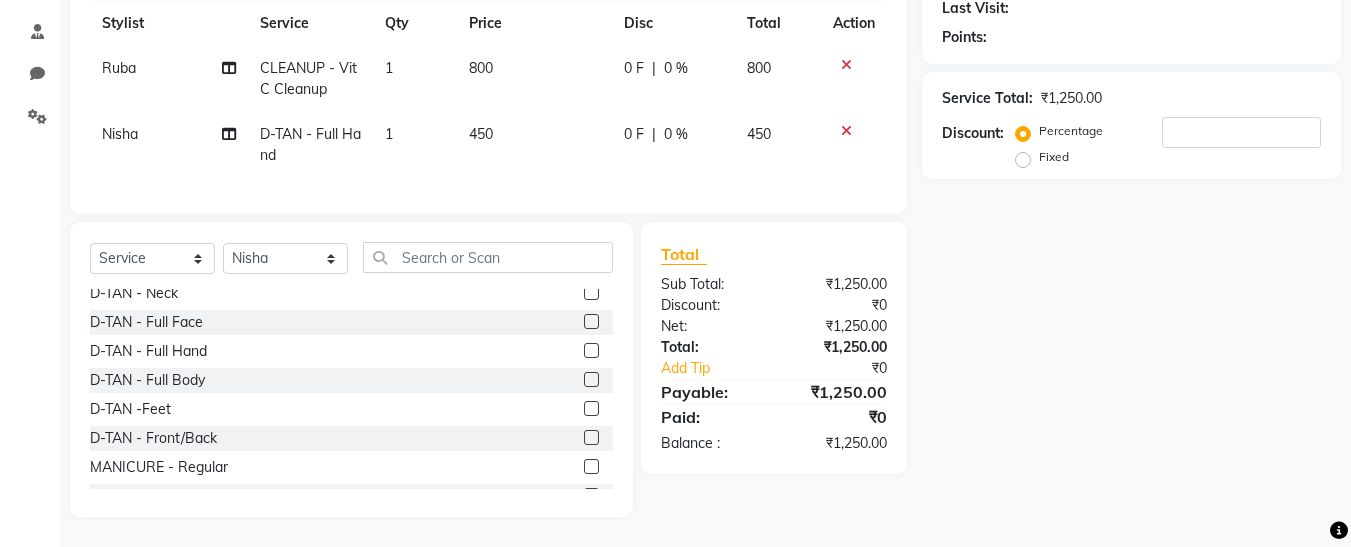 scroll, scrollTop: 320, scrollLeft: 0, axis: vertical 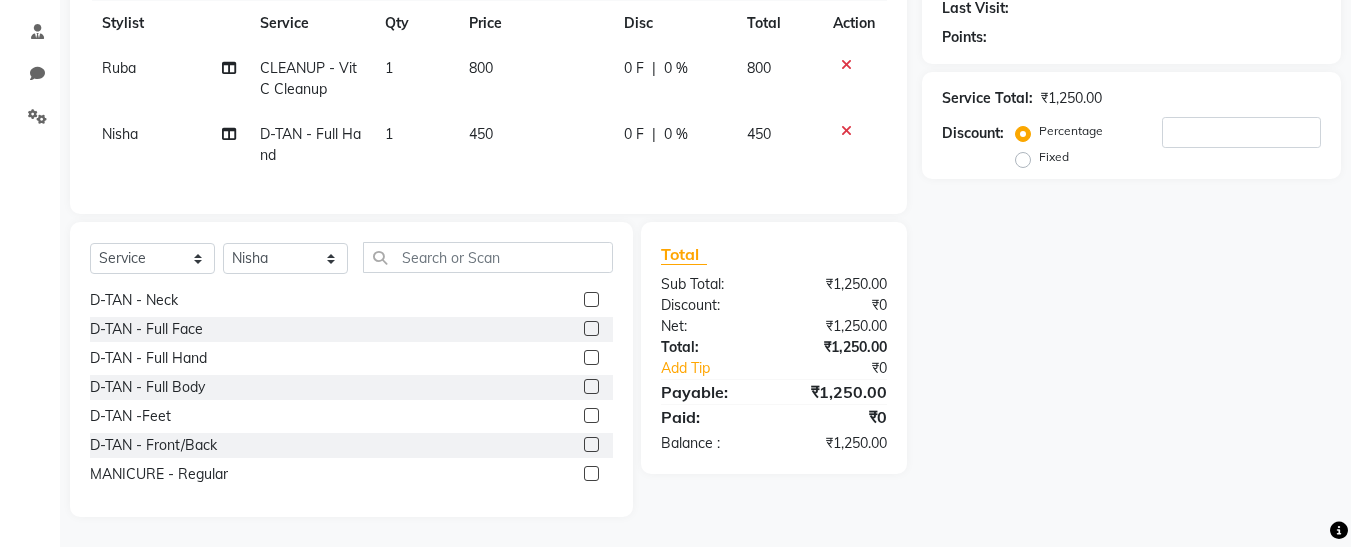 click 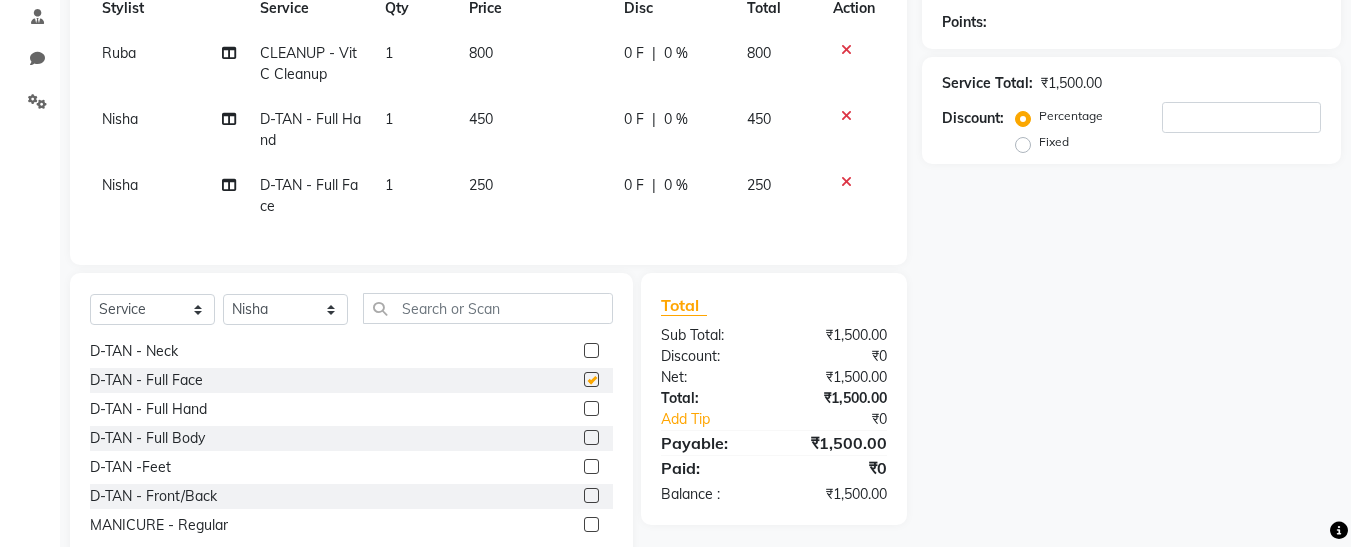 checkbox on "false" 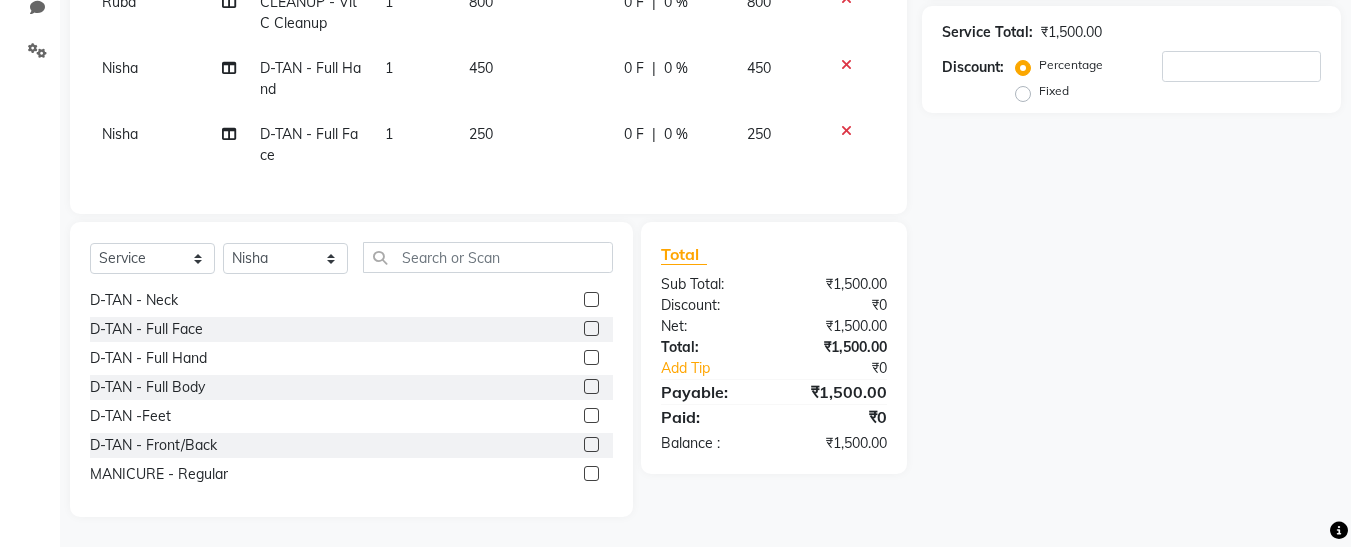 scroll, scrollTop: 365, scrollLeft: 0, axis: vertical 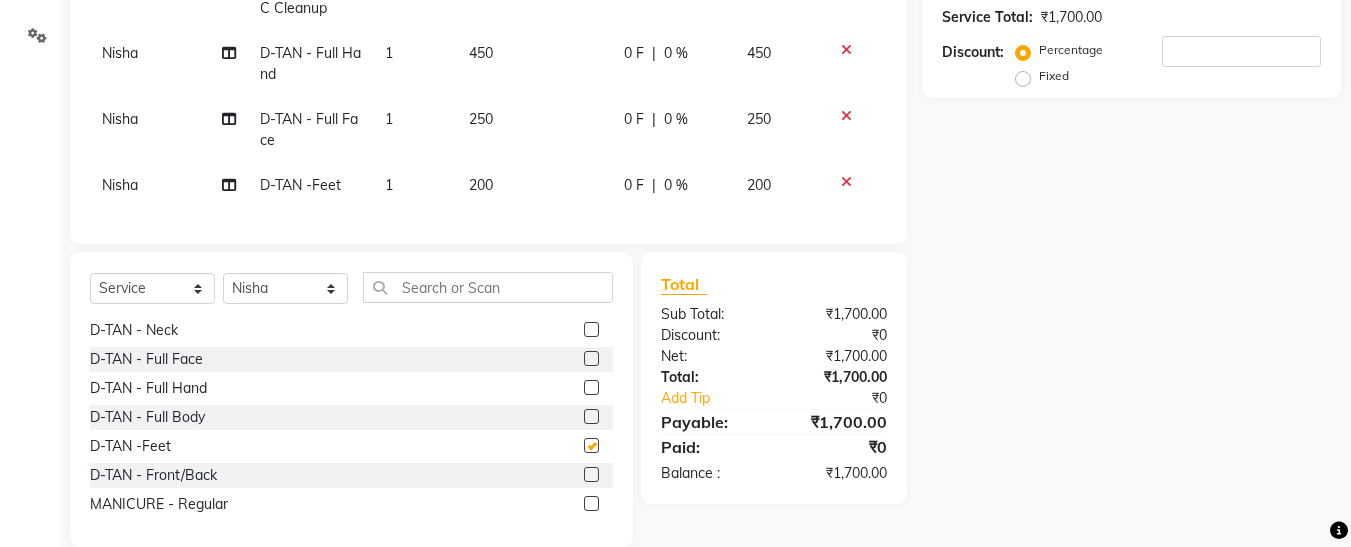 checkbox on "false" 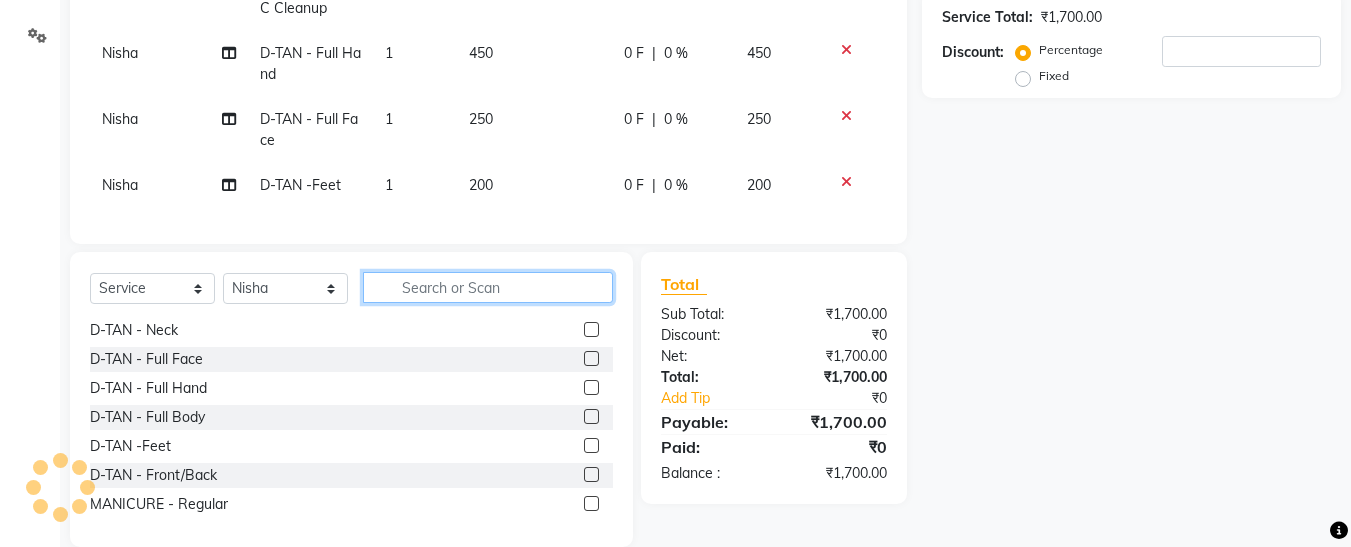 click 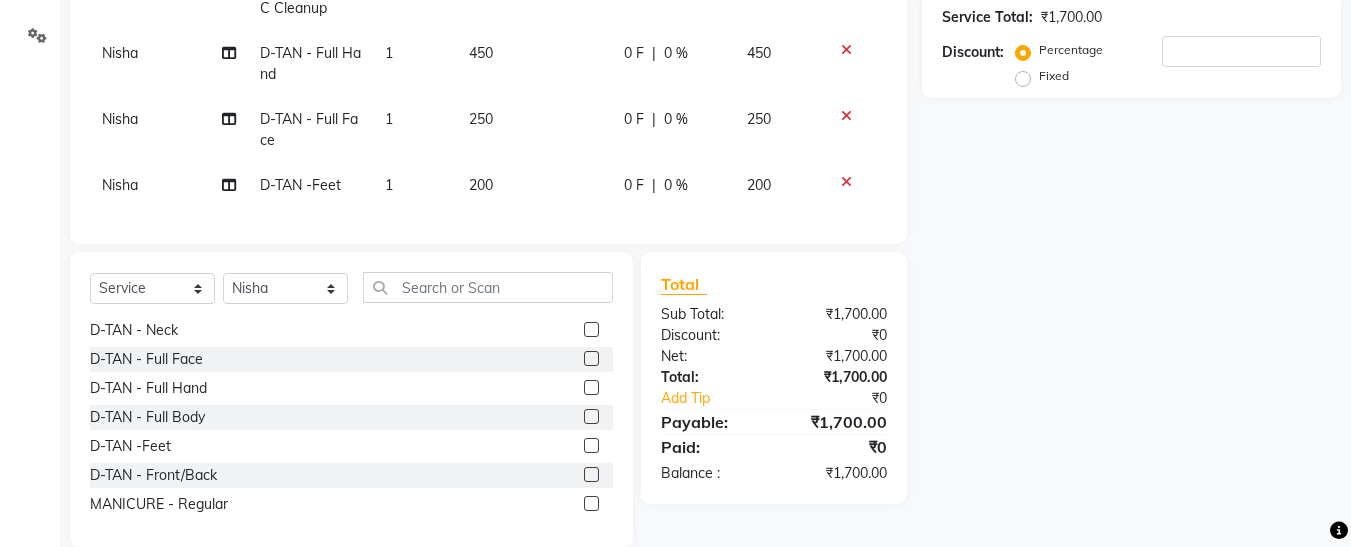 click on "200" 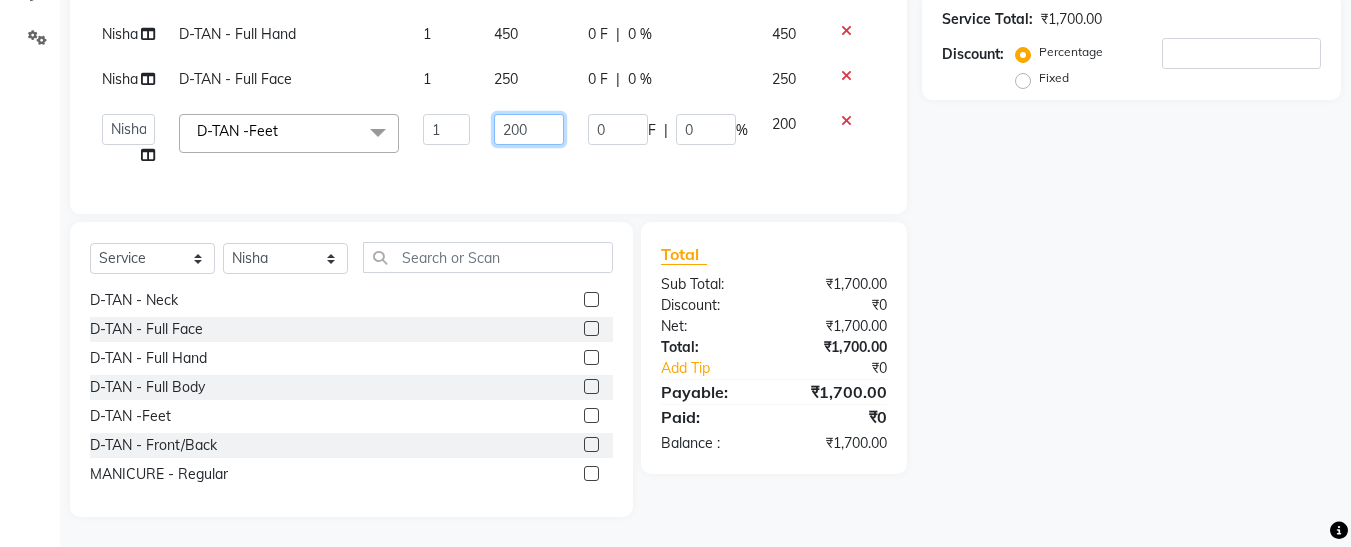 click on "200" 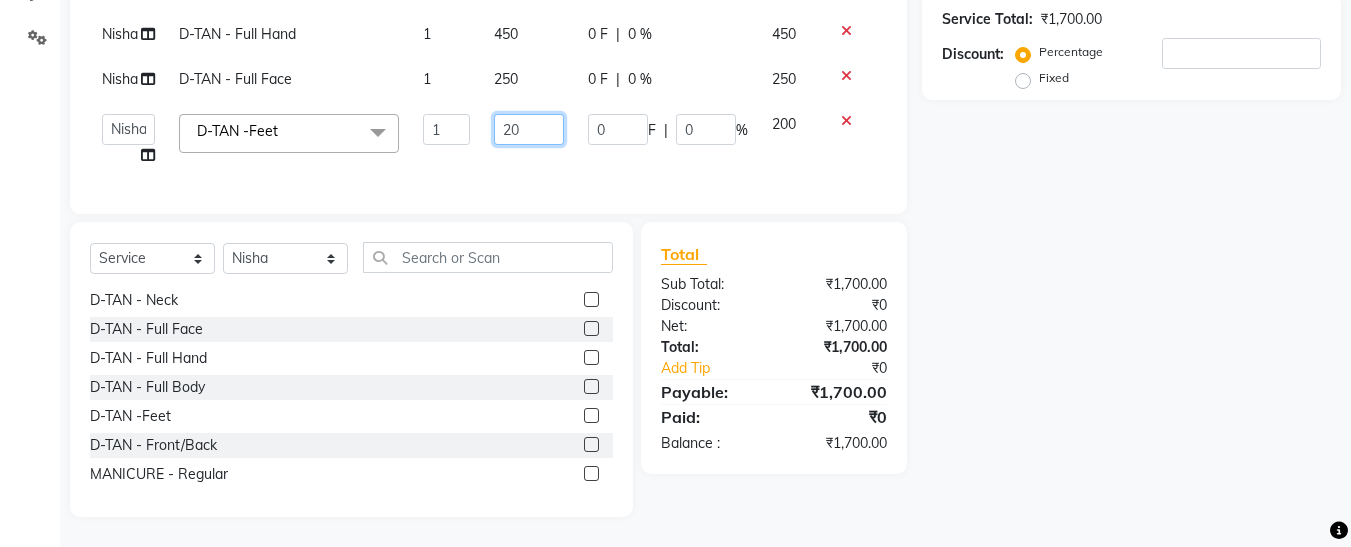 type on "2" 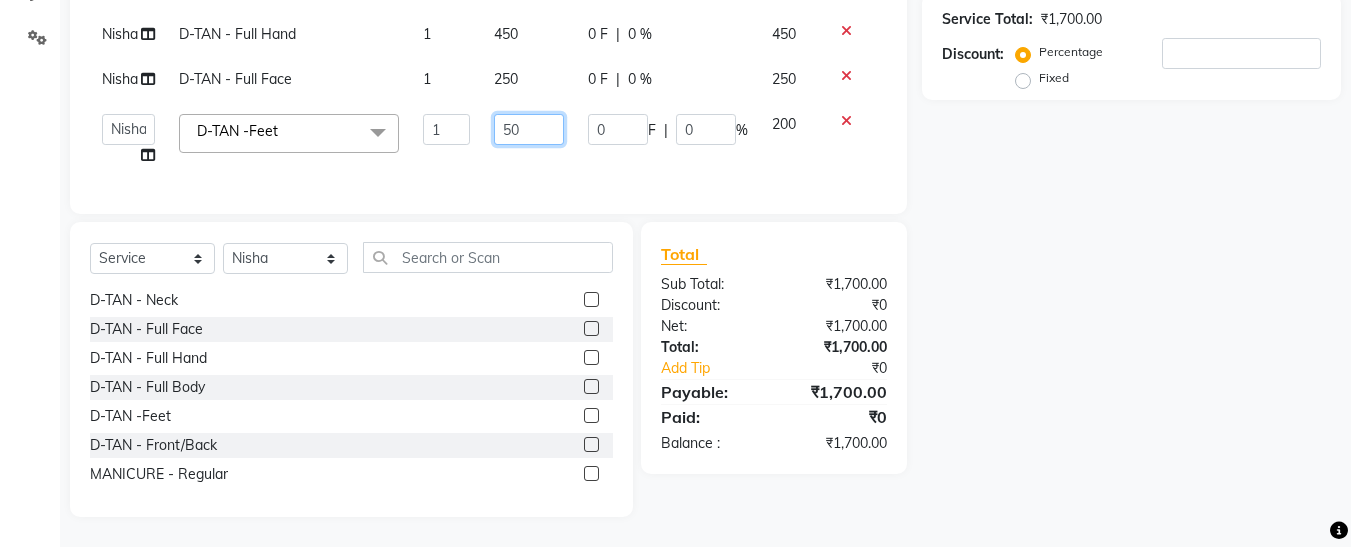 type on "500" 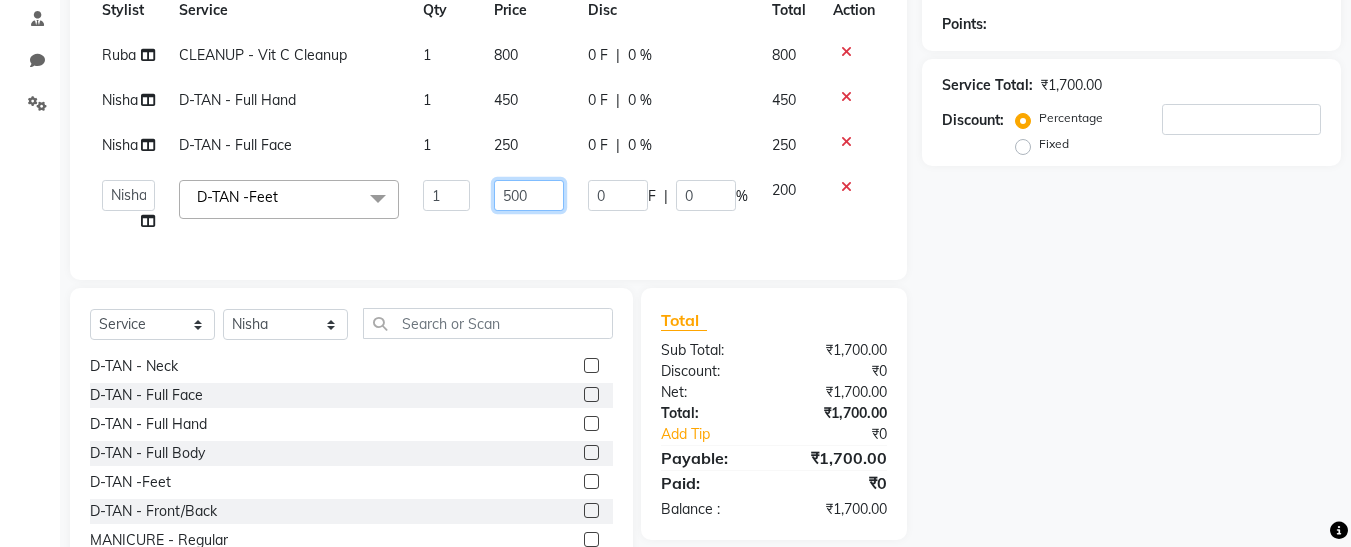 scroll, scrollTop: 292, scrollLeft: 0, axis: vertical 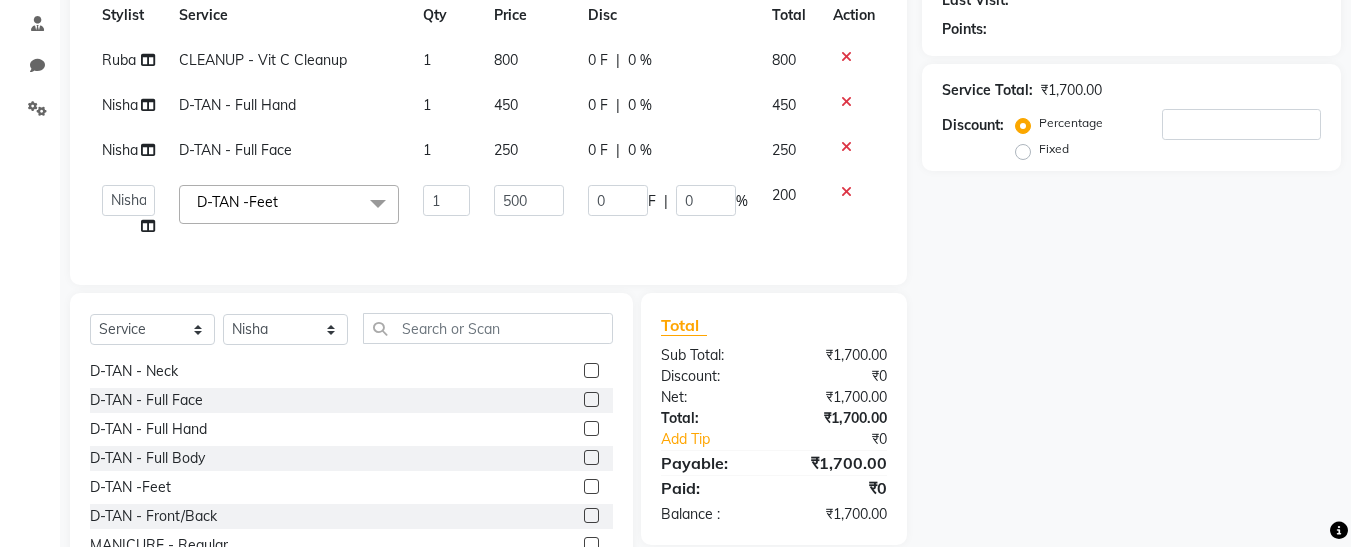 click on "BLEACH - Upper Lips BLEACH - Neck BLEACH - Full Face BLEACH - Feet BLEACH - Underarms BLEACH - Full Hands BLEACH - Half Legs BLEACH - Half Front / Back BLEACH - Full Body last balance underarms brightning treatment D-TAN - Neck D-TAN - Full Face D-TAN - Full Hand D-TAN - Full Body D-TAN -Feet D-TAN - Front/Back MANICURE - Regular MANICURE - D-Tan MANICURE - Signature PEDICURE - Regular PEDICURE - D-Tan PEDICURE - Signature PEDICURE - Heel Peel Treatment PEDICURE - Ice Cream Pedicure PEDICURE - Foot Peel COMBO - Ice Cream Pedicure & Ice Cream Manicure MASSAGE - Head MASSAGE - Hands MASSAGE - Legs MASSAGE - Back MASSAGE - Body MASSAGE - Body Spa MASSAGE - Hair Fall Oil Treatment Dandruff Treatment CLEANUP - Hydra Cleanup CLEANUP - Deep Pore CLEANUP - Vit C Cleanup CLEANUP - Back DESIGNER CLEANUP - RE Energize DESIGNER CLEANUP - Brightening DESIGNER CLEANUP - Ultimate Radiance FACIAL - Detox Mini Facial FACIAL - Rejuvenating Mini Facial FACIAL - Mango Mousse" 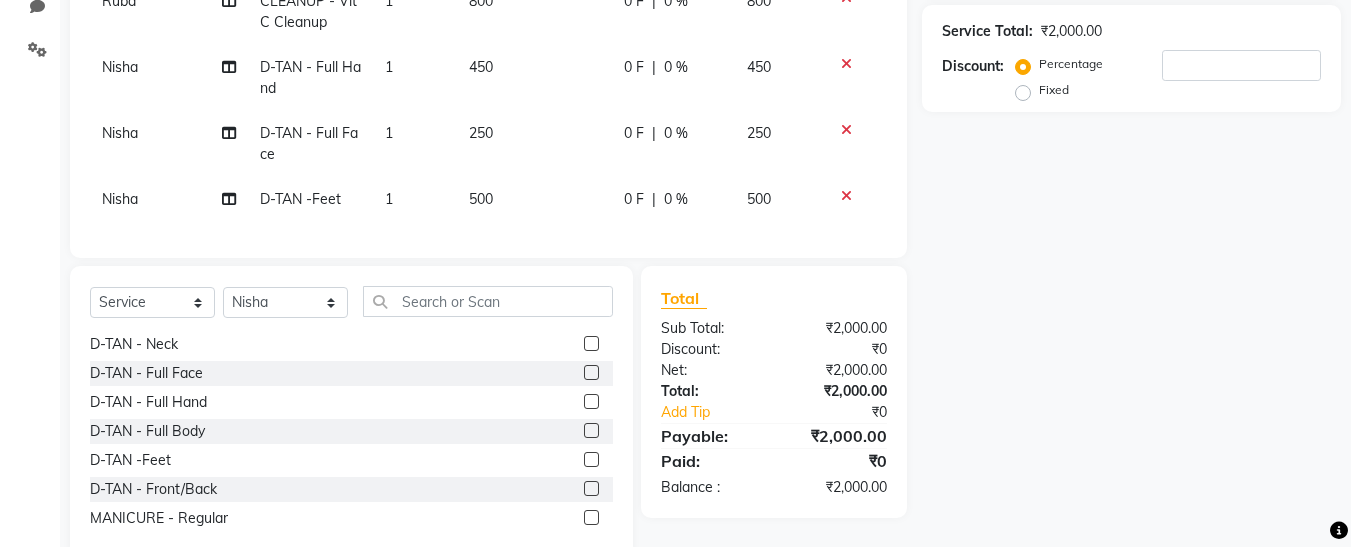 scroll, scrollTop: 410, scrollLeft: 0, axis: vertical 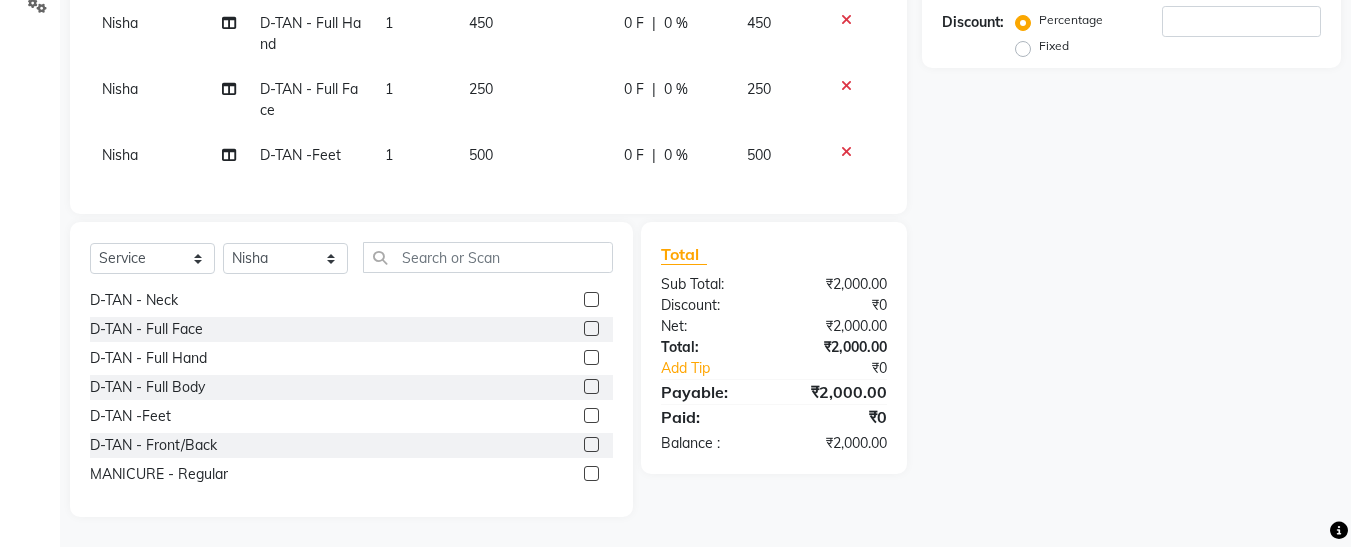 click 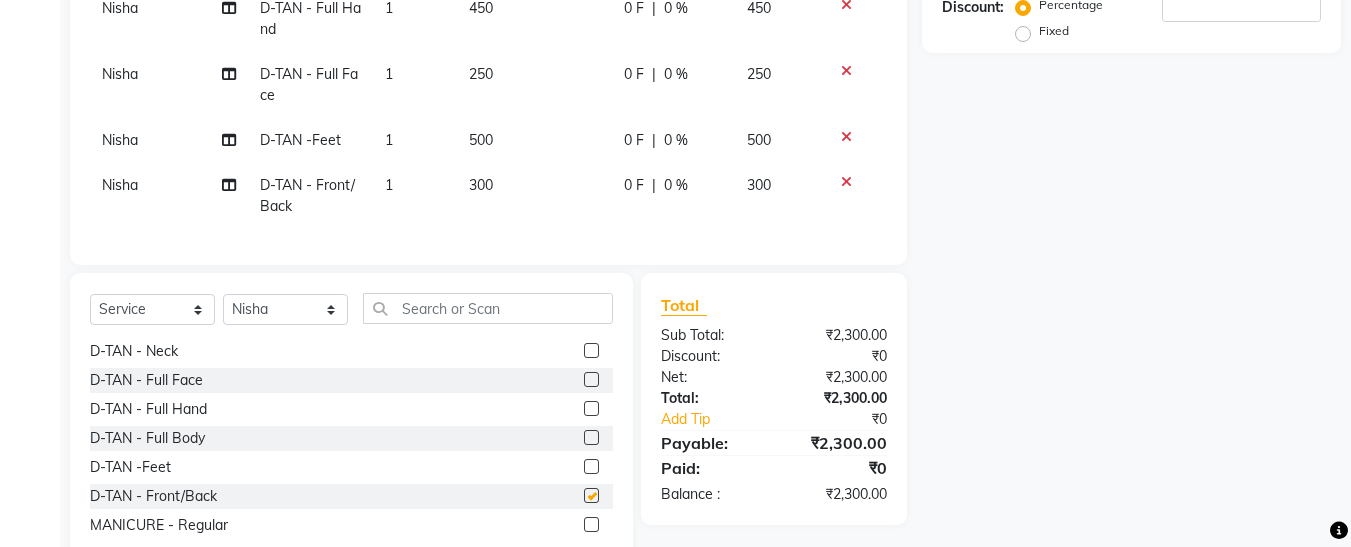 checkbox on "false" 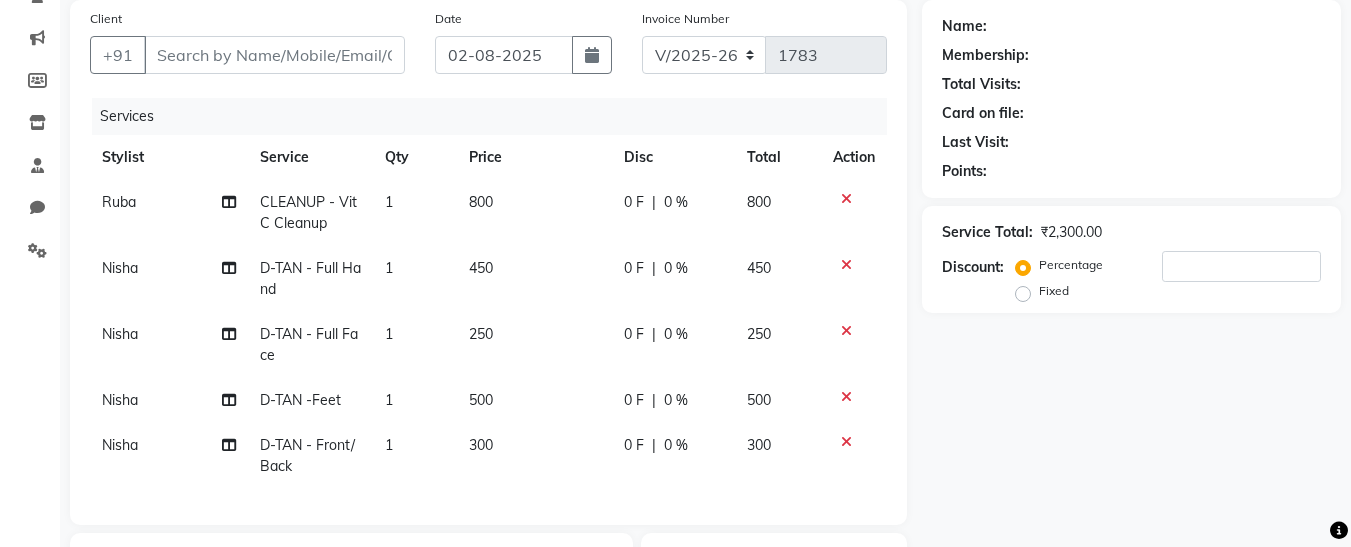 scroll, scrollTop: 144, scrollLeft: 0, axis: vertical 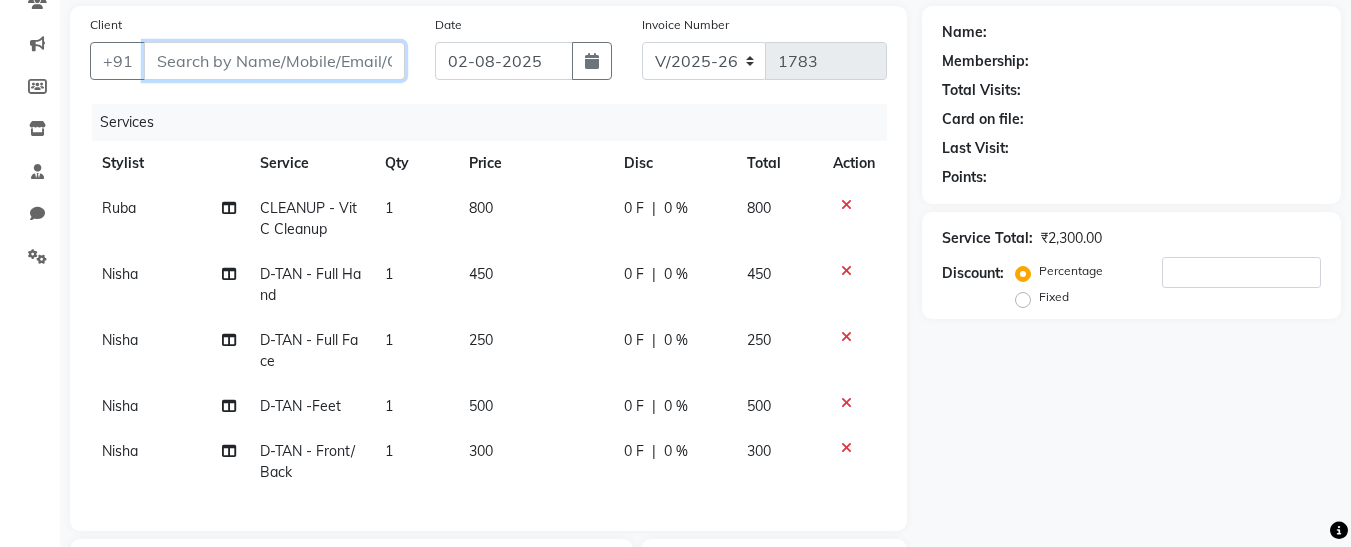 click on "Client" at bounding box center (274, 61) 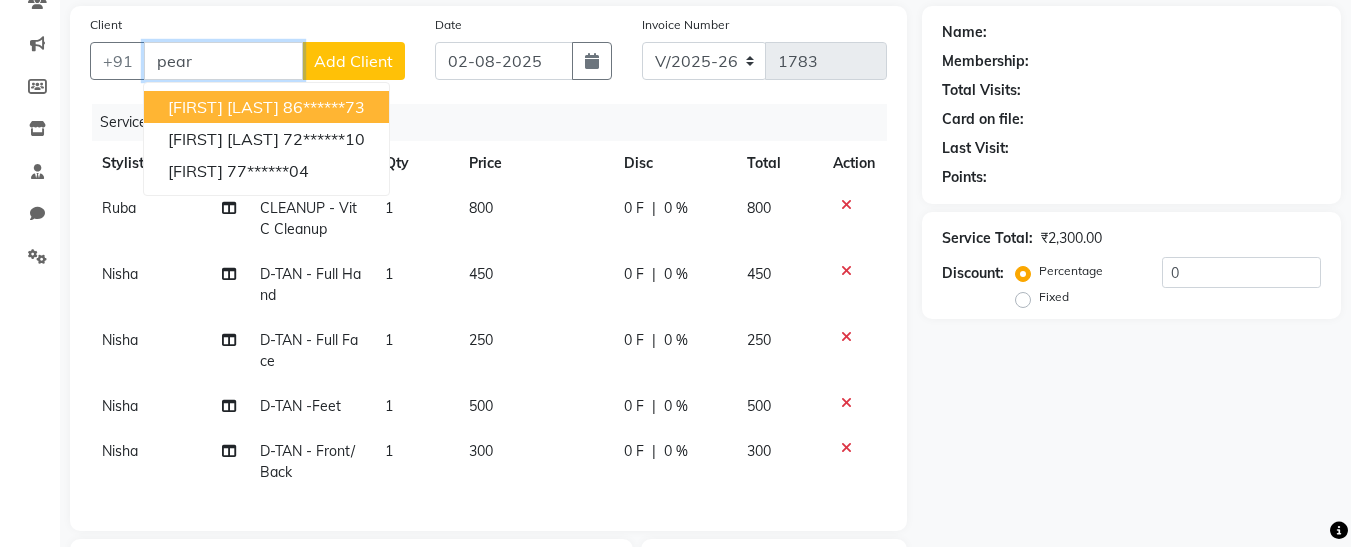 click on "86******73" at bounding box center [324, 107] 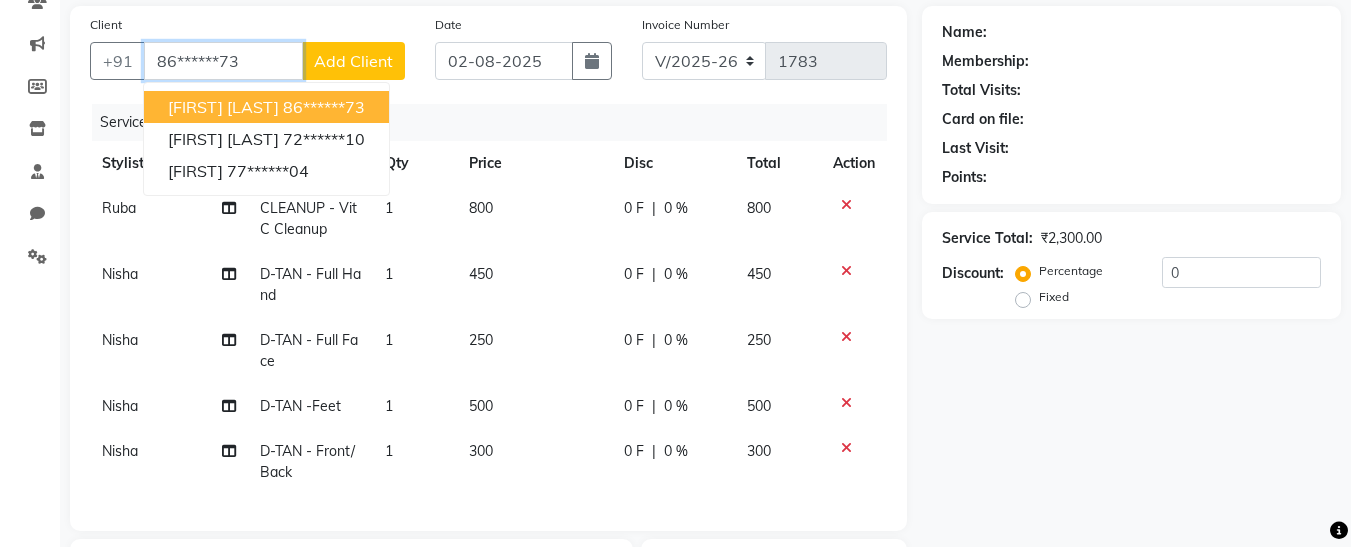type on "86******73" 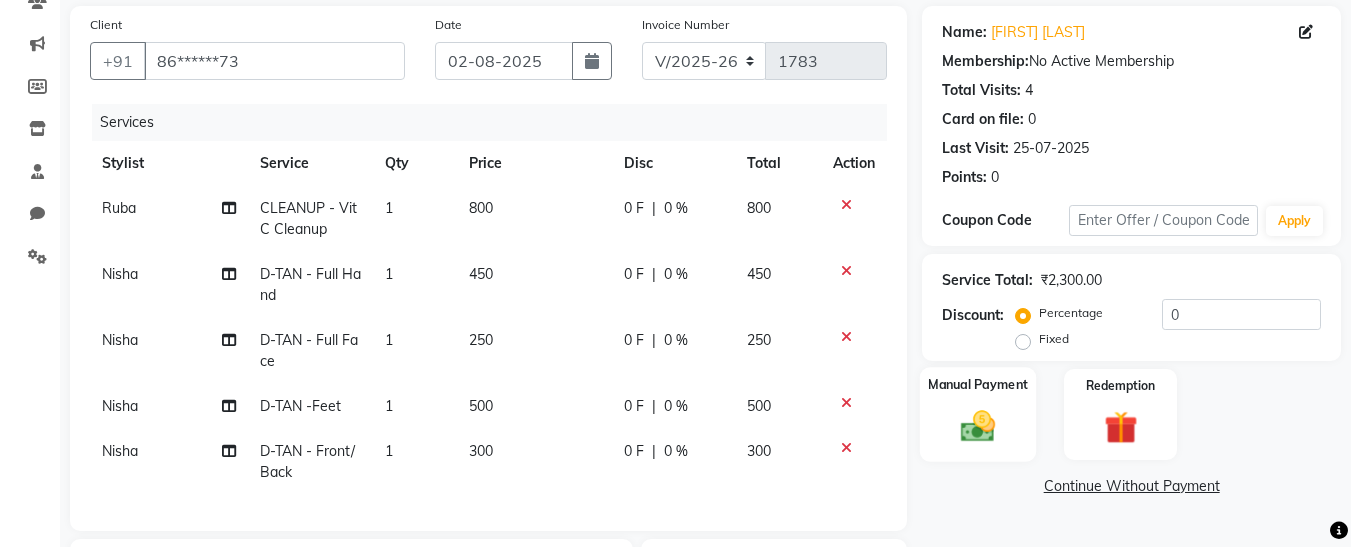 click on "Manual Payment" 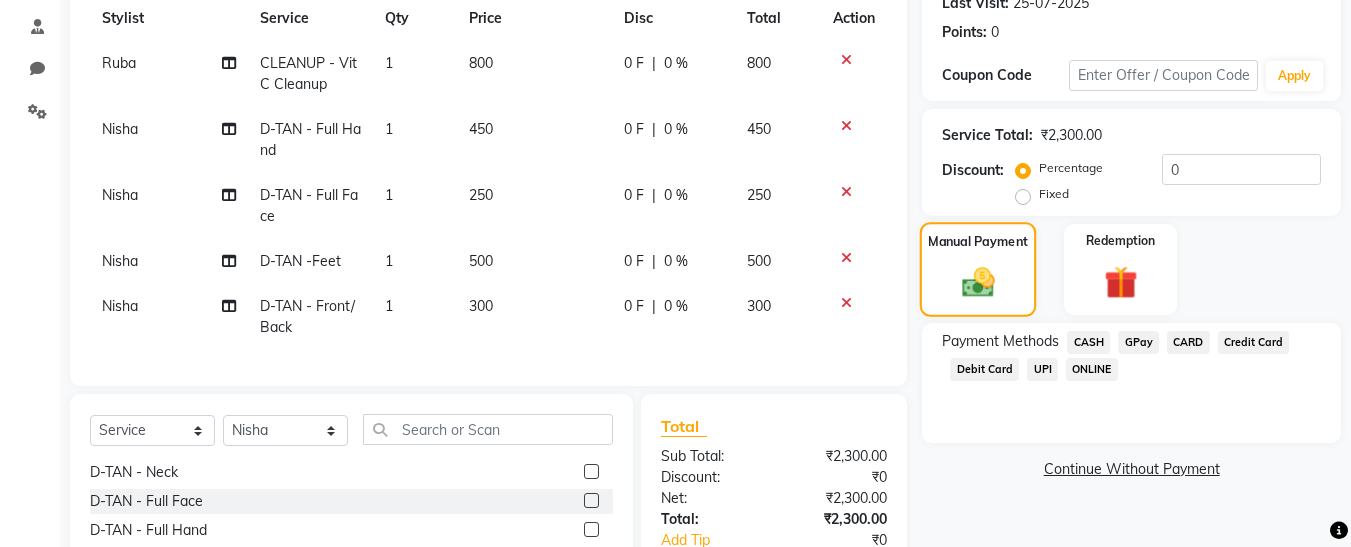 scroll, scrollTop: 328, scrollLeft: 0, axis: vertical 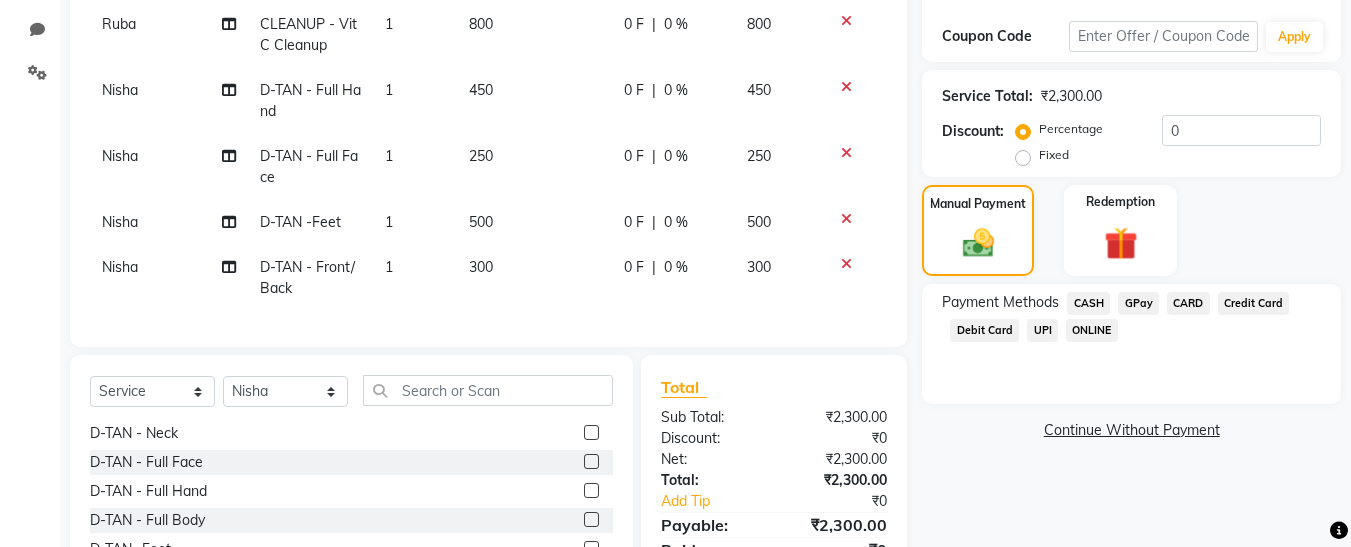 click on "GPay" 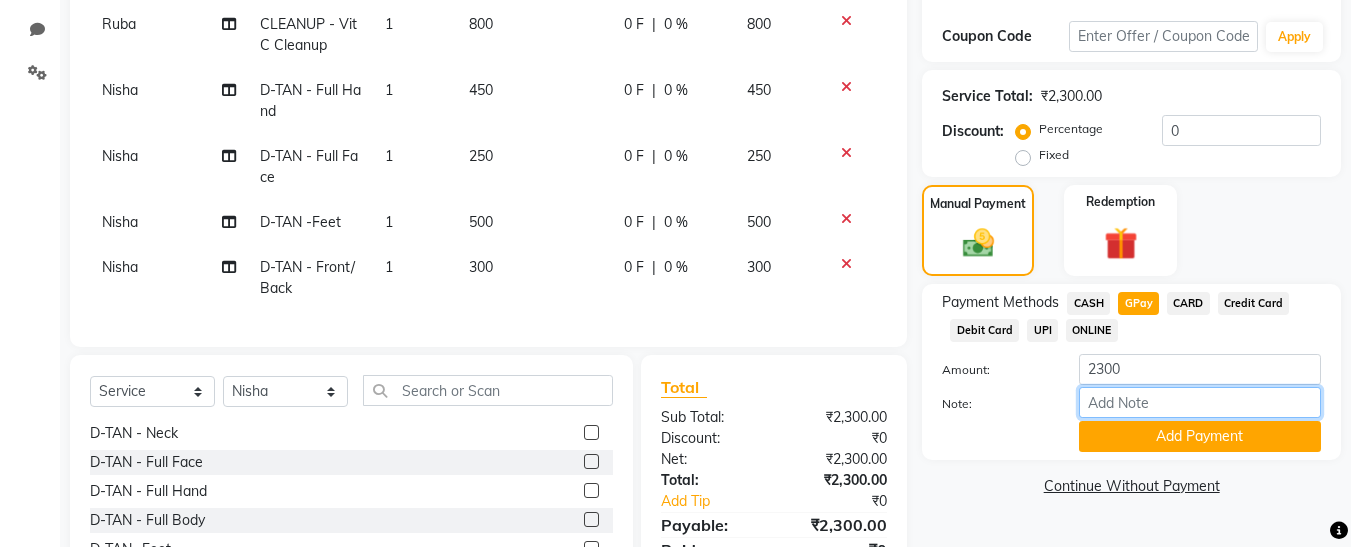 click on "Note:" at bounding box center [1200, 402] 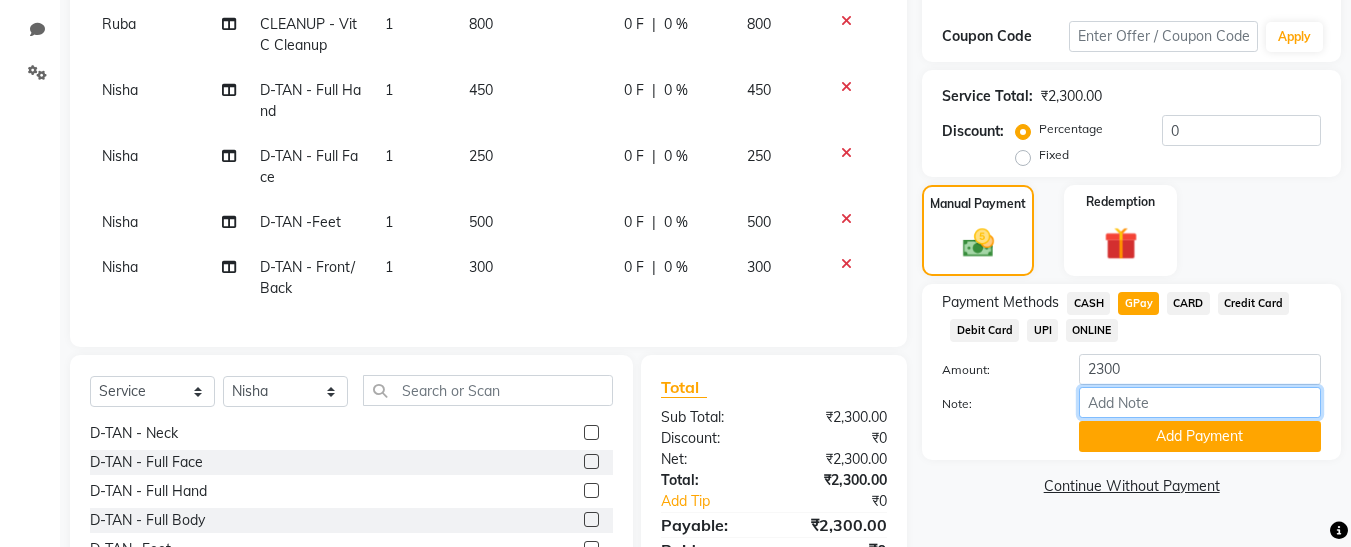 type on "fless" 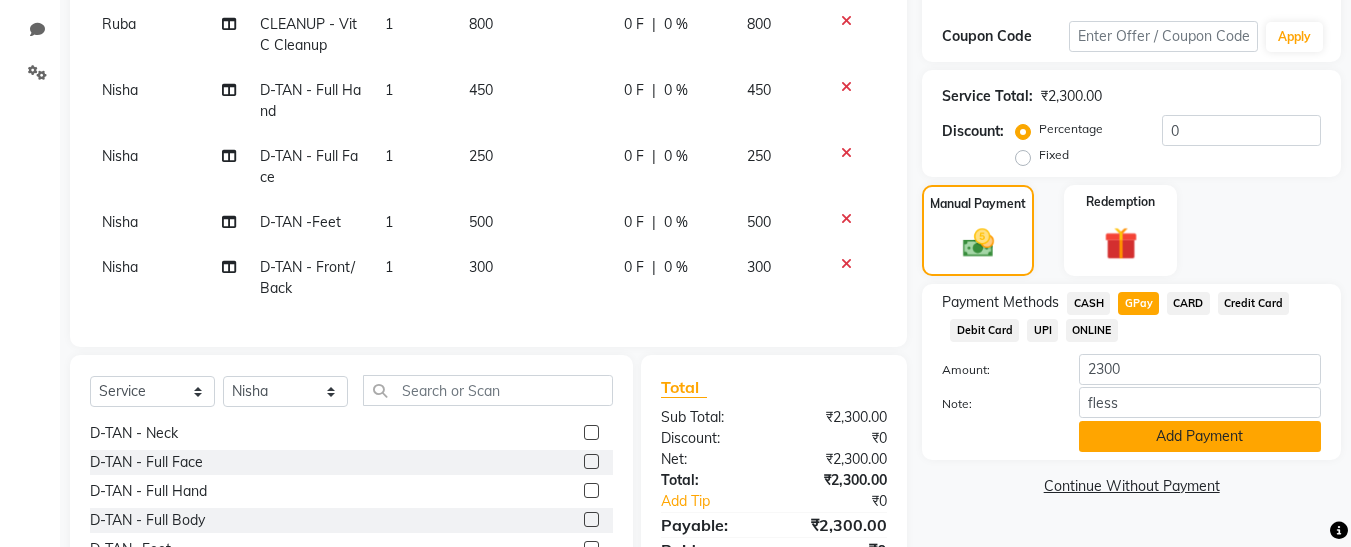 click on "Add Payment" 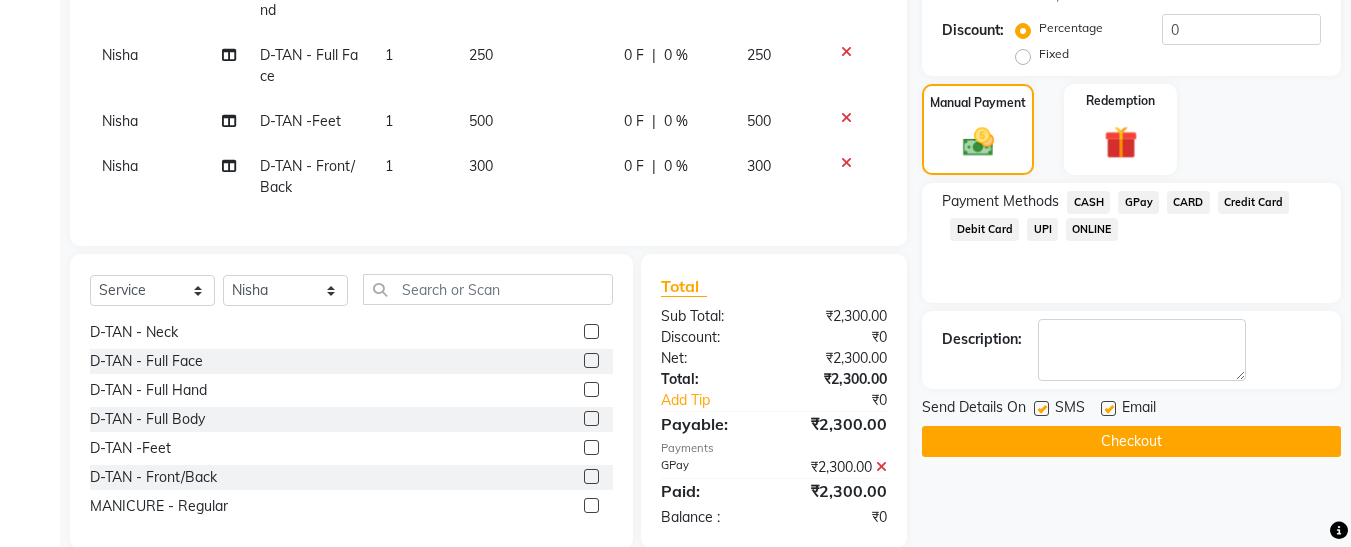 scroll, scrollTop: 474, scrollLeft: 0, axis: vertical 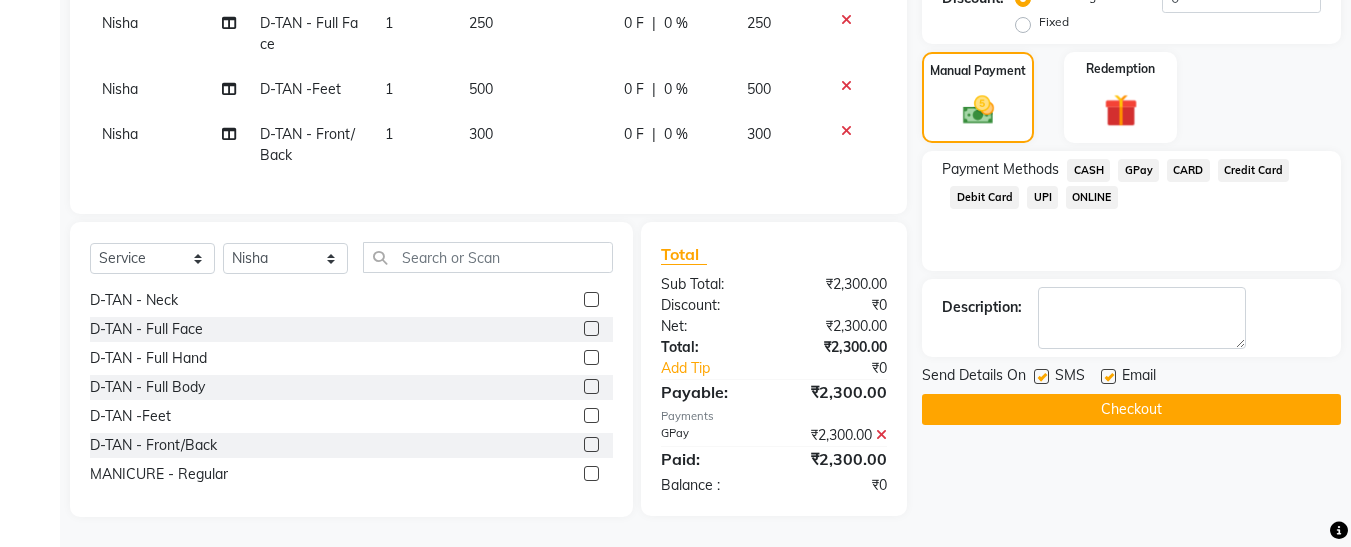 click 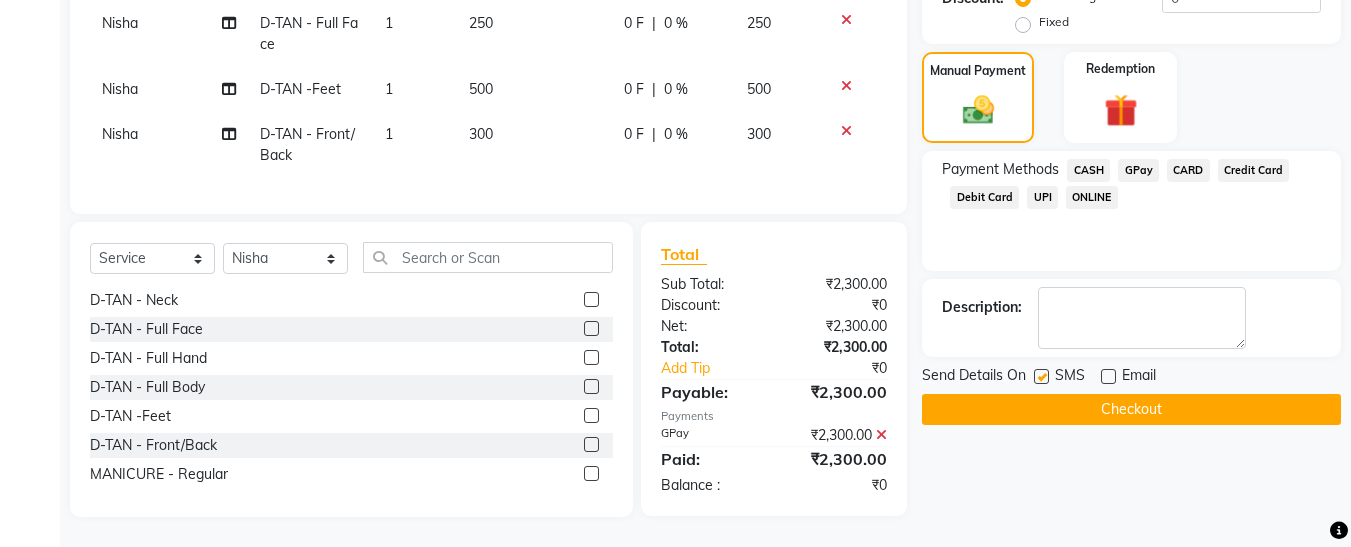 click 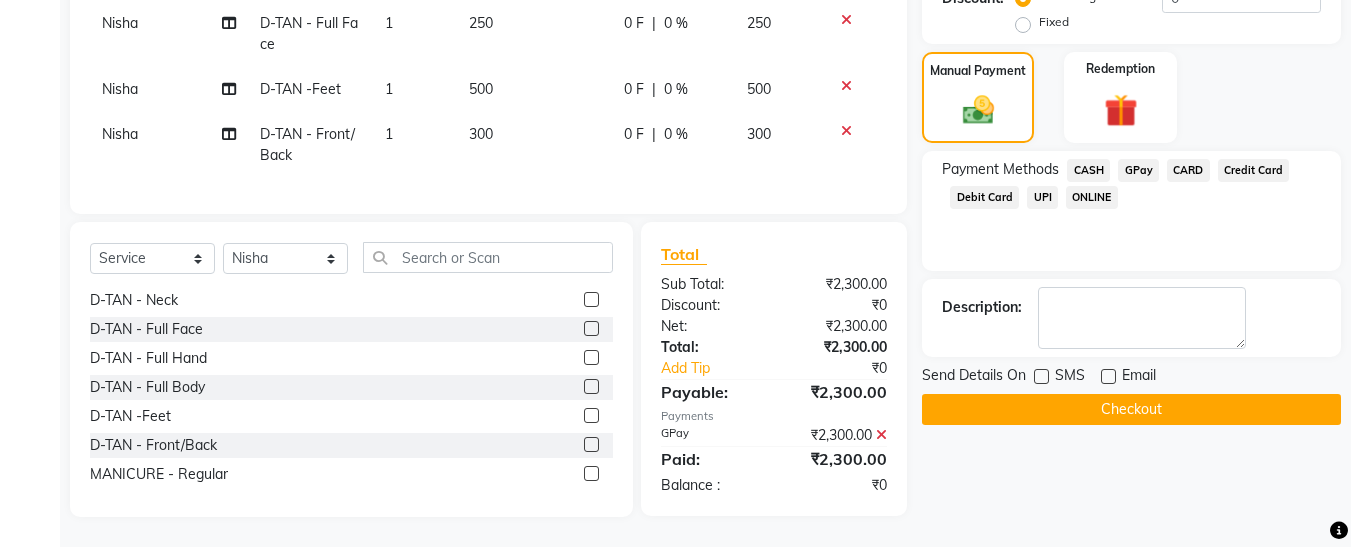 click on "Checkout" 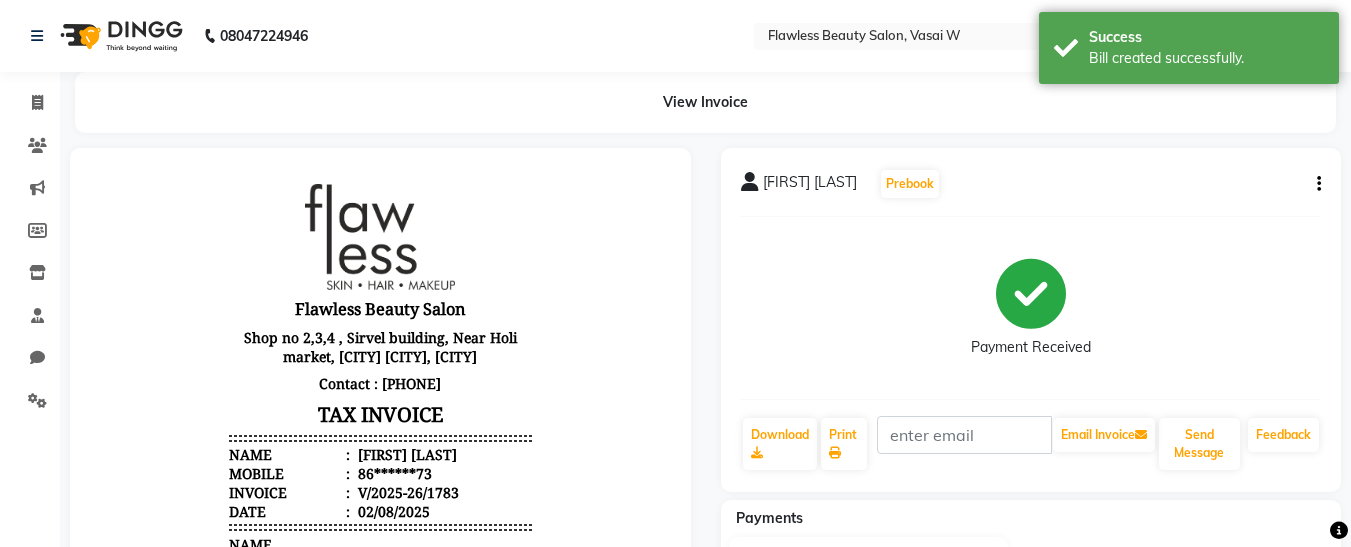scroll, scrollTop: 0, scrollLeft: 0, axis: both 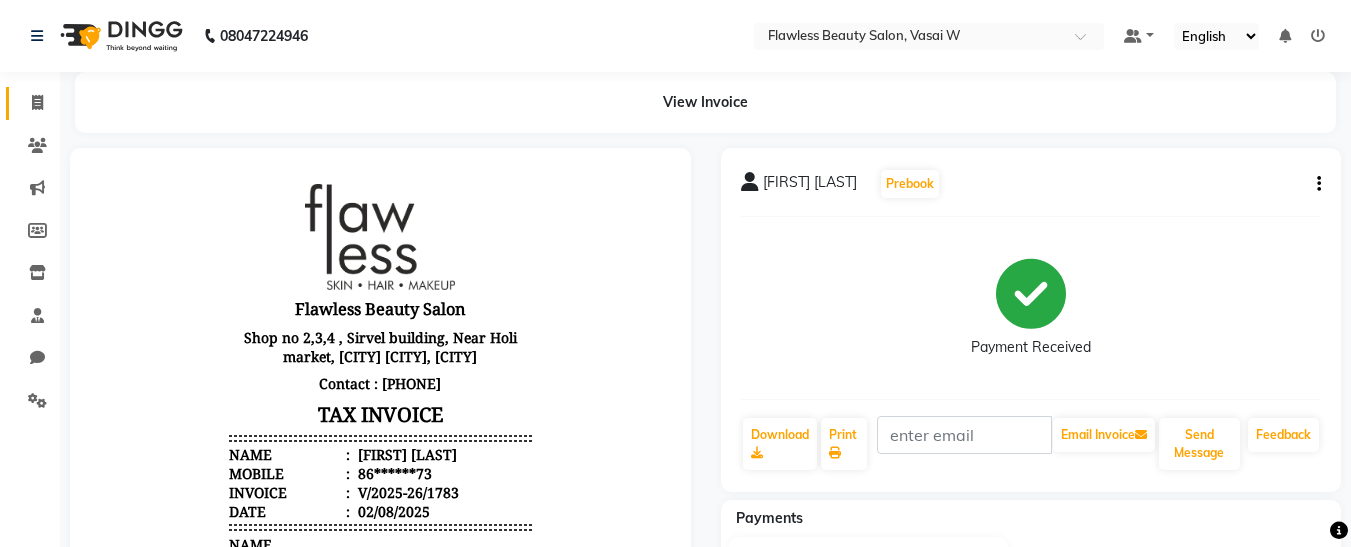 click on "Invoice" 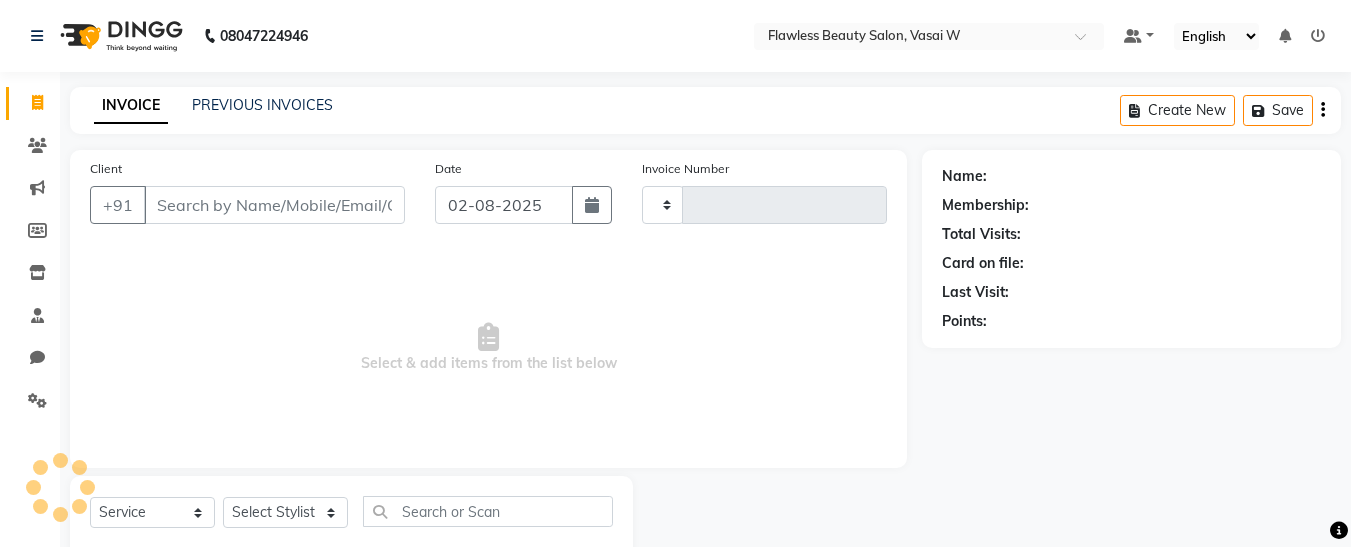 scroll, scrollTop: 54, scrollLeft: 0, axis: vertical 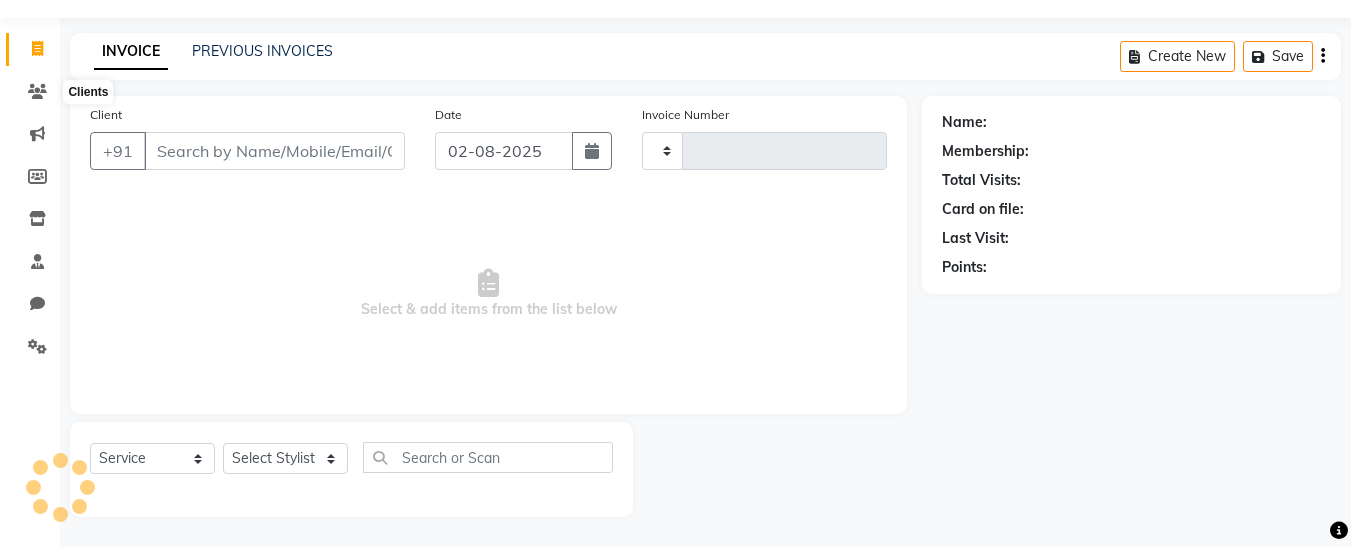 type on "1784" 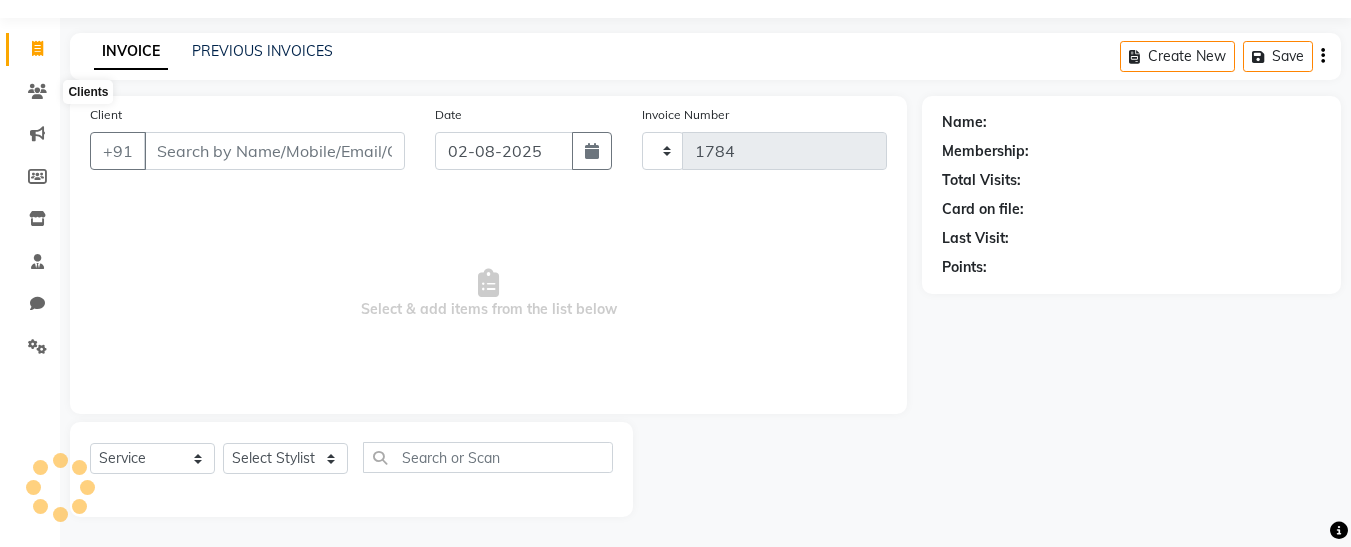 select on "8090" 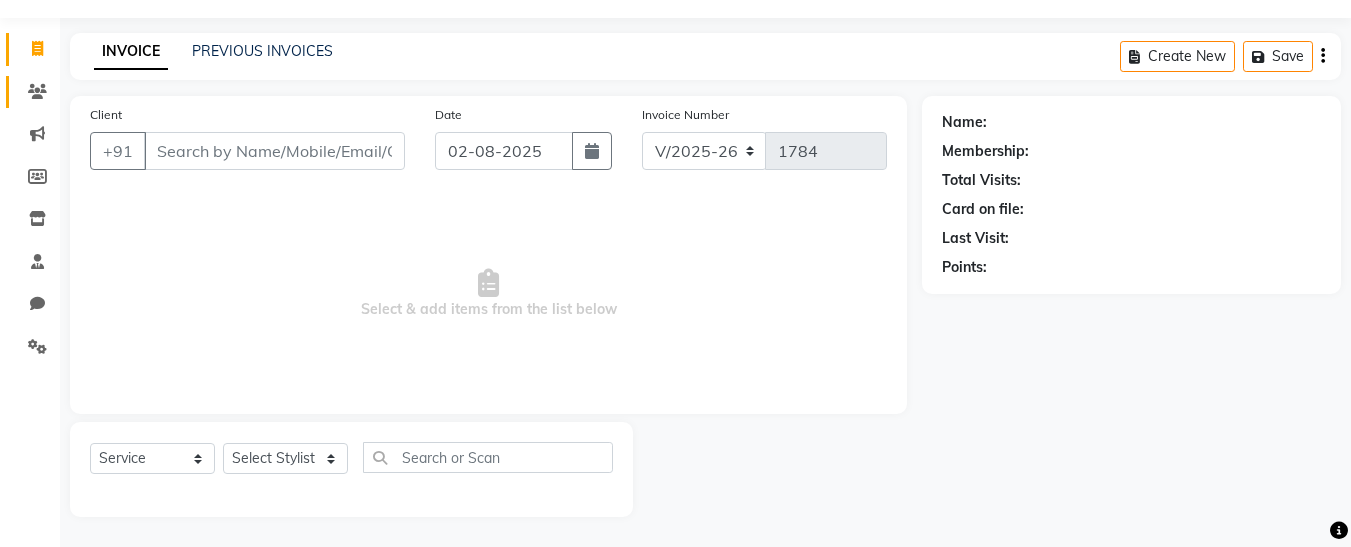 click on "Clients" 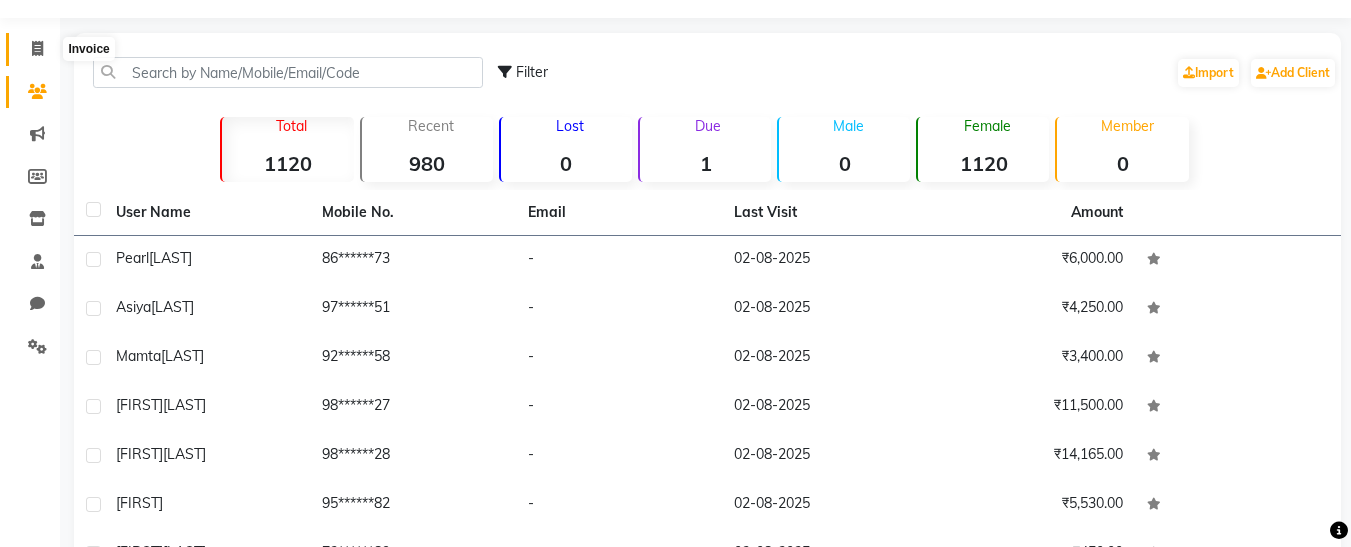 click 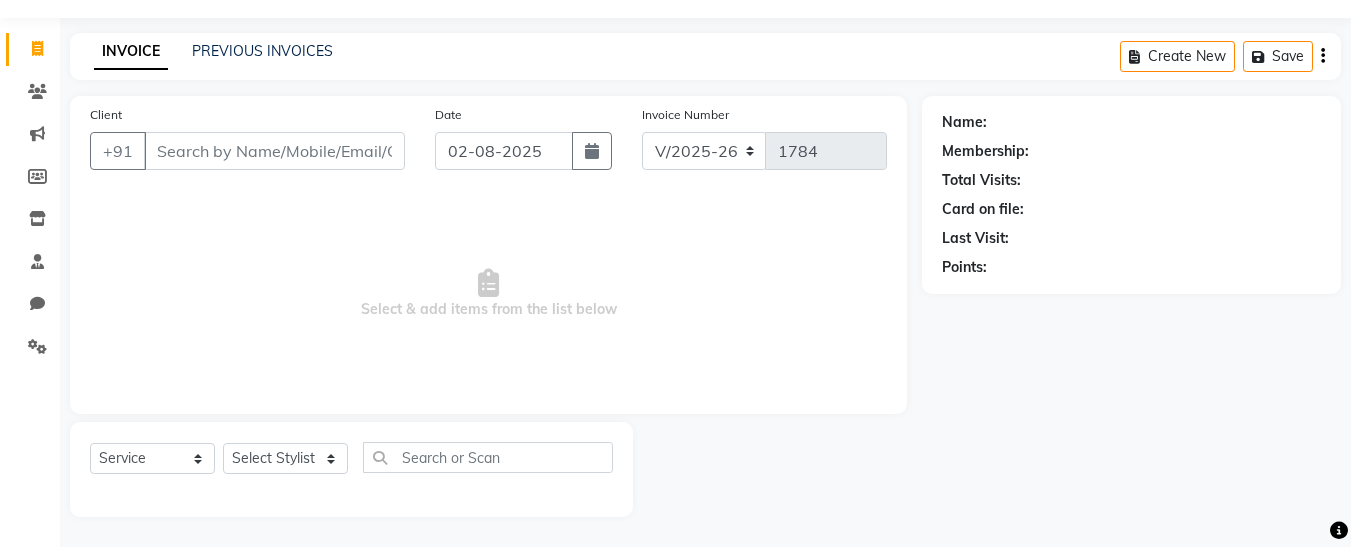 click on "Client" at bounding box center [274, 151] 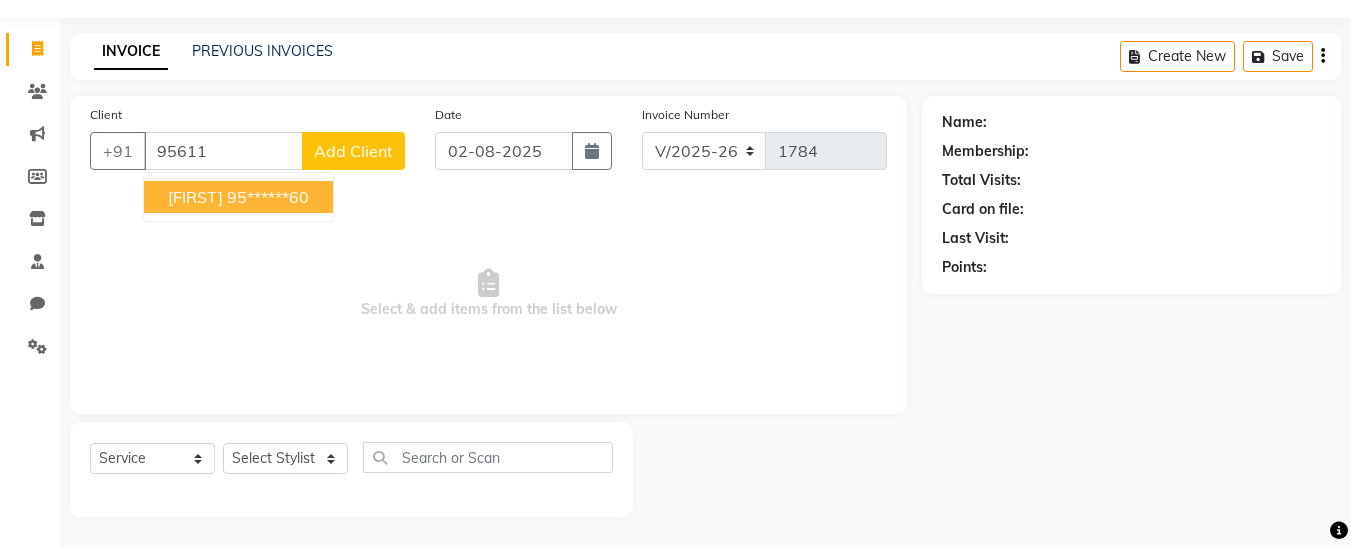 click on "[FIRST]" at bounding box center (195, 197) 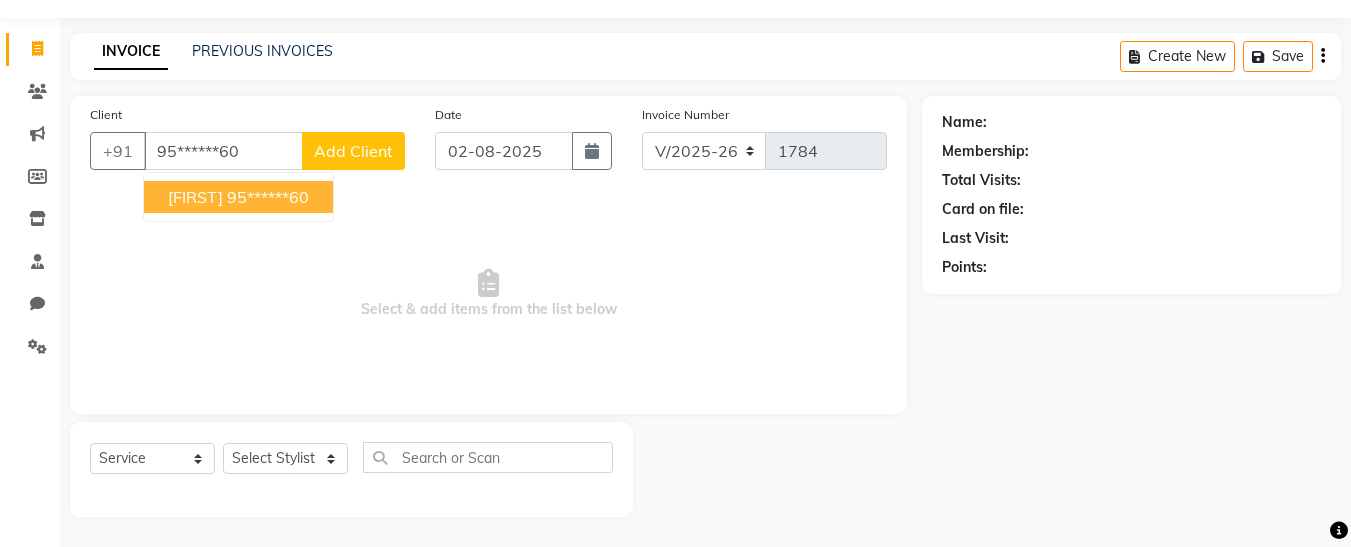 type on "95******60" 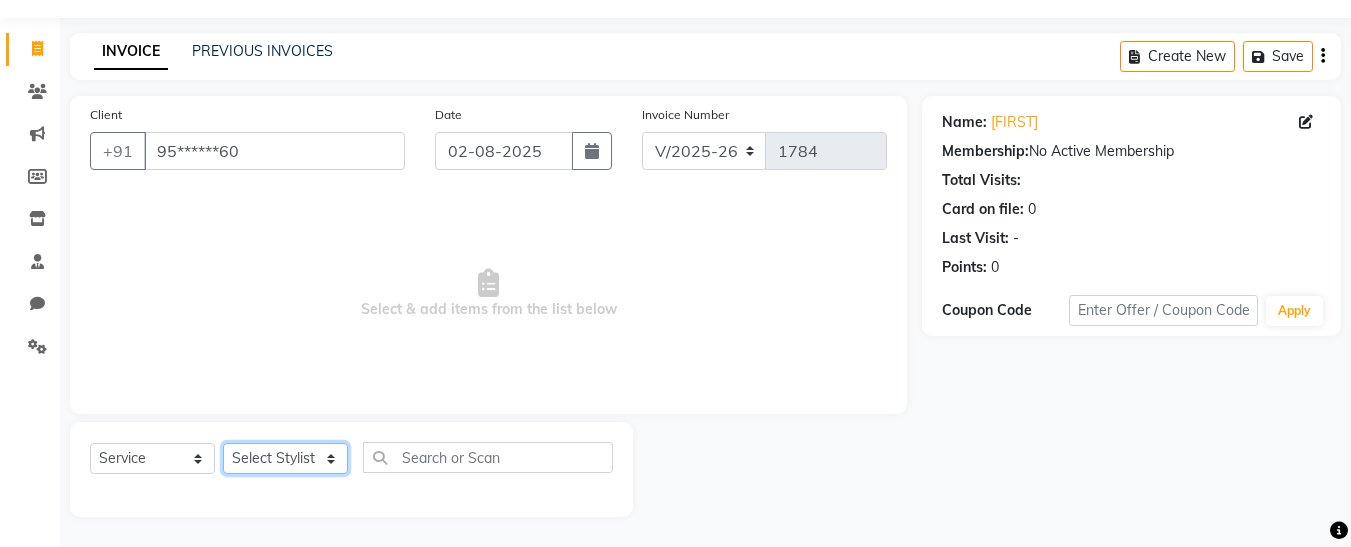 click on "Select Stylist Afsana [FIRST] [FIRST] [LAST] Nisha Pari Rasika Ruba [FIRST] Vidya" 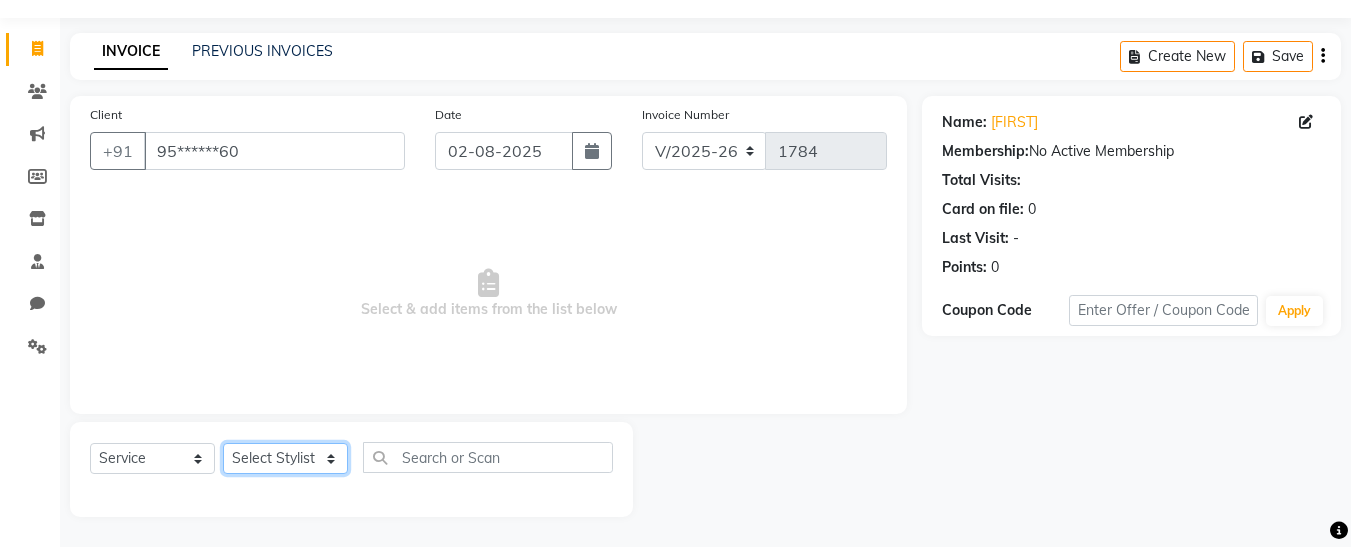 select on "76410" 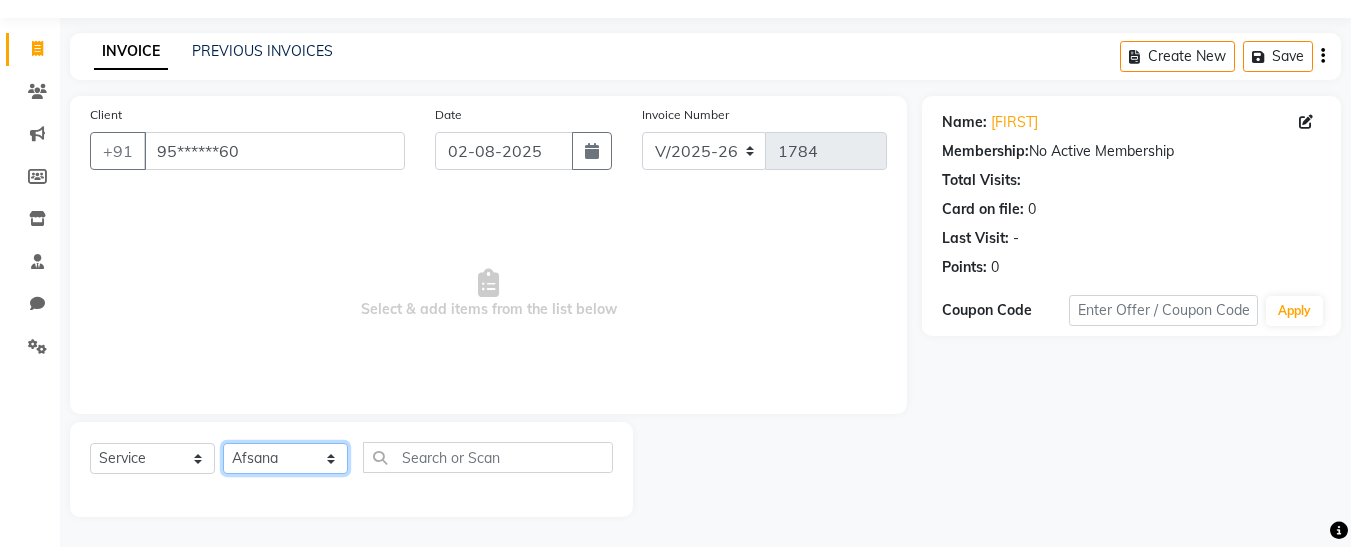 click on "Select Stylist Afsana [FIRST] [FIRST] [LAST] Nisha Pari Rasika Ruba [FIRST] Vidya" 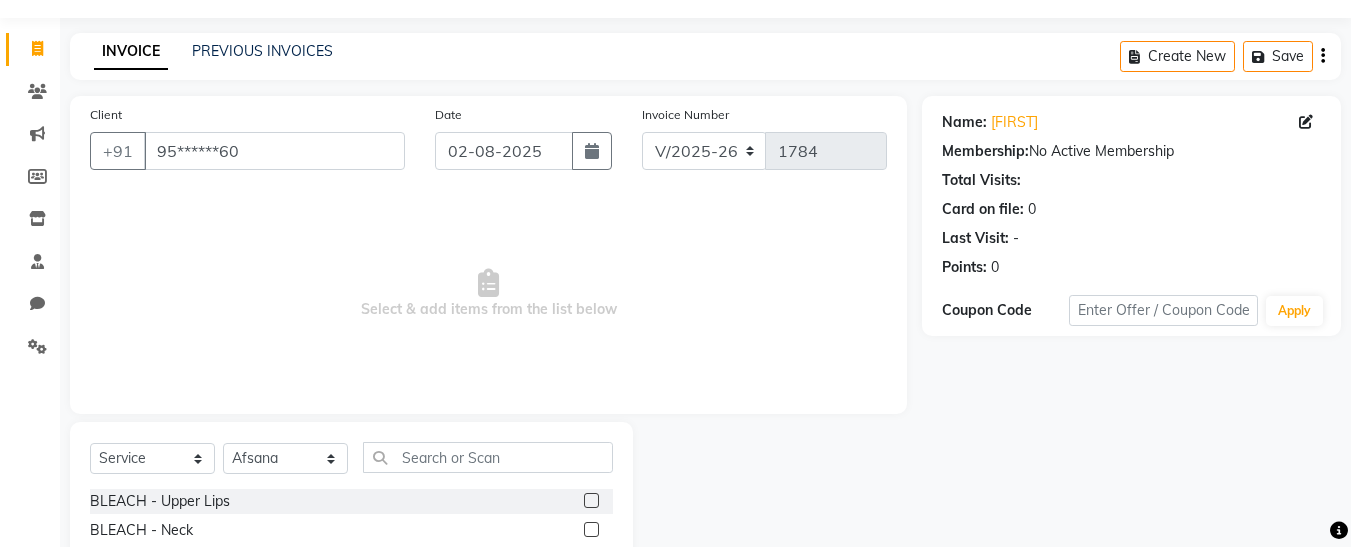 click on "Select Service Product Membership Package Voucher Prepaid Gift Card Select Stylist Afsana [FIRST] [FIRST] [LAST] Nisha Pari Rasika Ruba [FIRST] Vidya" 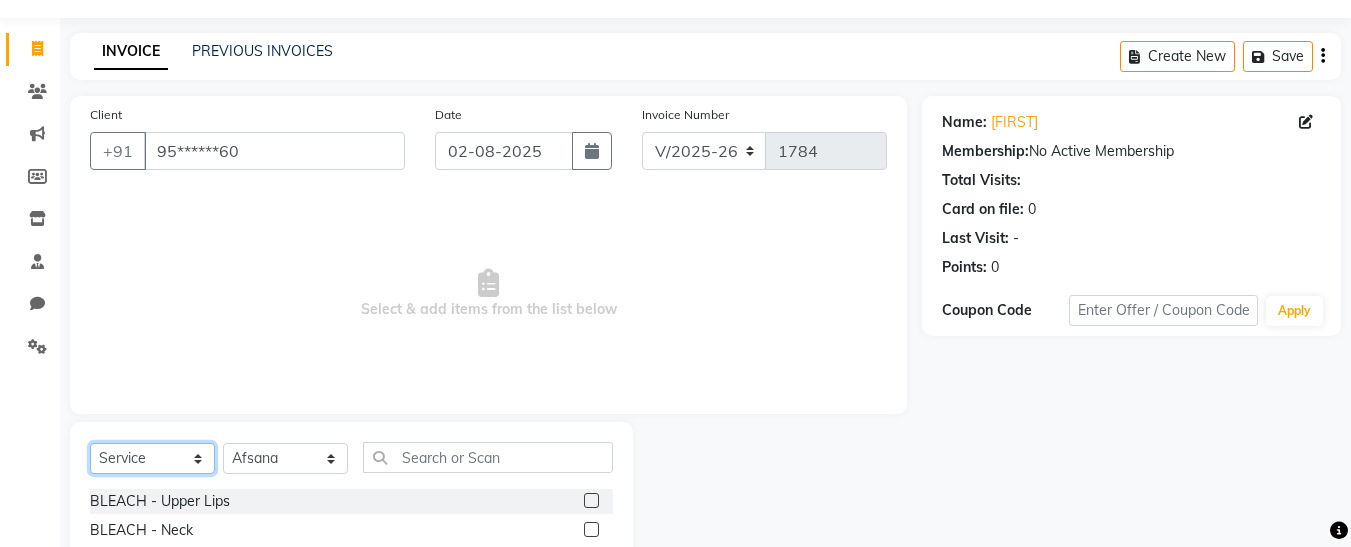 click on "Select  Service  Product  Membership  Package Voucher Prepaid Gift Card" 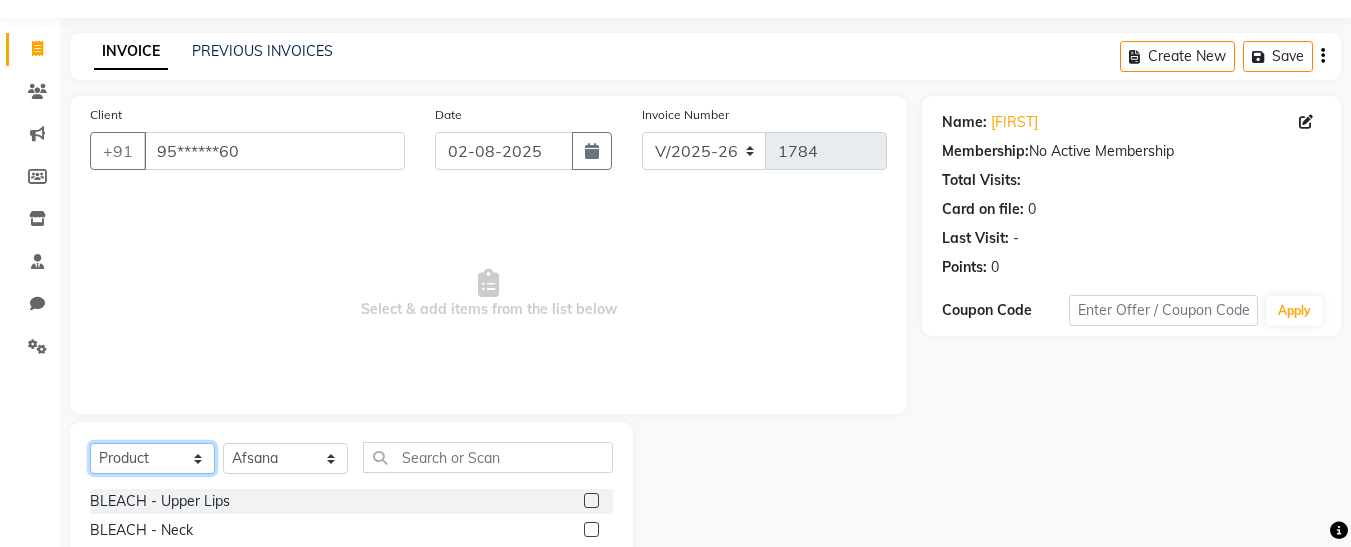 click on "Select  Service  Product  Membership  Package Voucher Prepaid Gift Card" 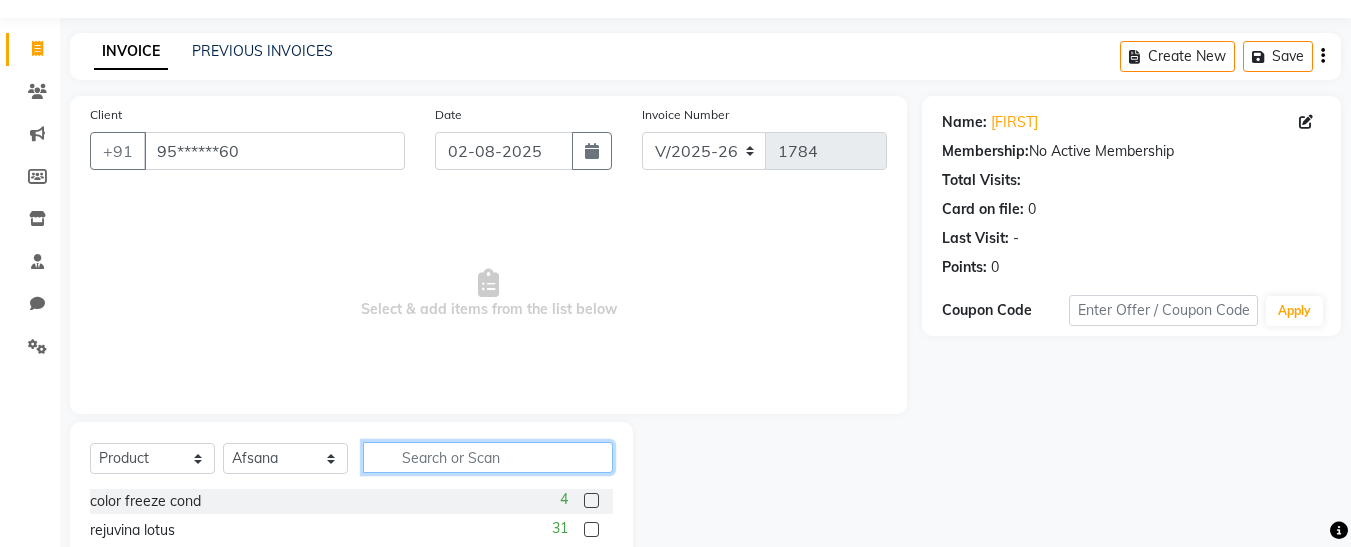 click 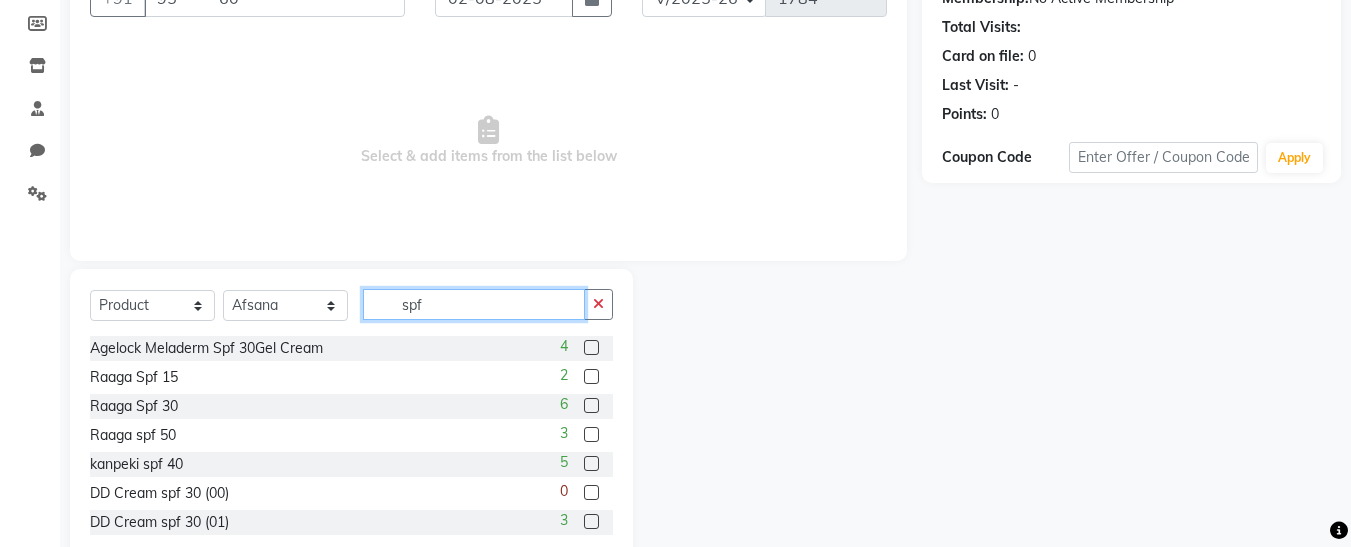 scroll, scrollTop: 254, scrollLeft: 0, axis: vertical 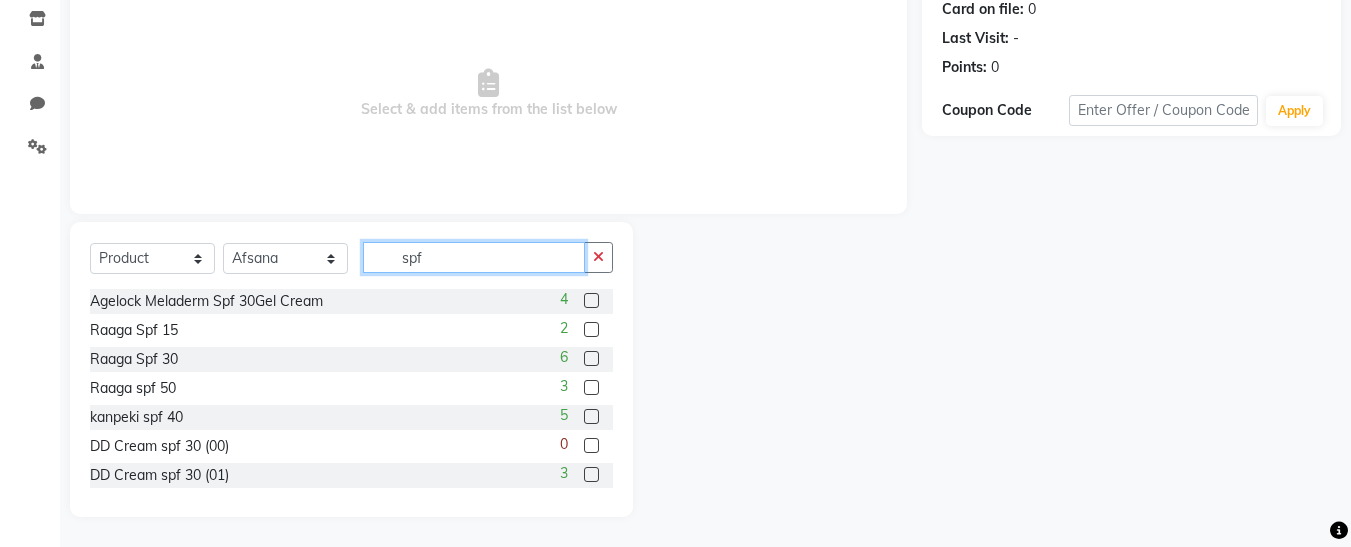 type on "spf" 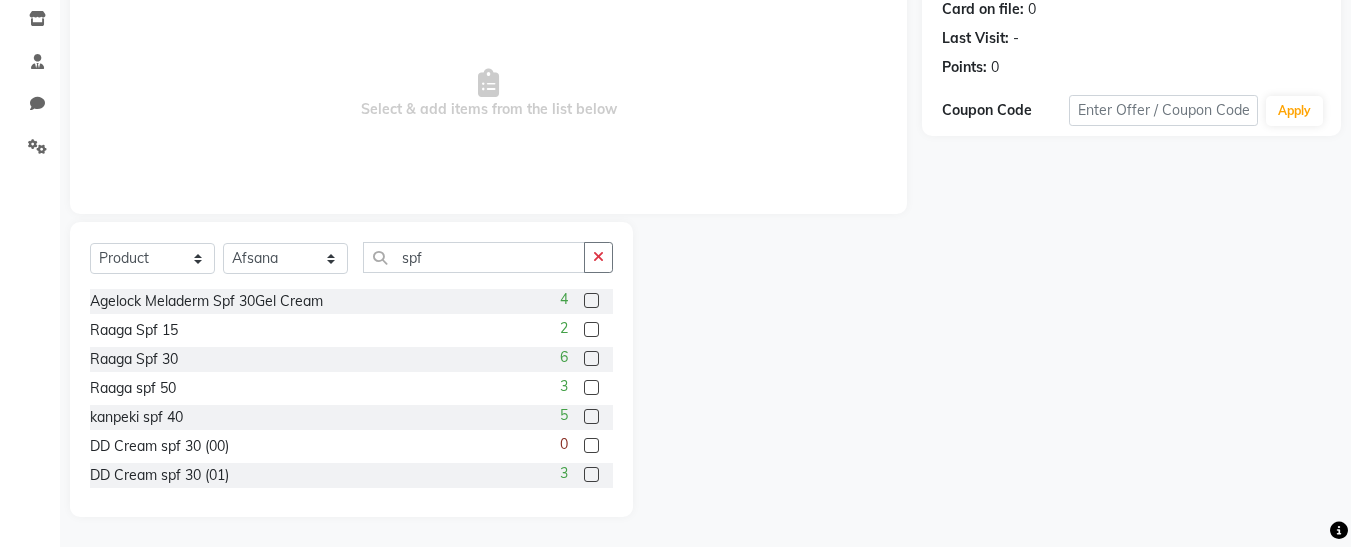 click 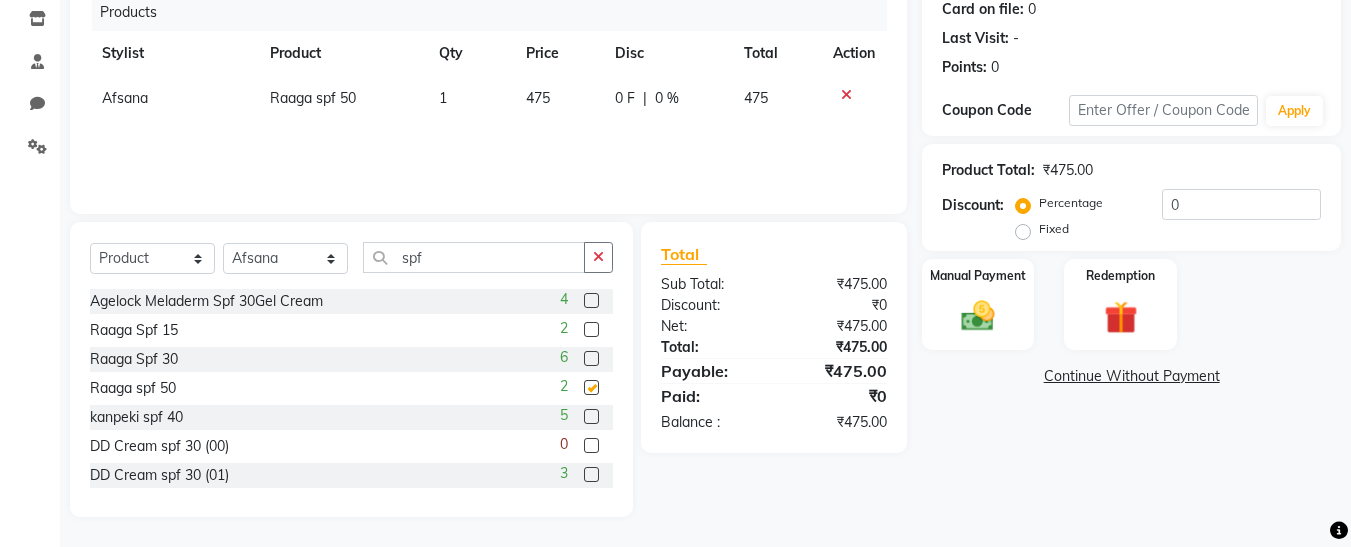 checkbox on "false" 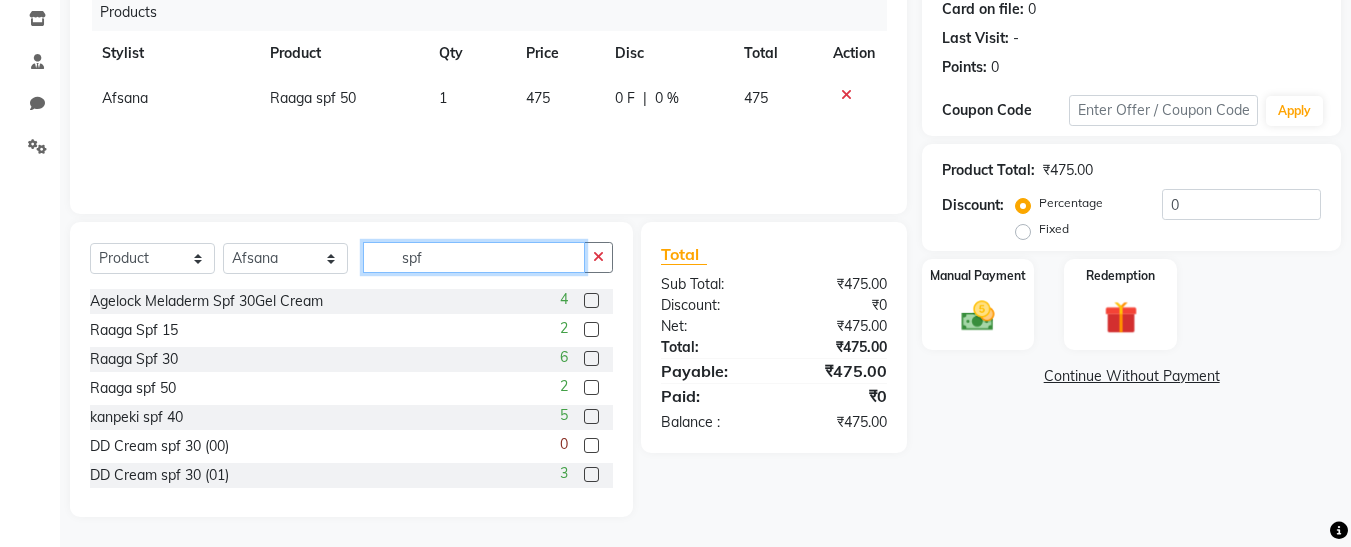 click on "spf" 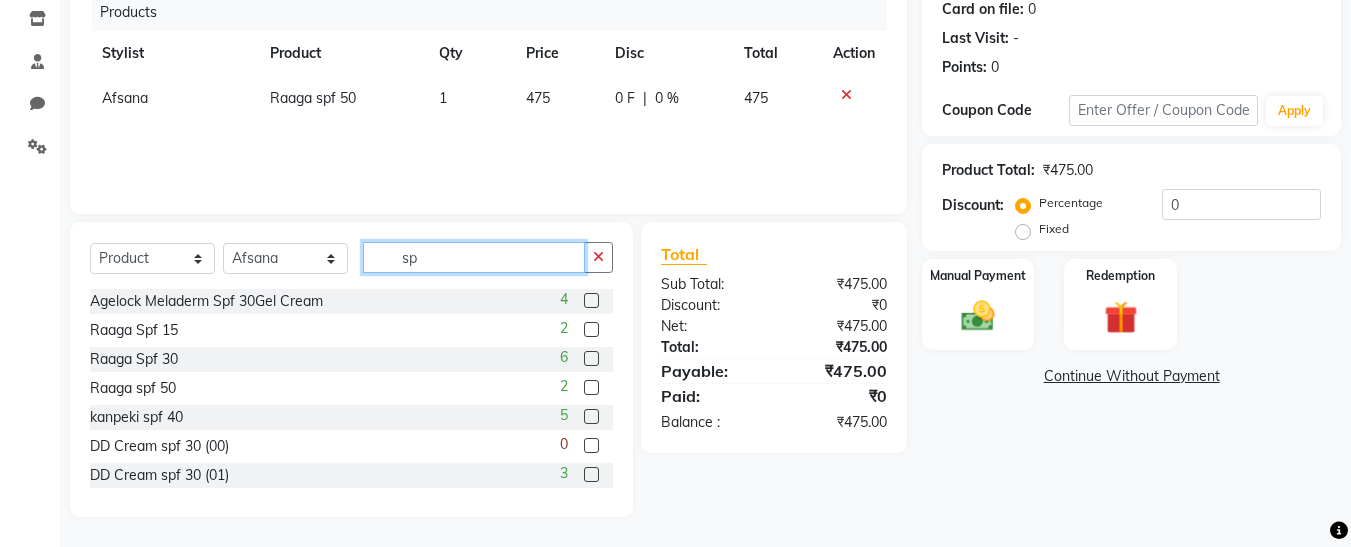 type on "s" 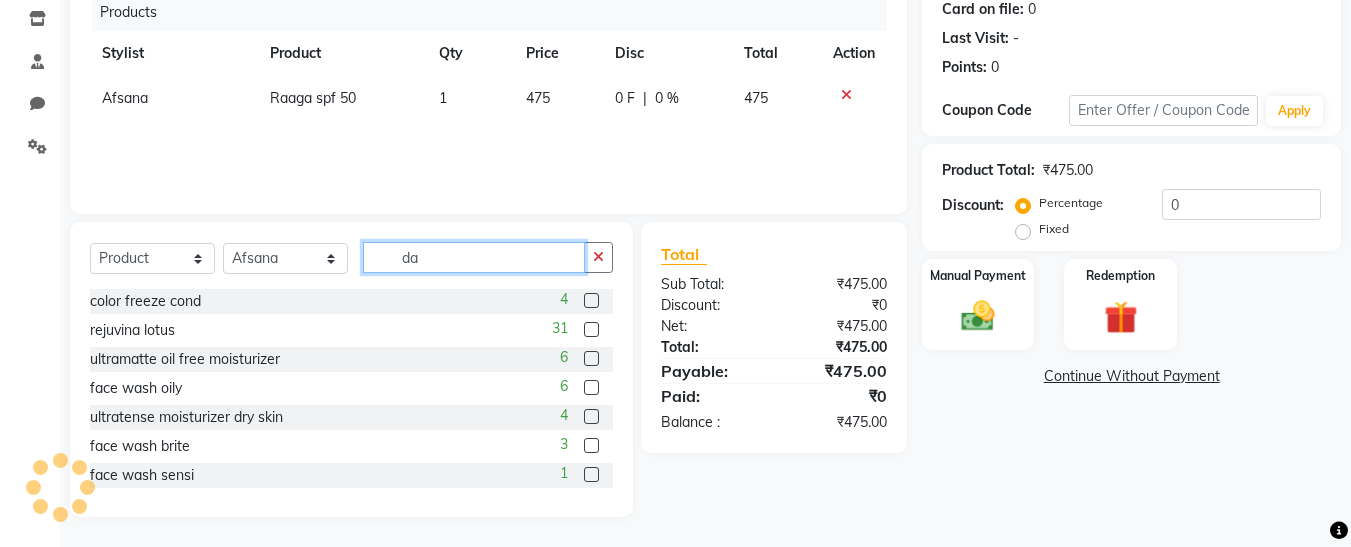 scroll, scrollTop: 190, scrollLeft: 0, axis: vertical 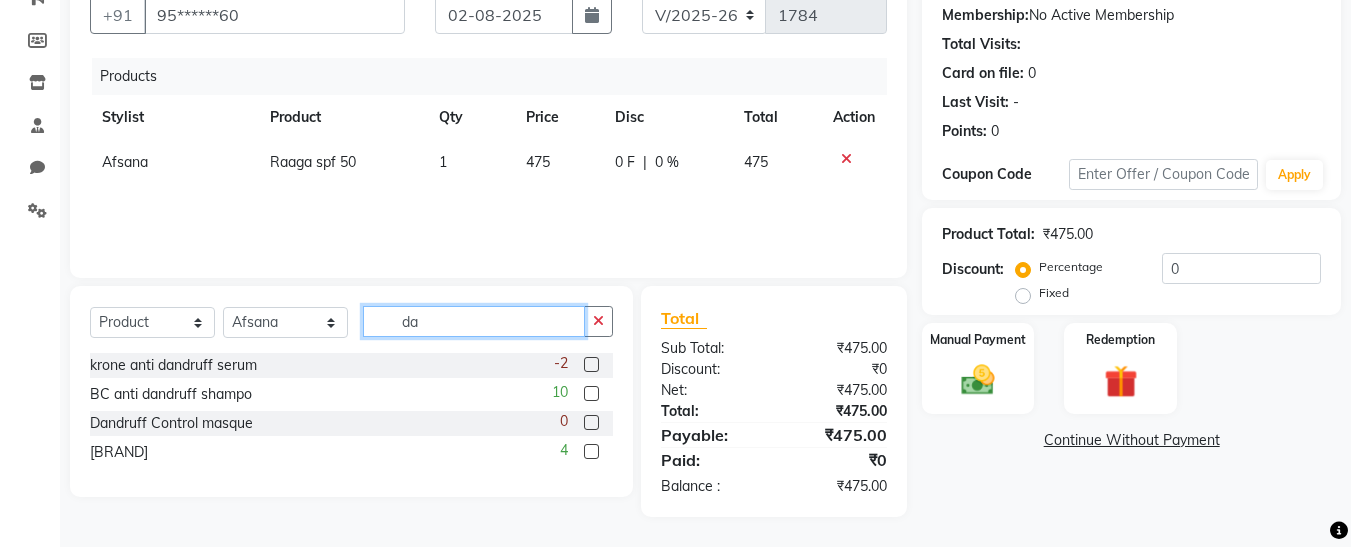 type on "d" 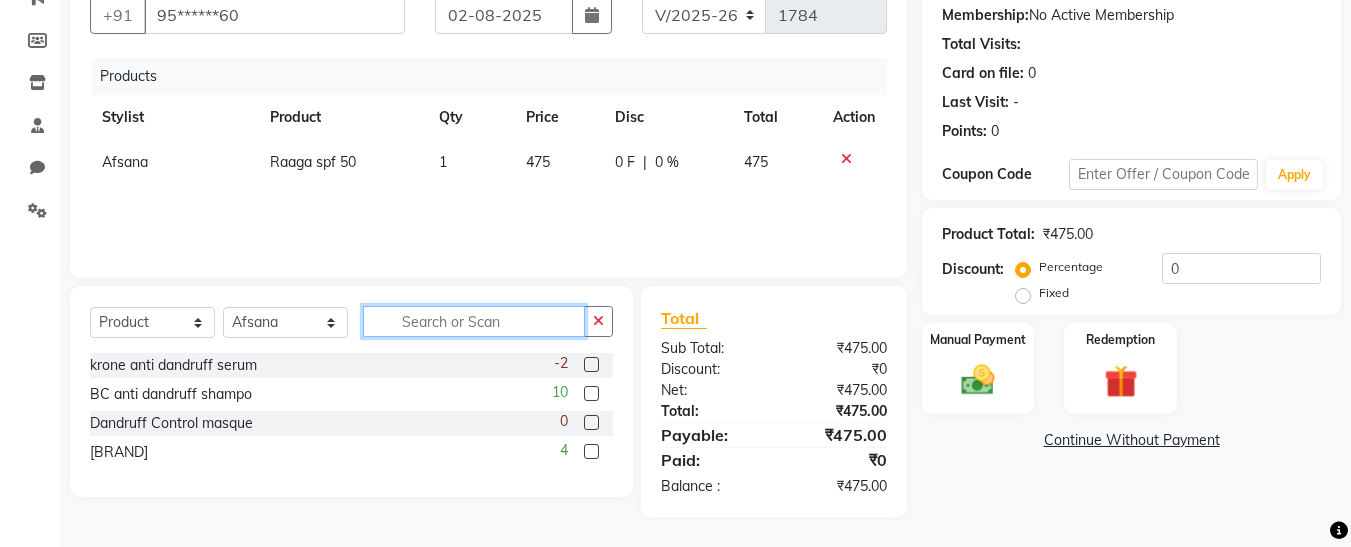 scroll, scrollTop: 254, scrollLeft: 0, axis: vertical 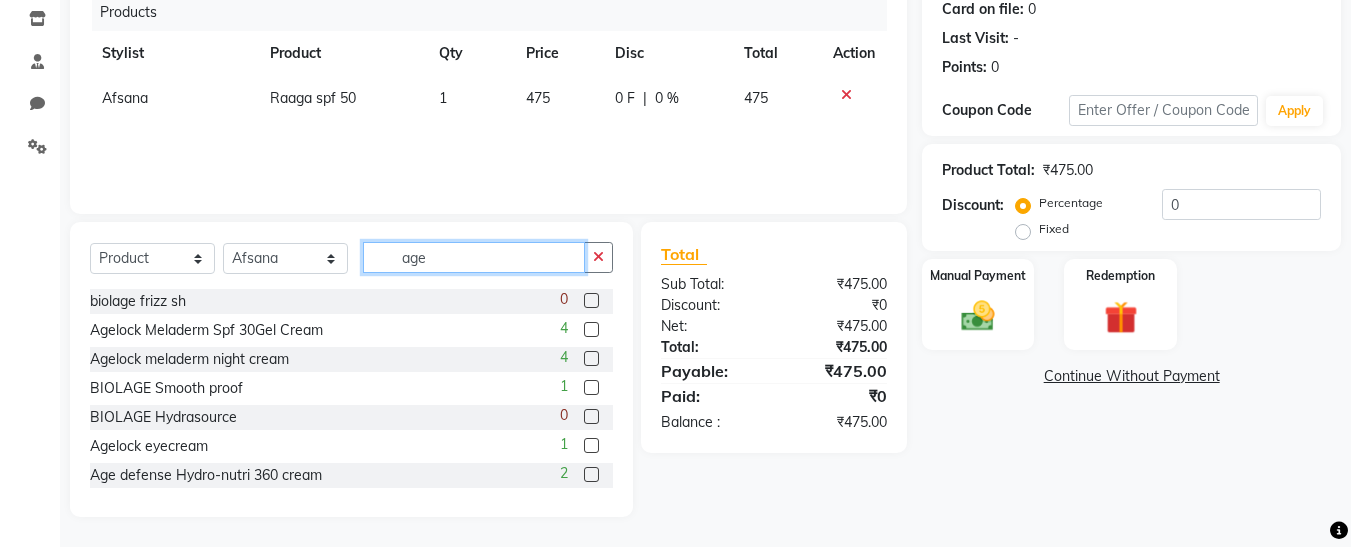 type on "age" 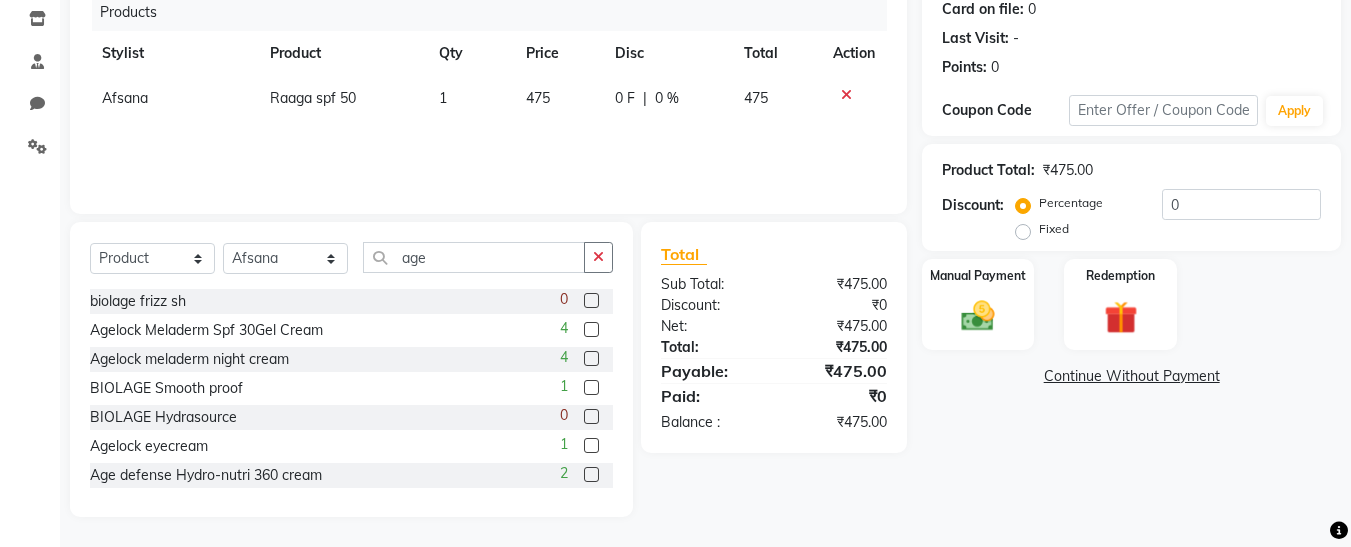 click 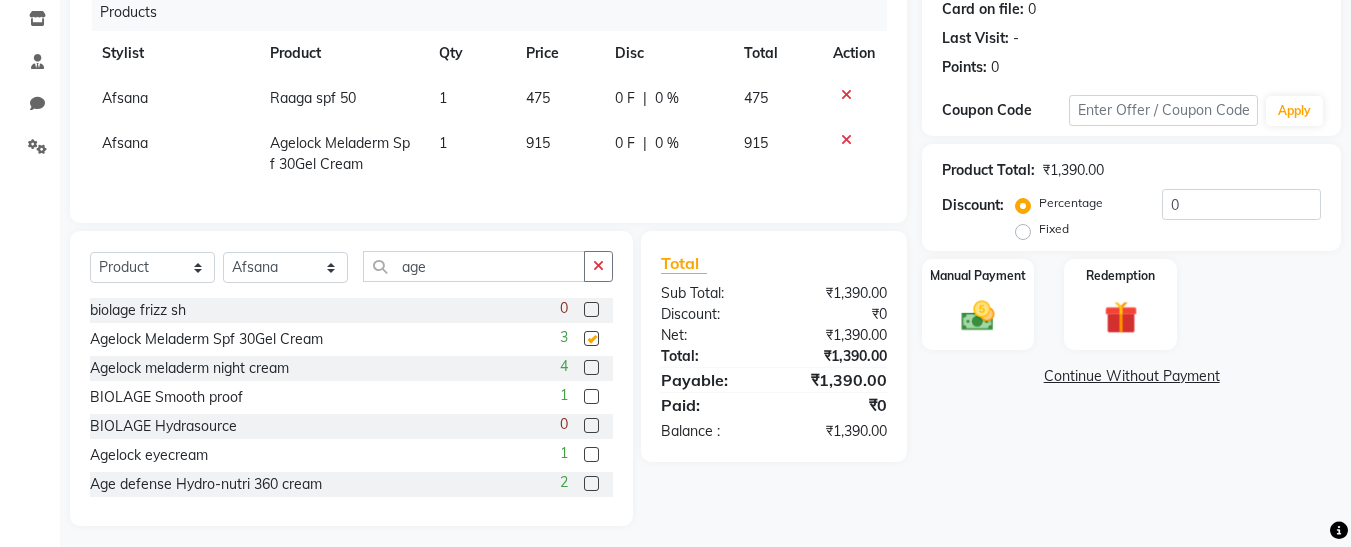 checkbox on "false" 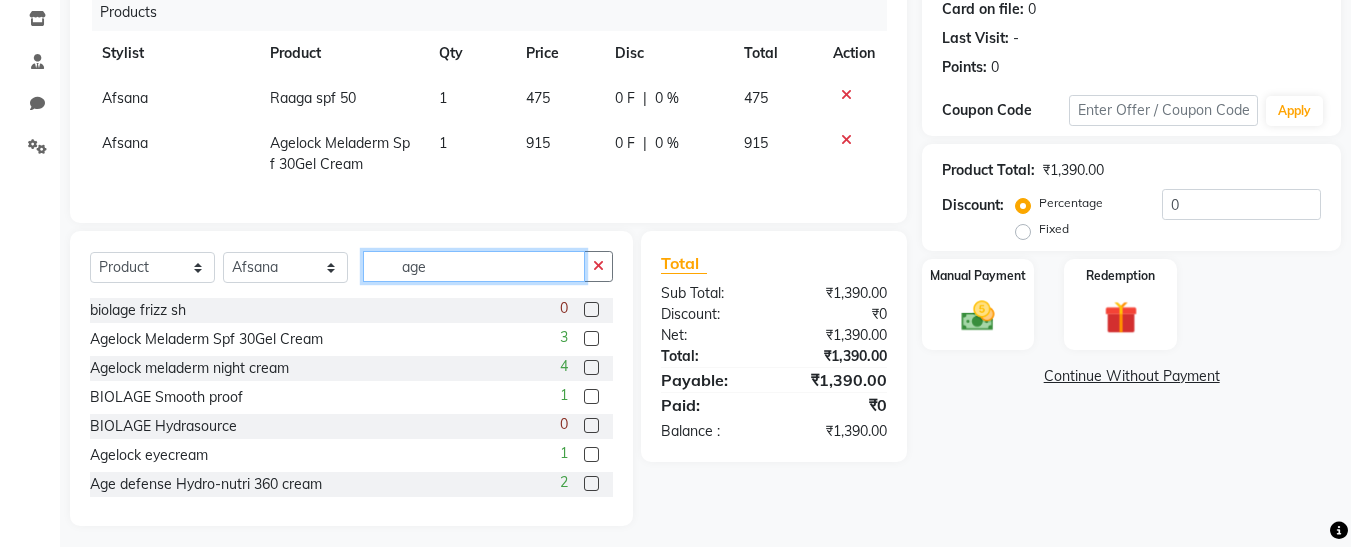 click on "age" 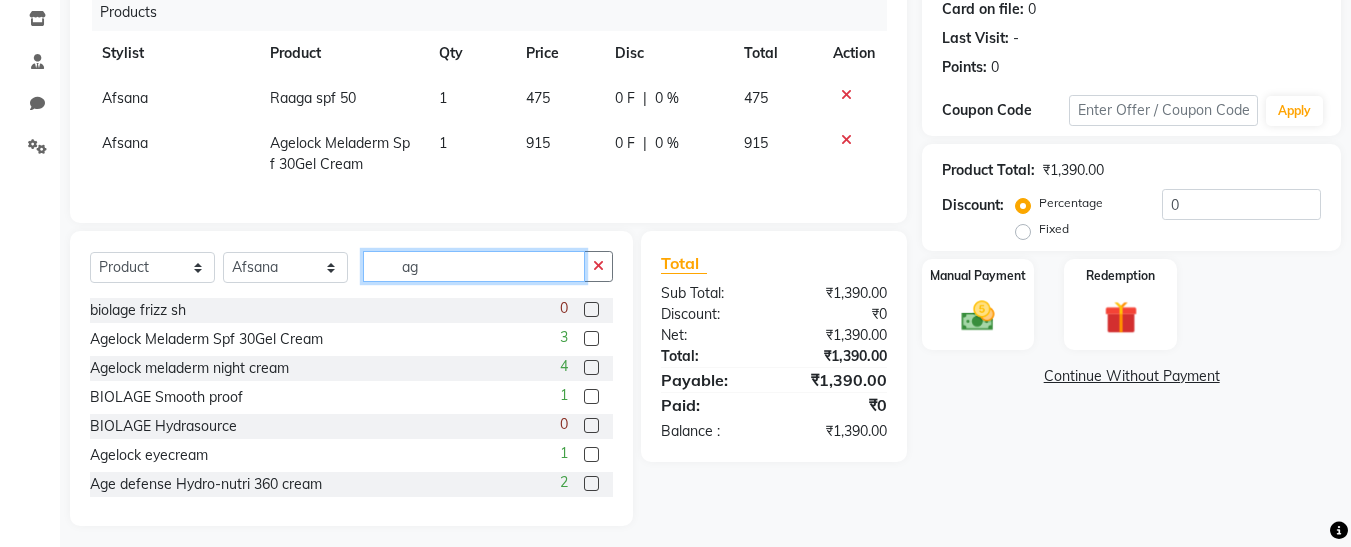 type on "a" 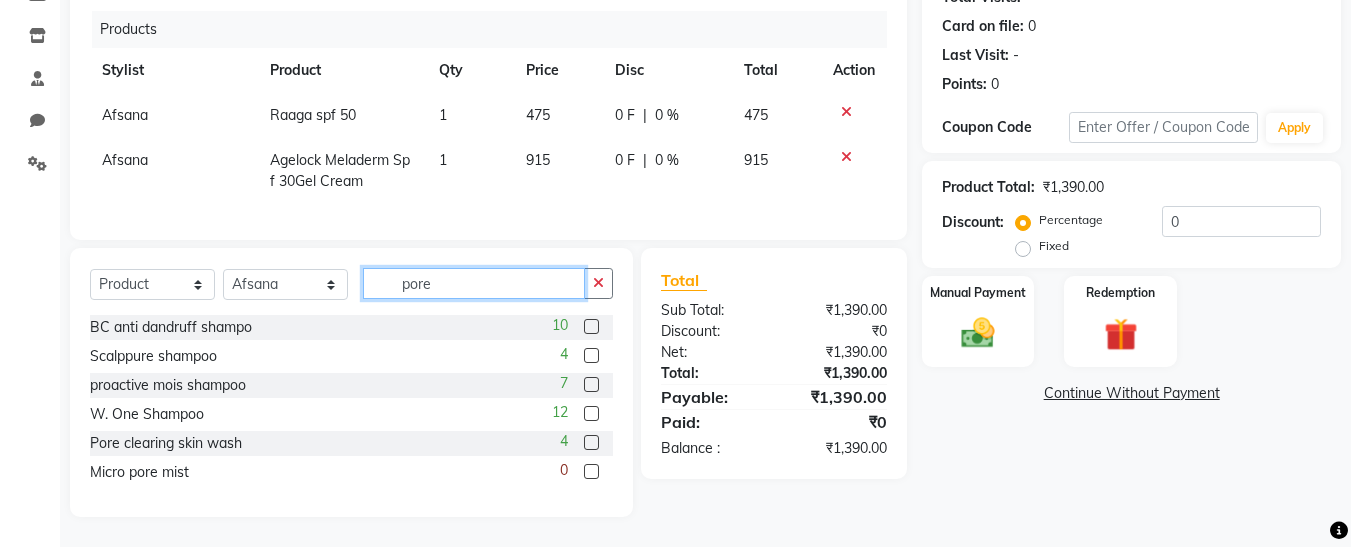 scroll, scrollTop: 214, scrollLeft: 0, axis: vertical 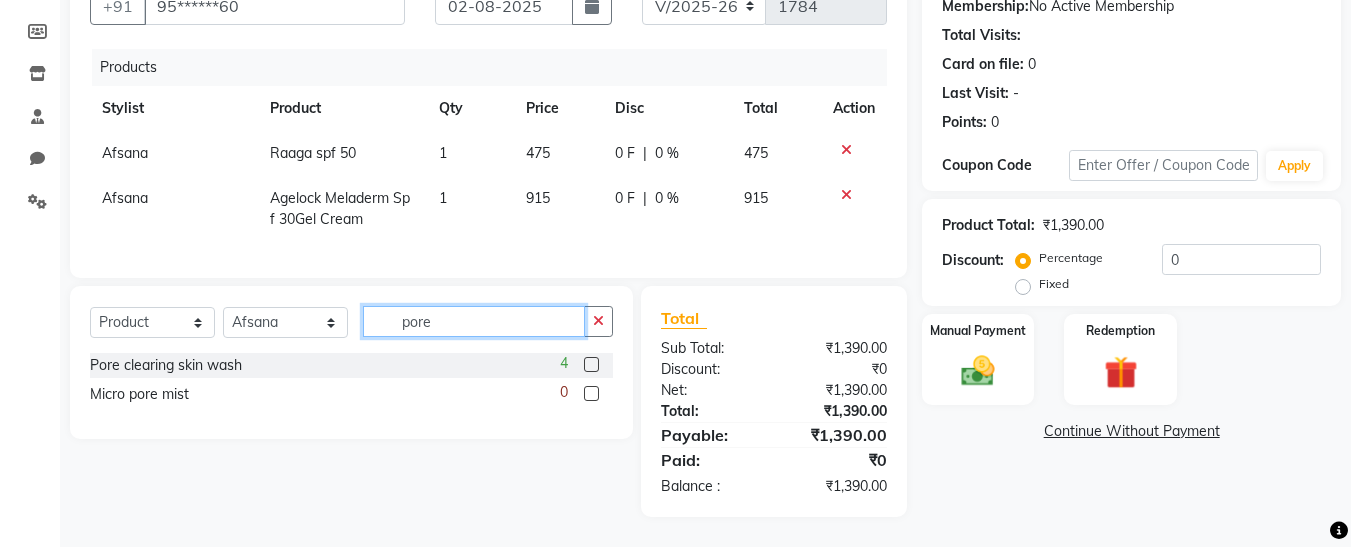 type on "pore" 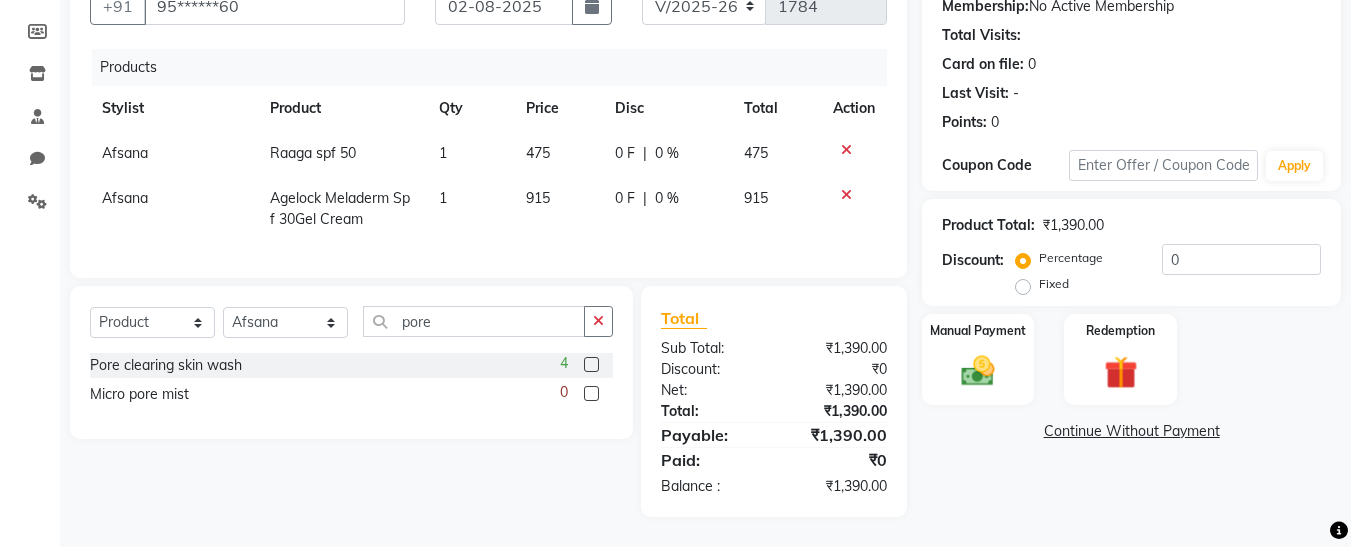 click 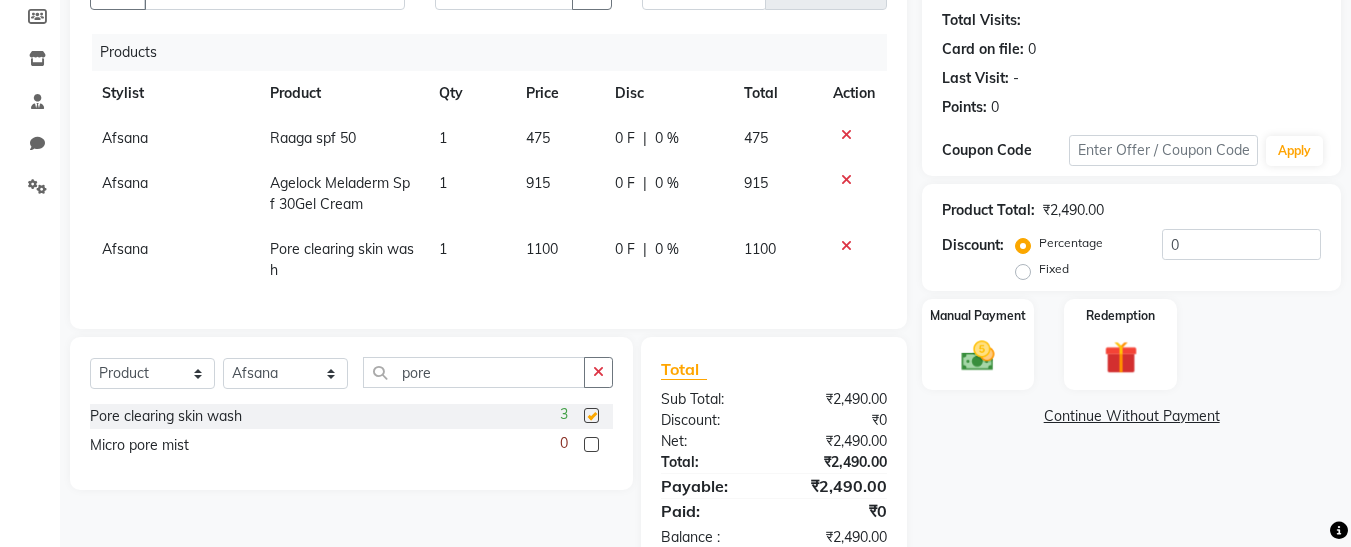 checkbox on "false" 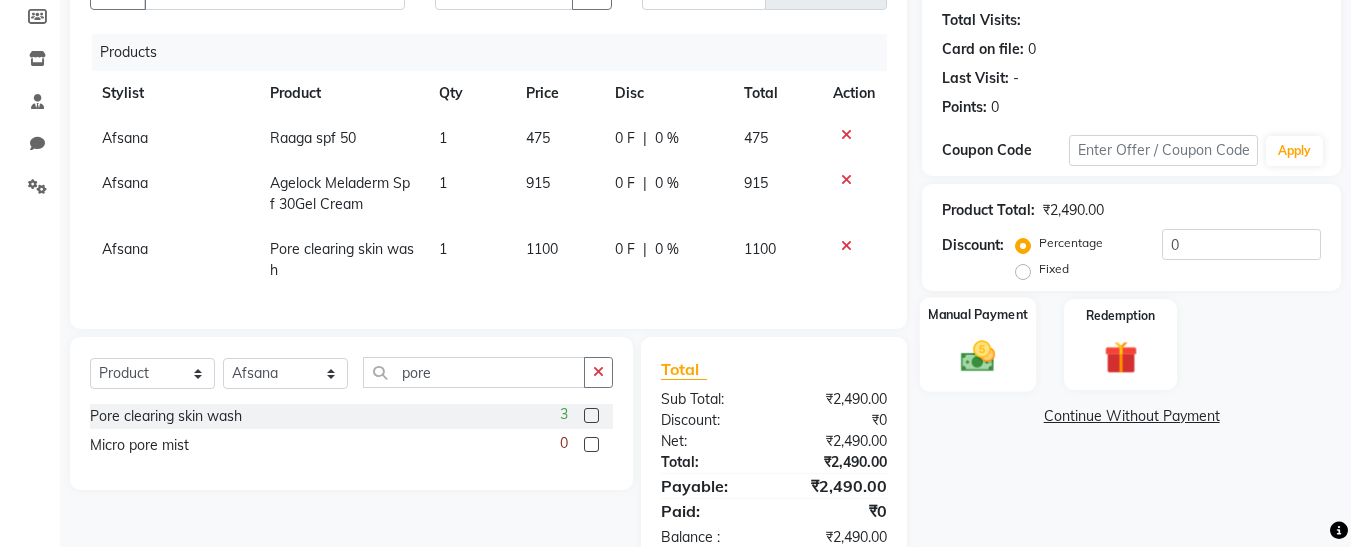 click on "Manual Payment" 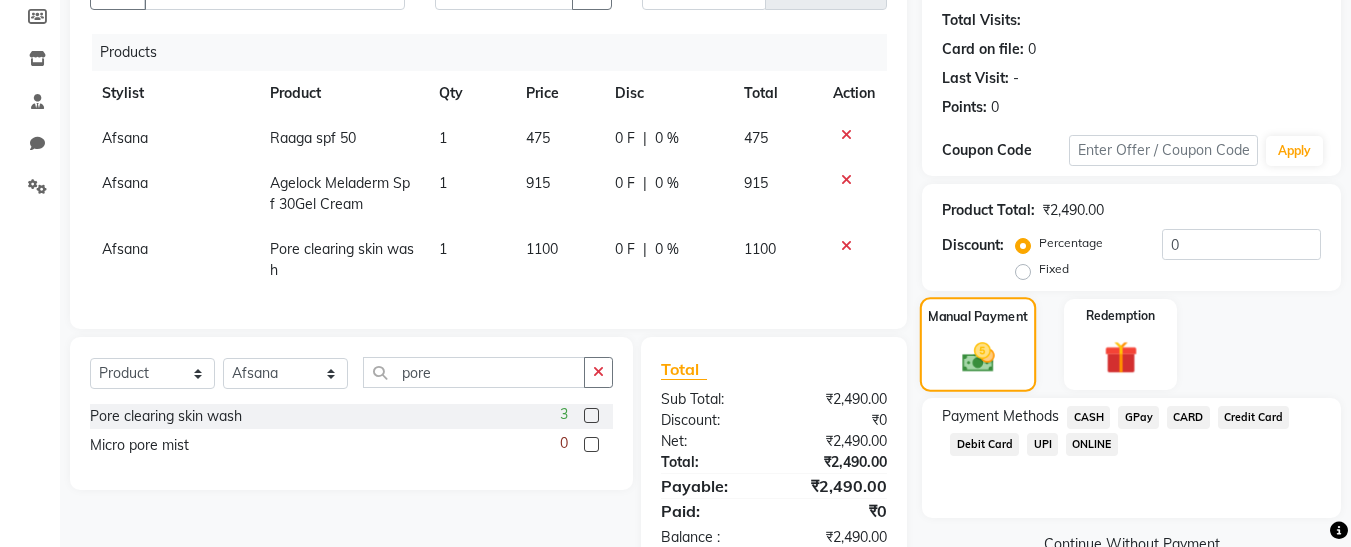 scroll, scrollTop: 280, scrollLeft: 0, axis: vertical 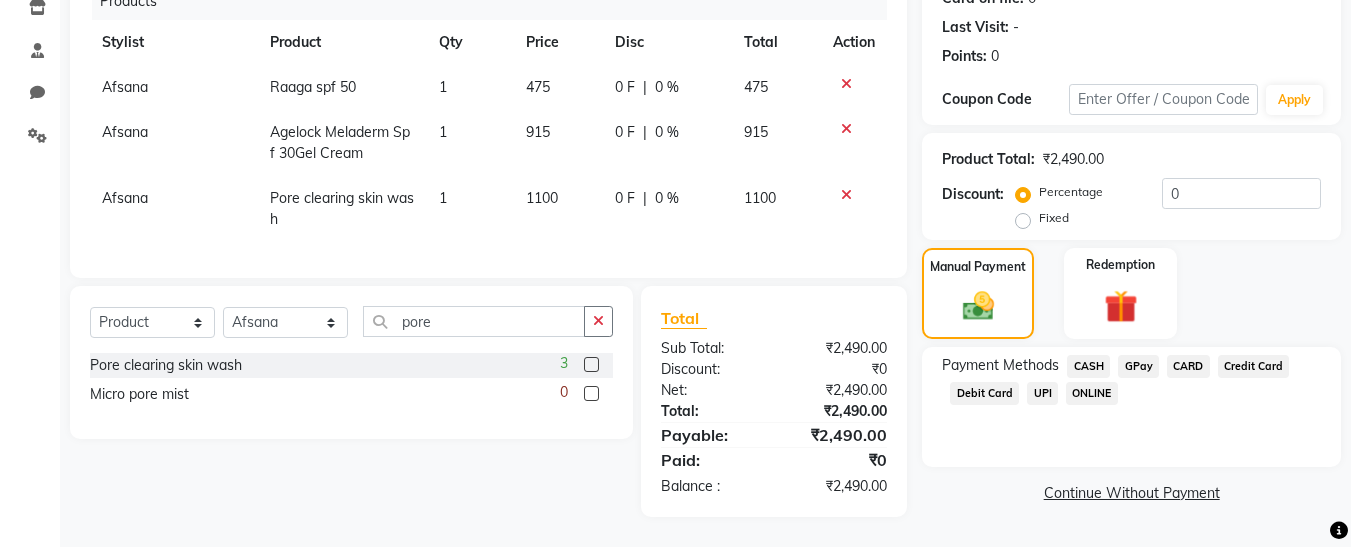 click on "GPay" 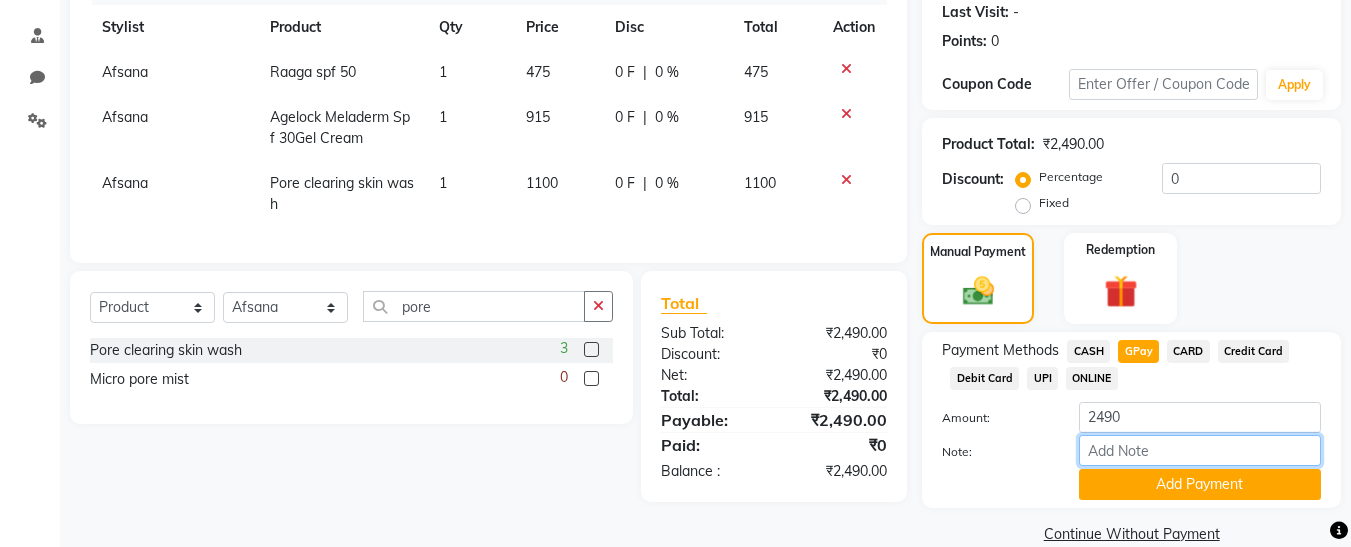 click on "Note:" at bounding box center (1200, 450) 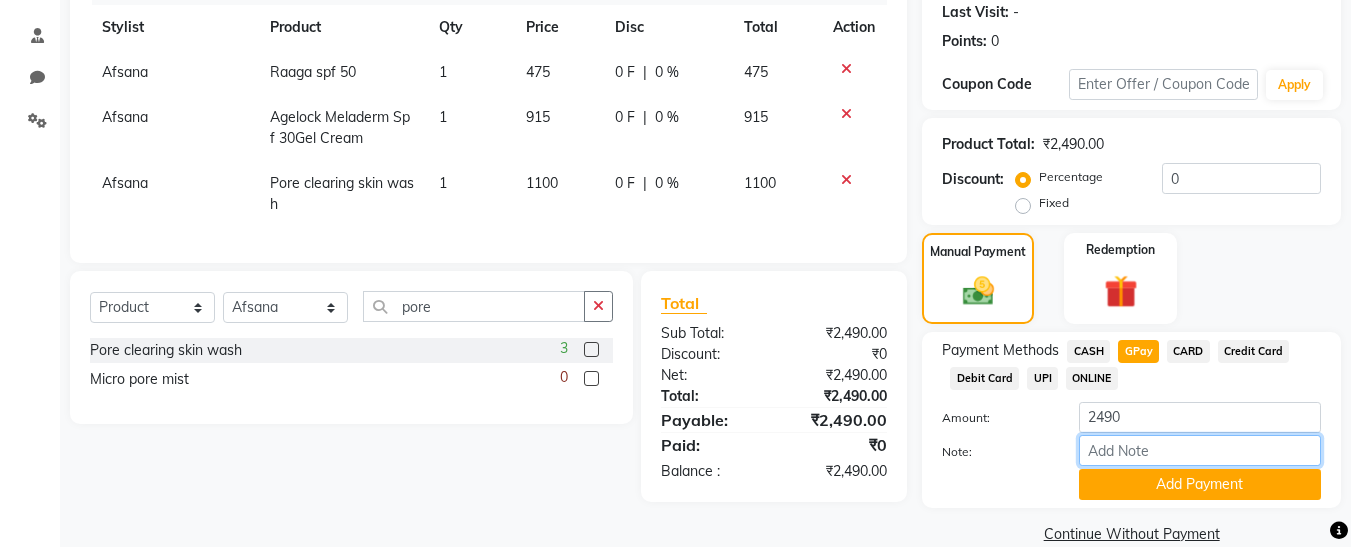 type on "fless" 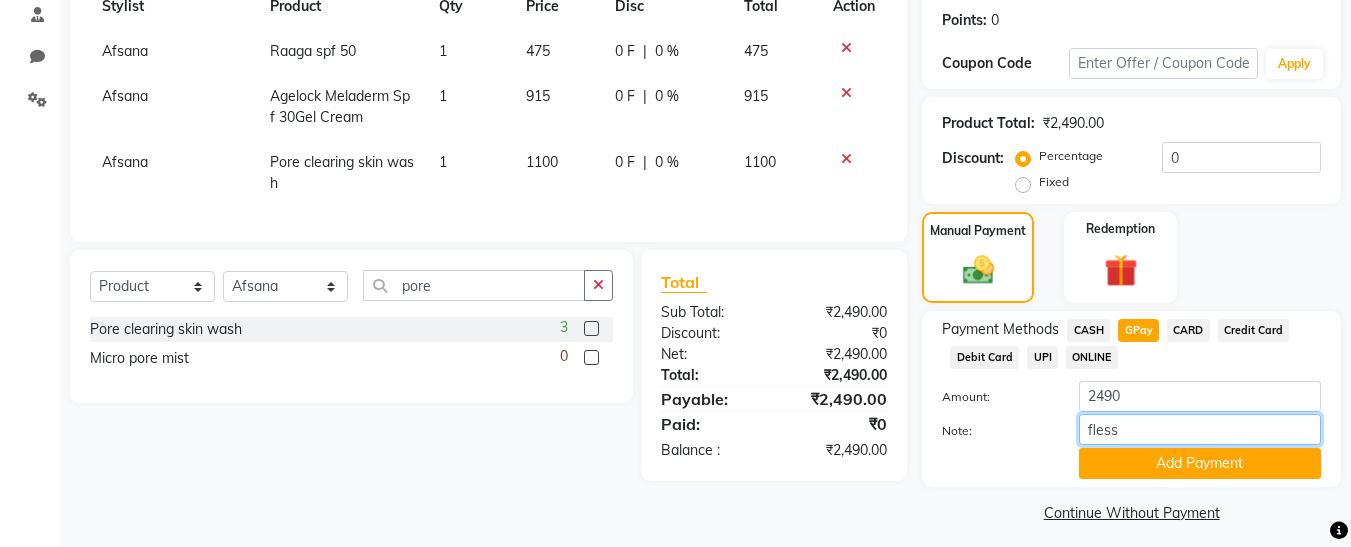 scroll, scrollTop: 312, scrollLeft: 0, axis: vertical 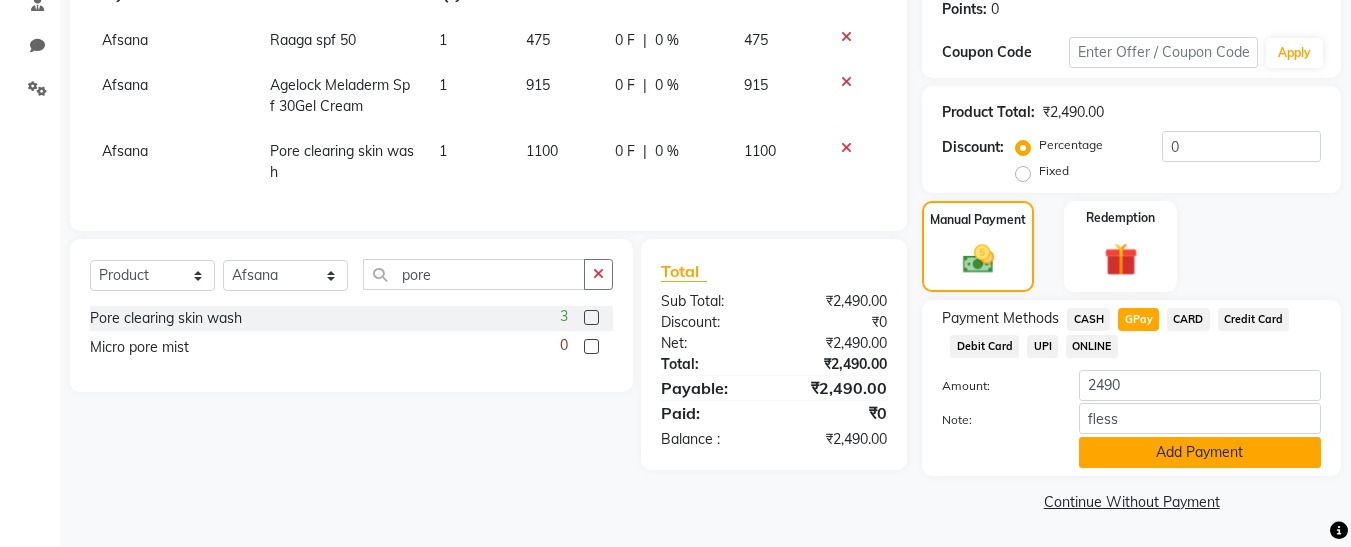 click on "Add Payment" 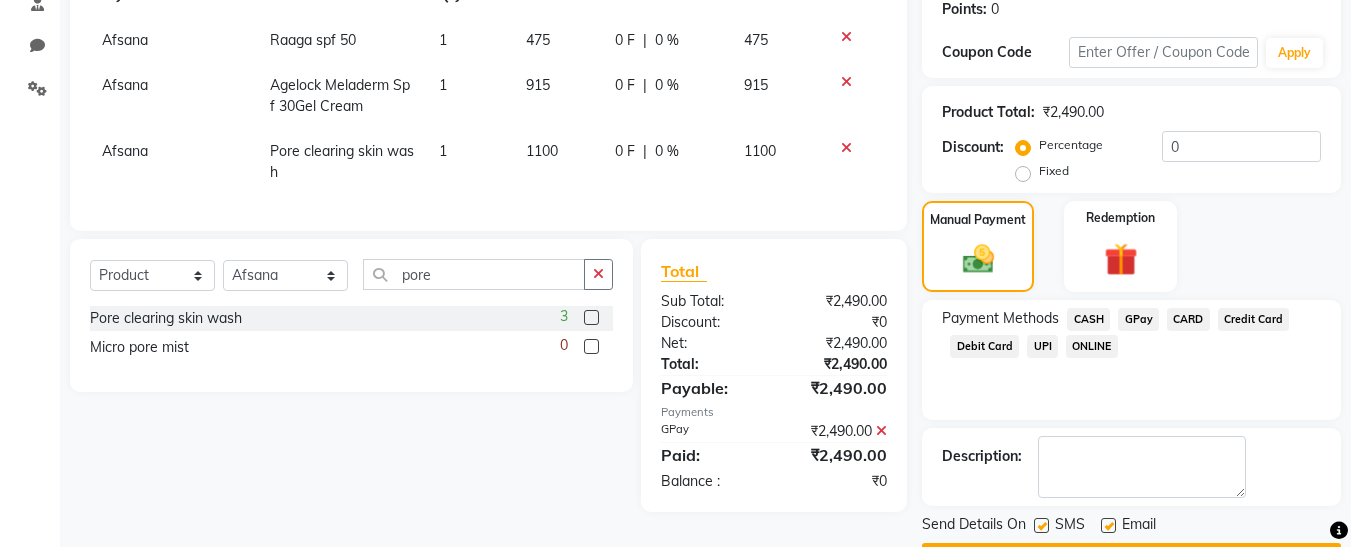 scroll, scrollTop: 369, scrollLeft: 0, axis: vertical 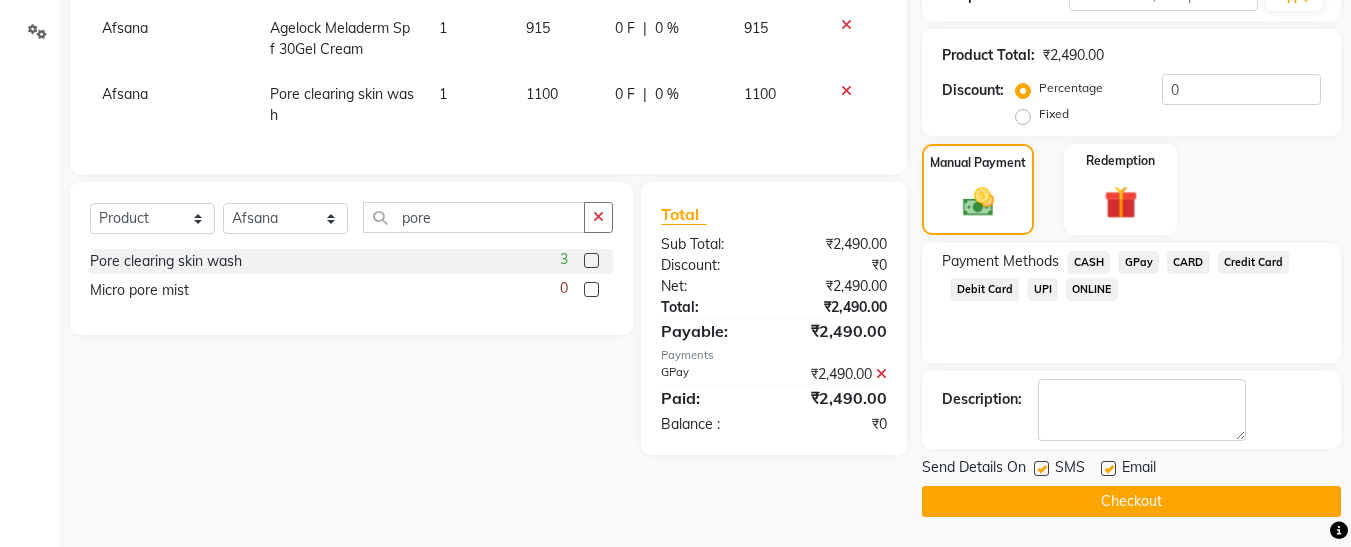 click 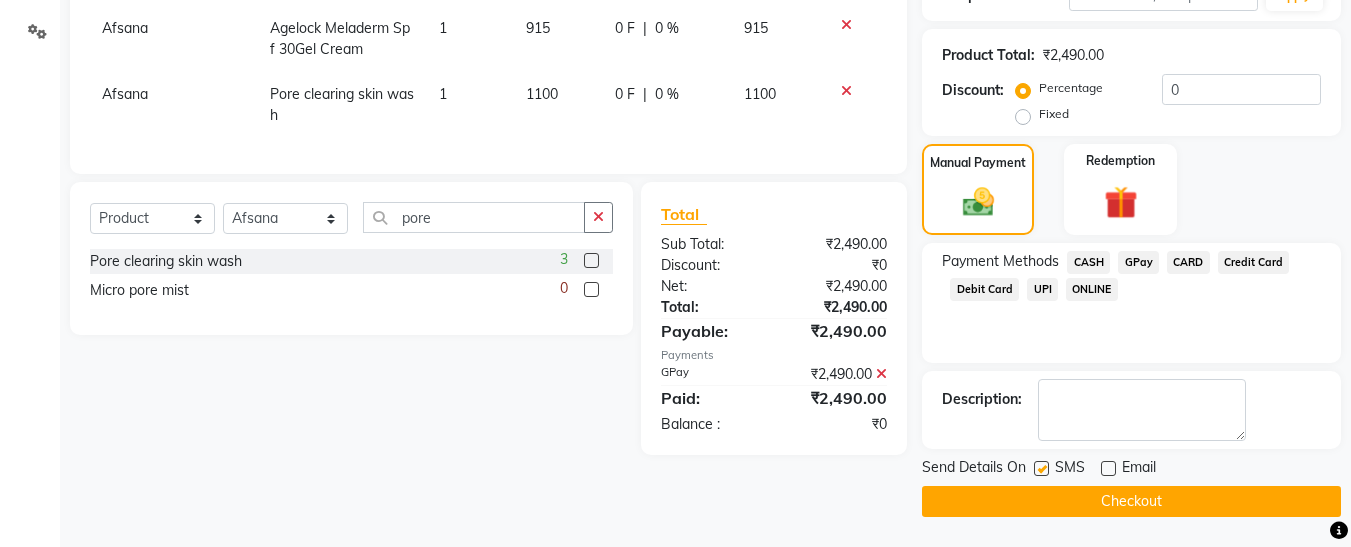 click 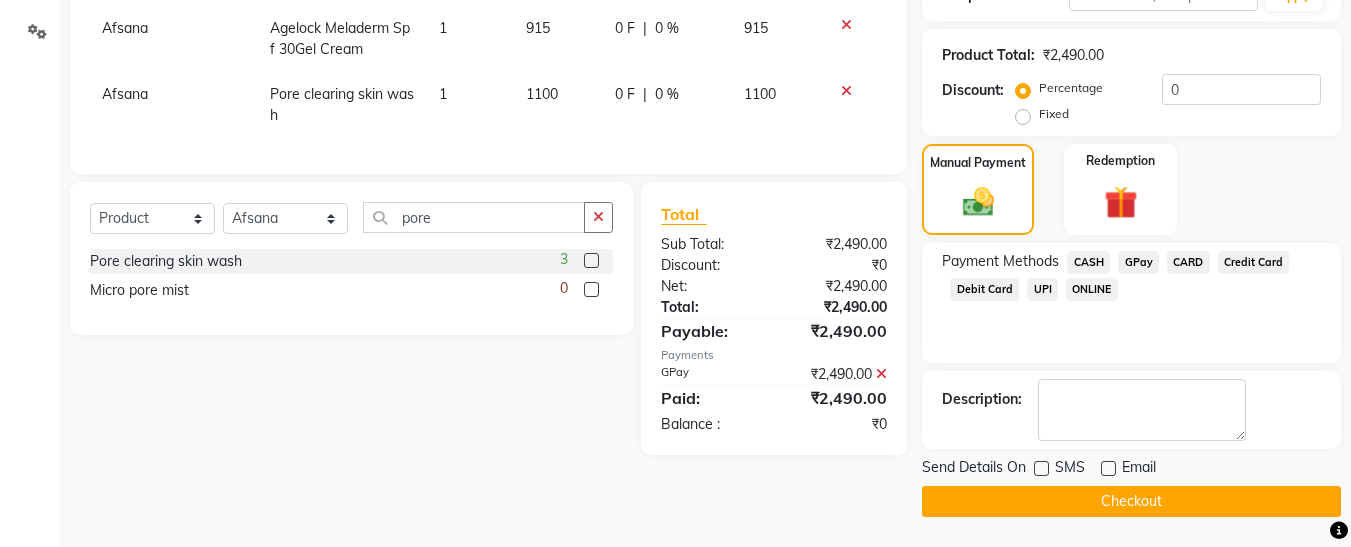 click on "Checkout" 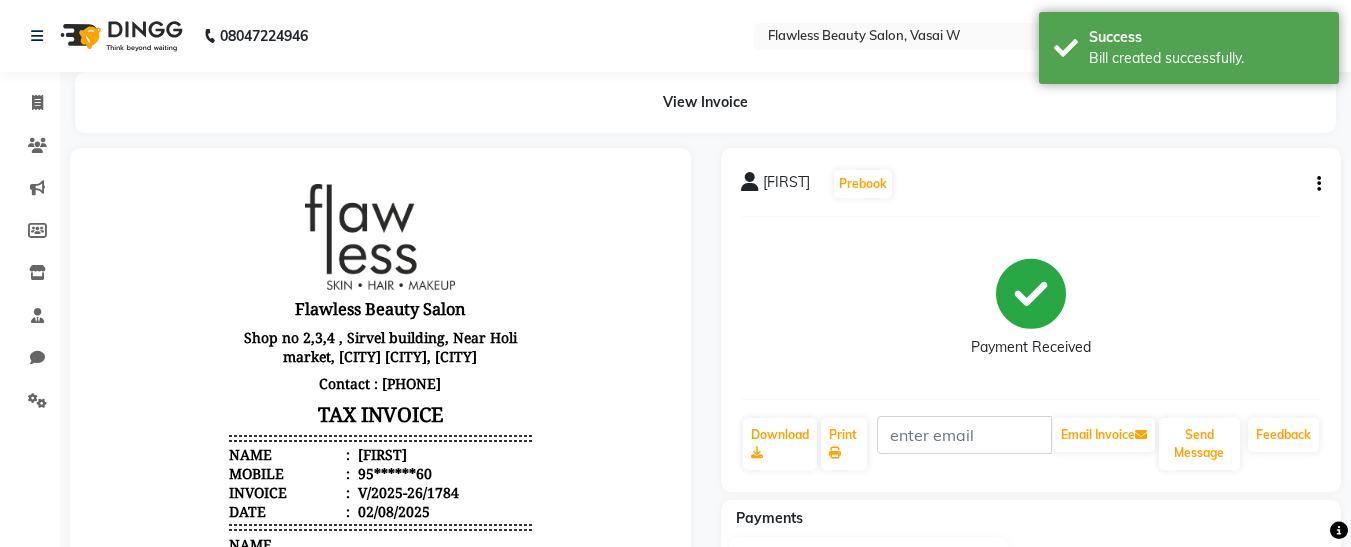 scroll, scrollTop: 0, scrollLeft: 0, axis: both 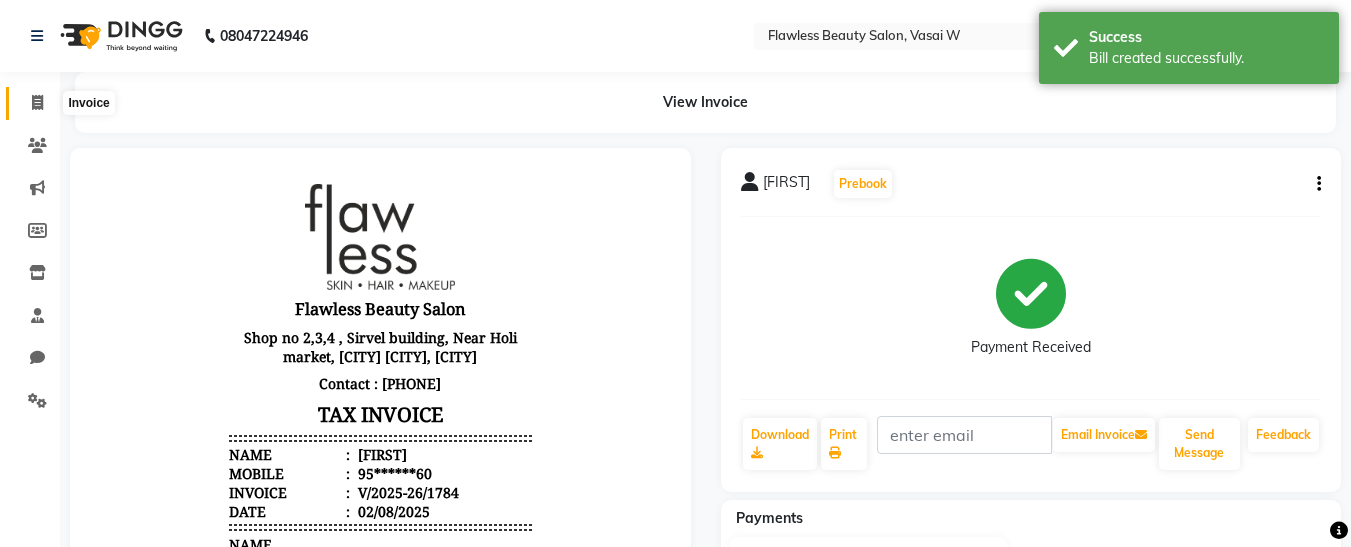click 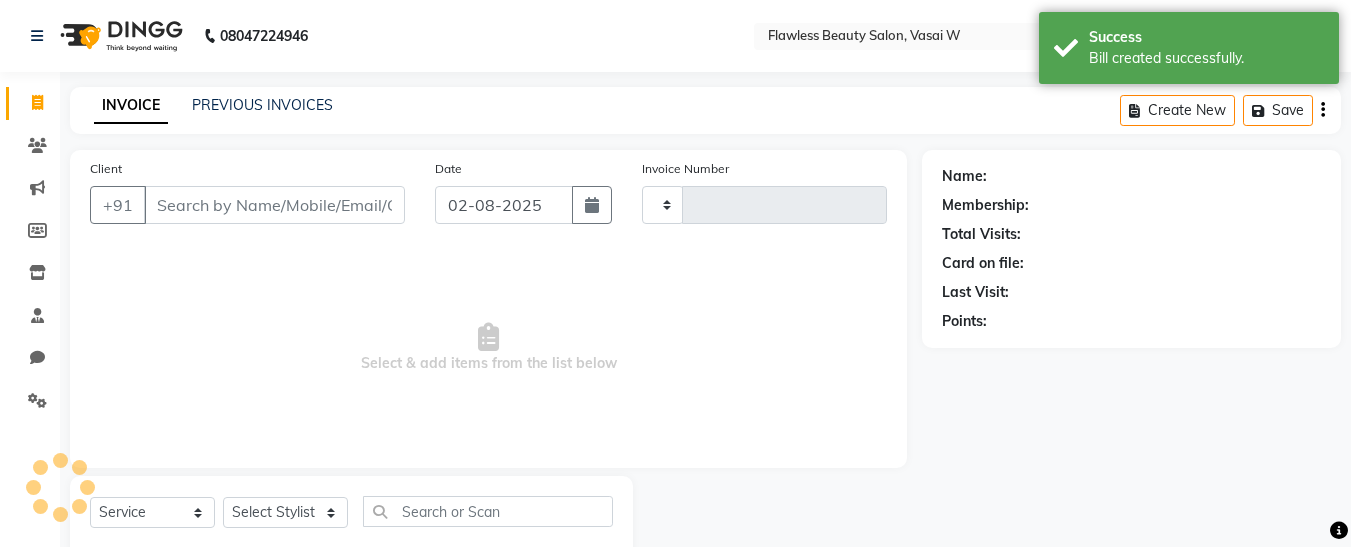 type on "1785" 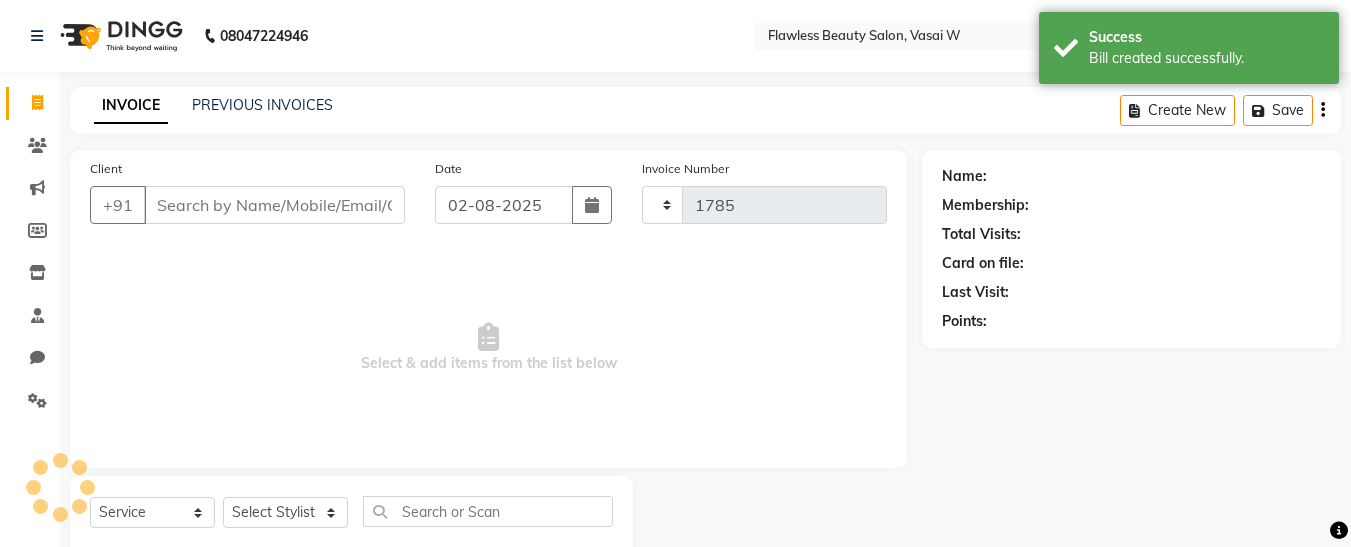 scroll, scrollTop: 54, scrollLeft: 0, axis: vertical 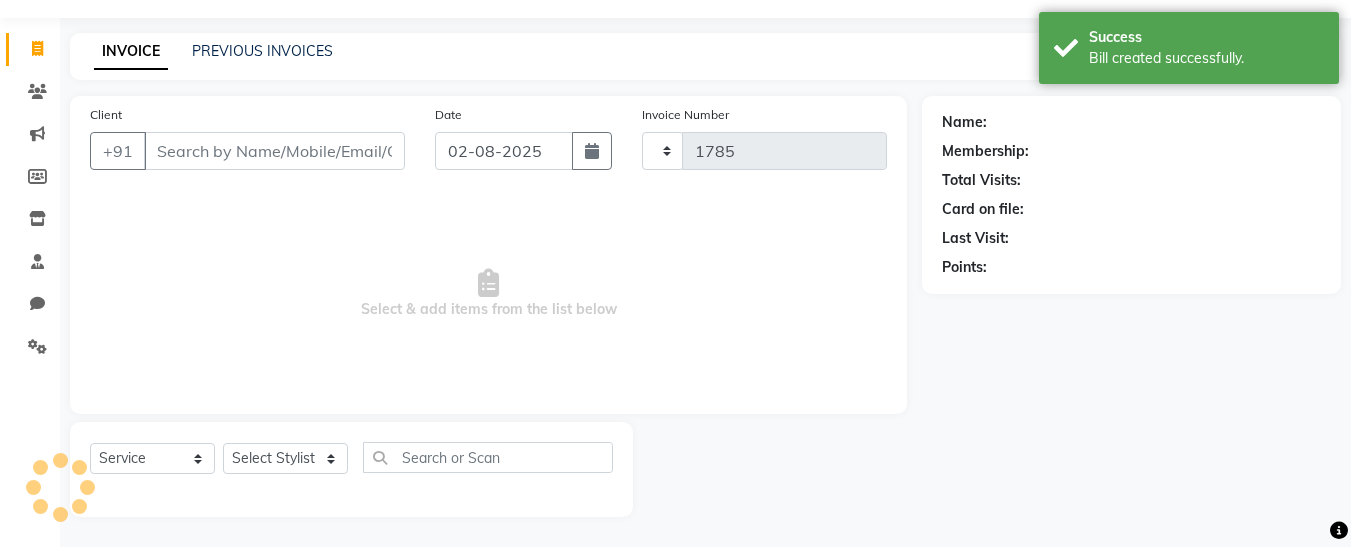 select on "8090" 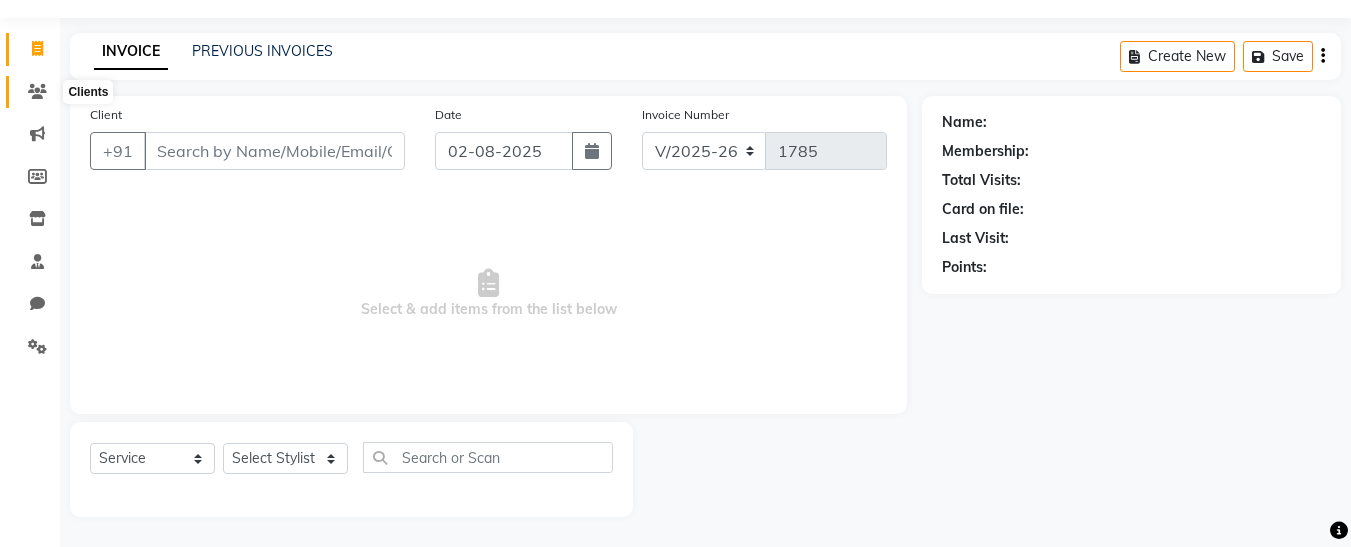 click 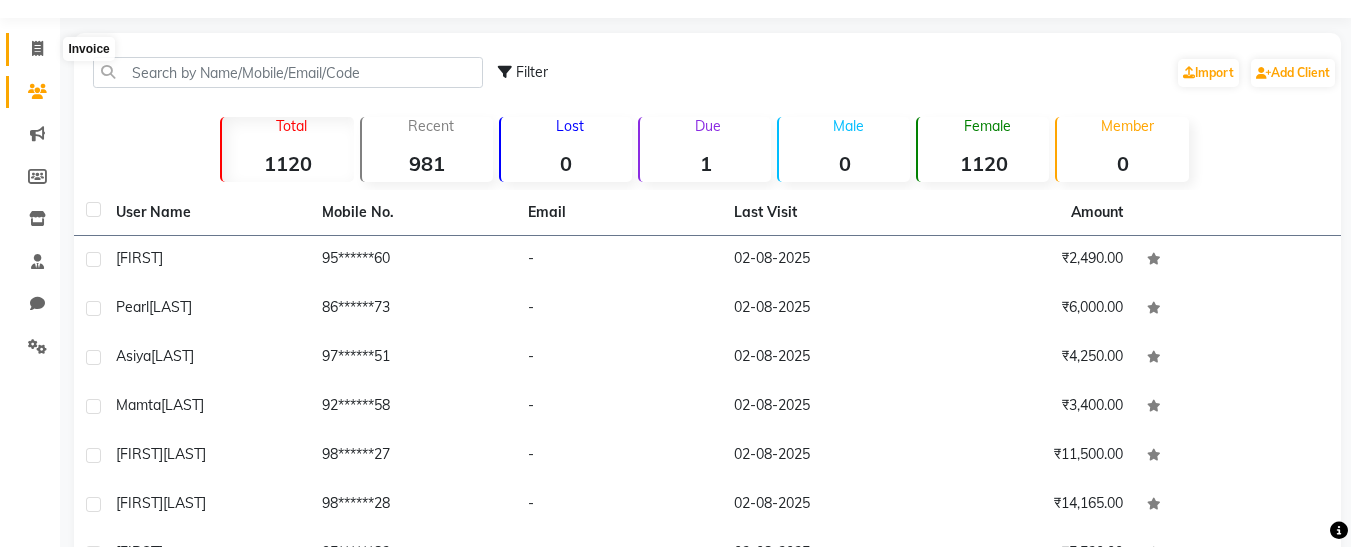 click 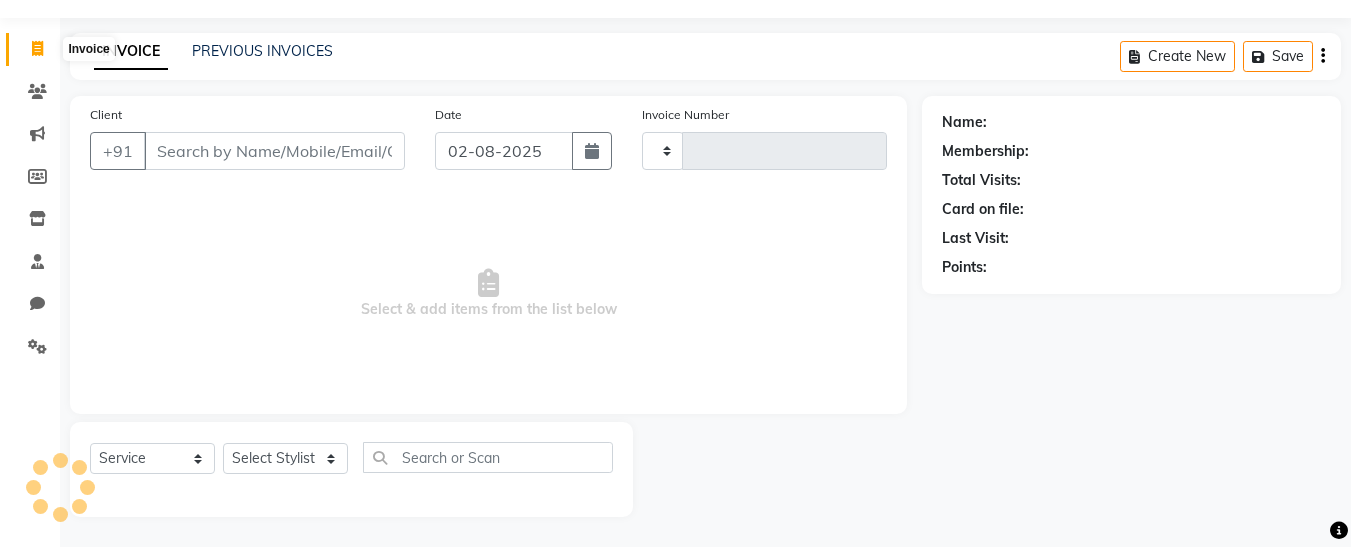 type on "1785" 